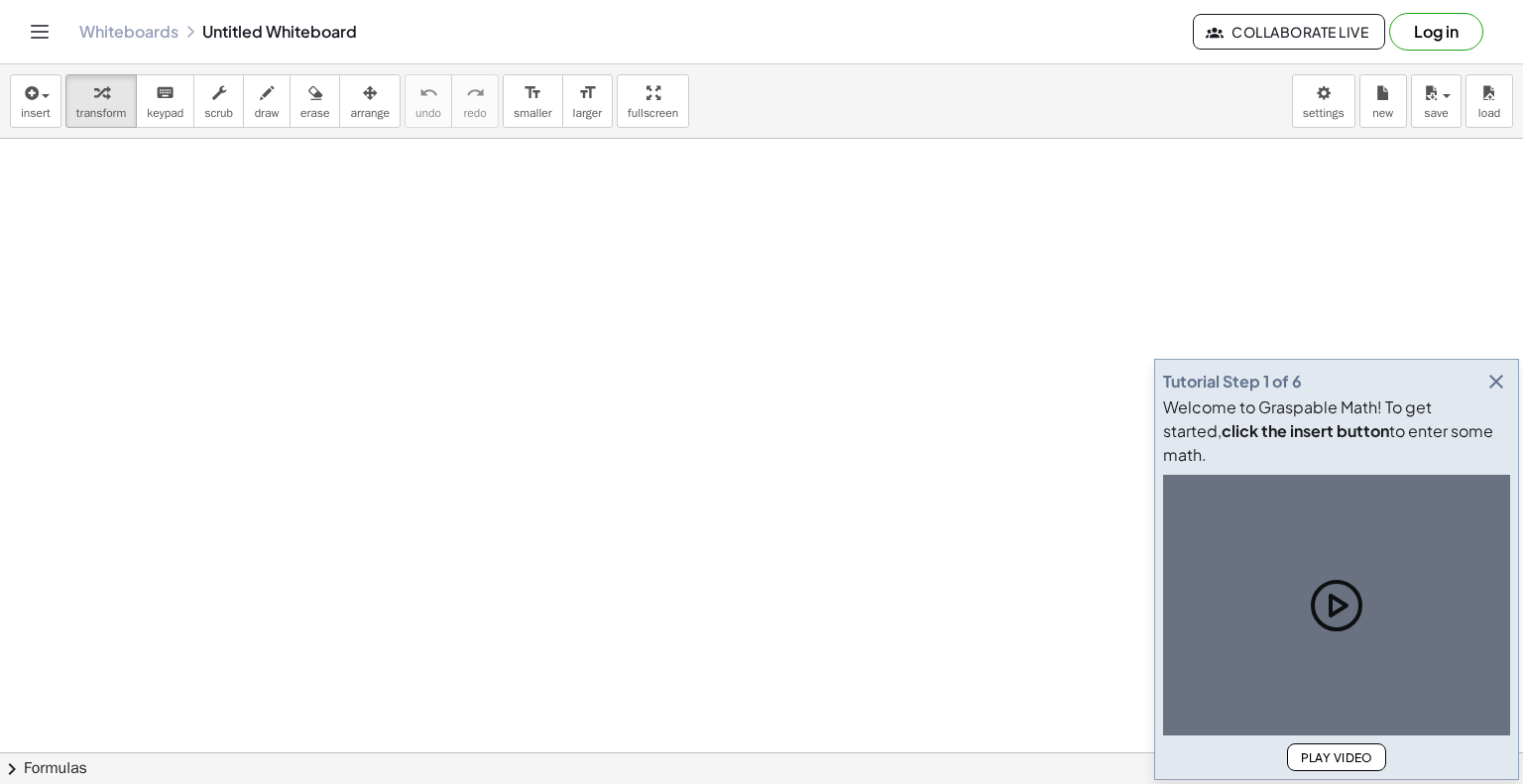 scroll, scrollTop: 0, scrollLeft: 0, axis: both 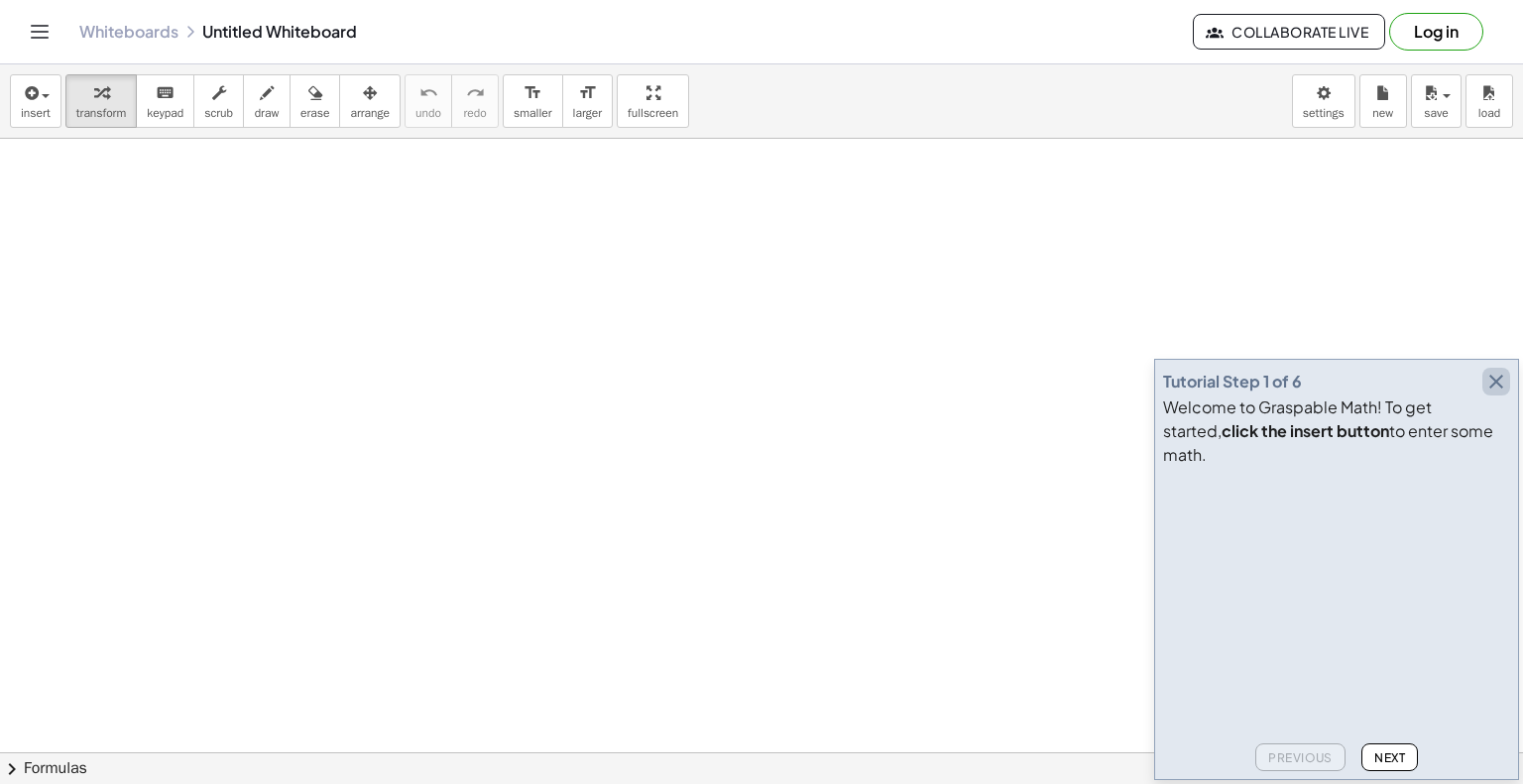 click at bounding box center (1496, 382) 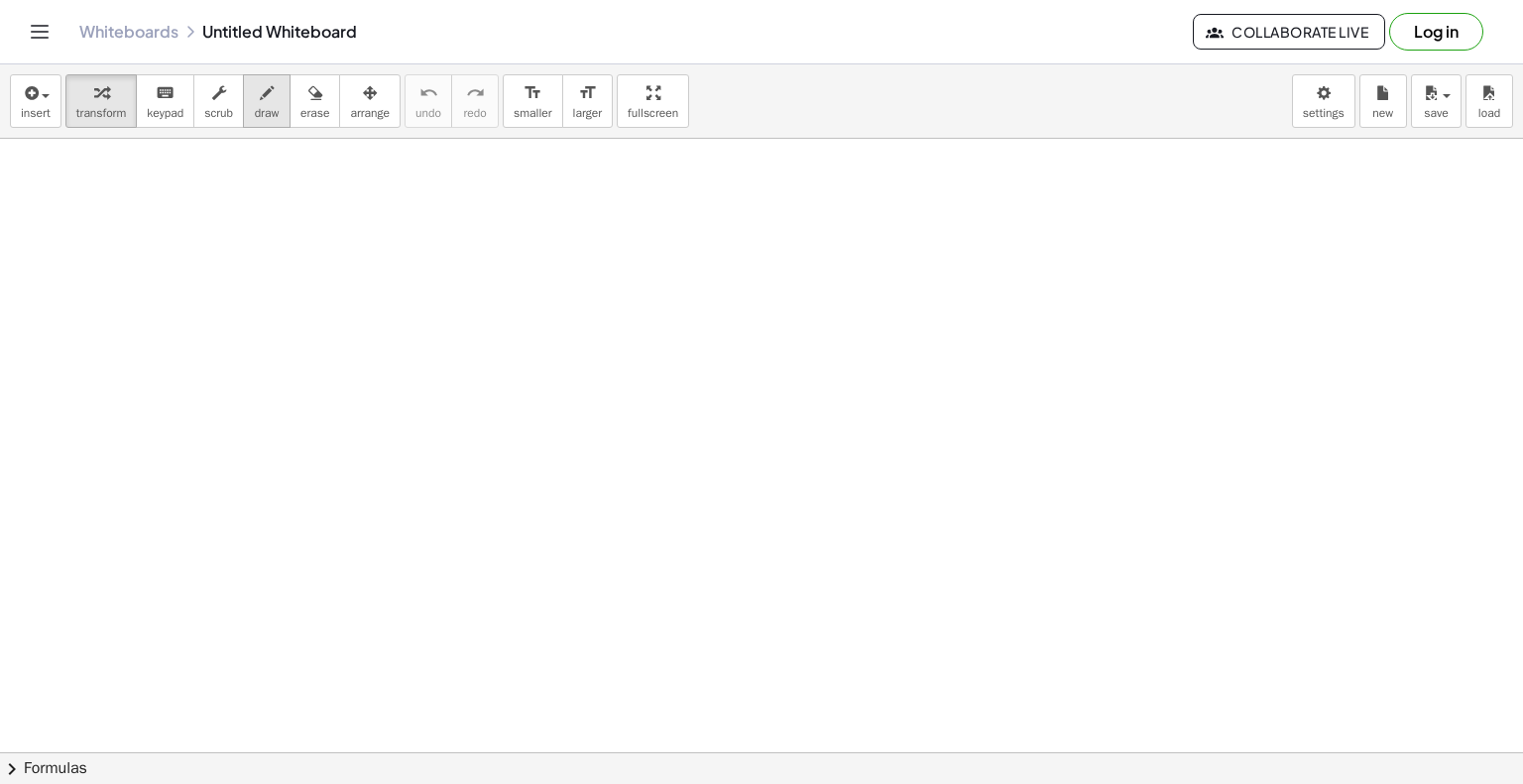 click at bounding box center (267, 93) 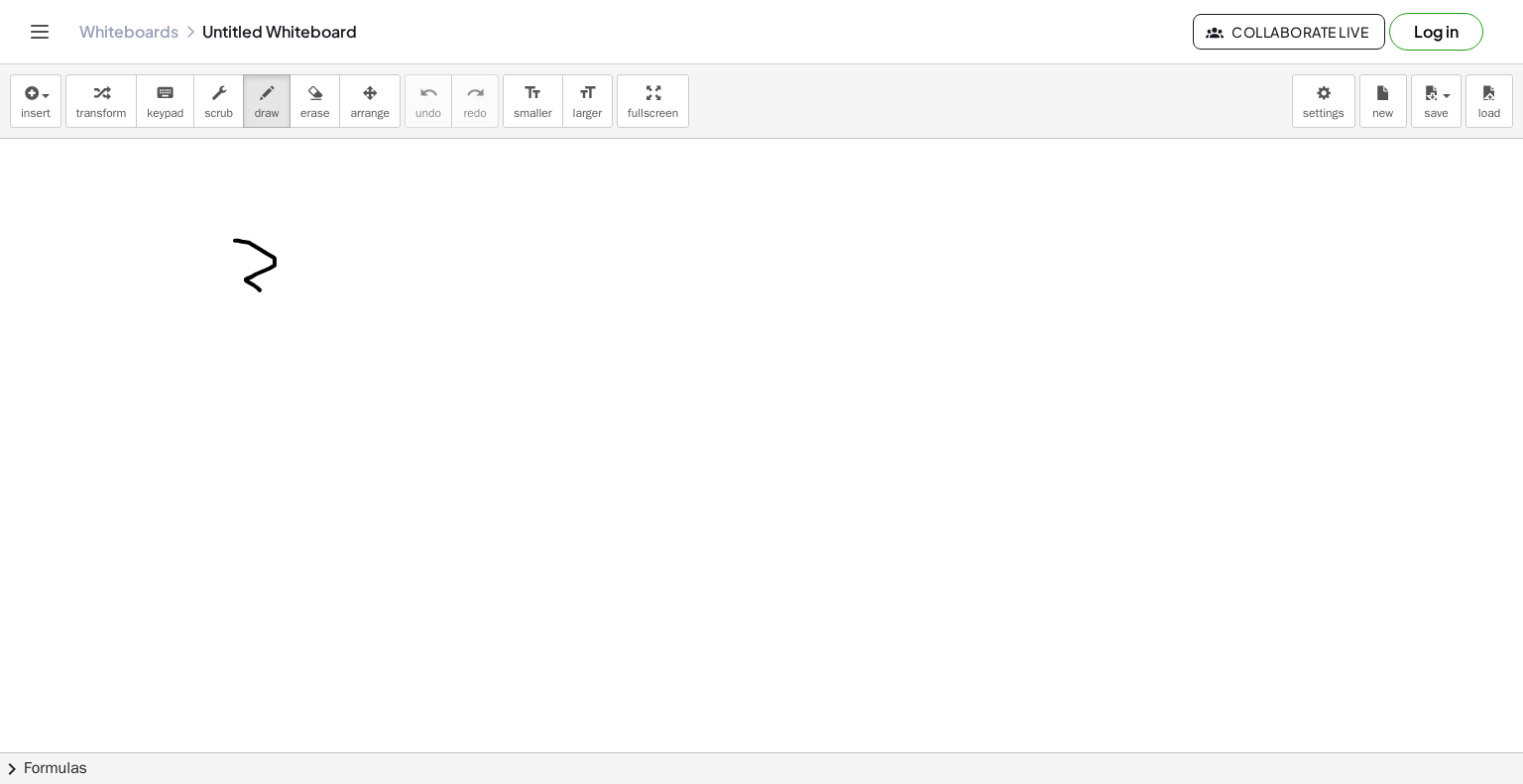 drag, startPoint x: 235, startPoint y: 240, endPoint x: 220, endPoint y: 314, distance: 75.50497 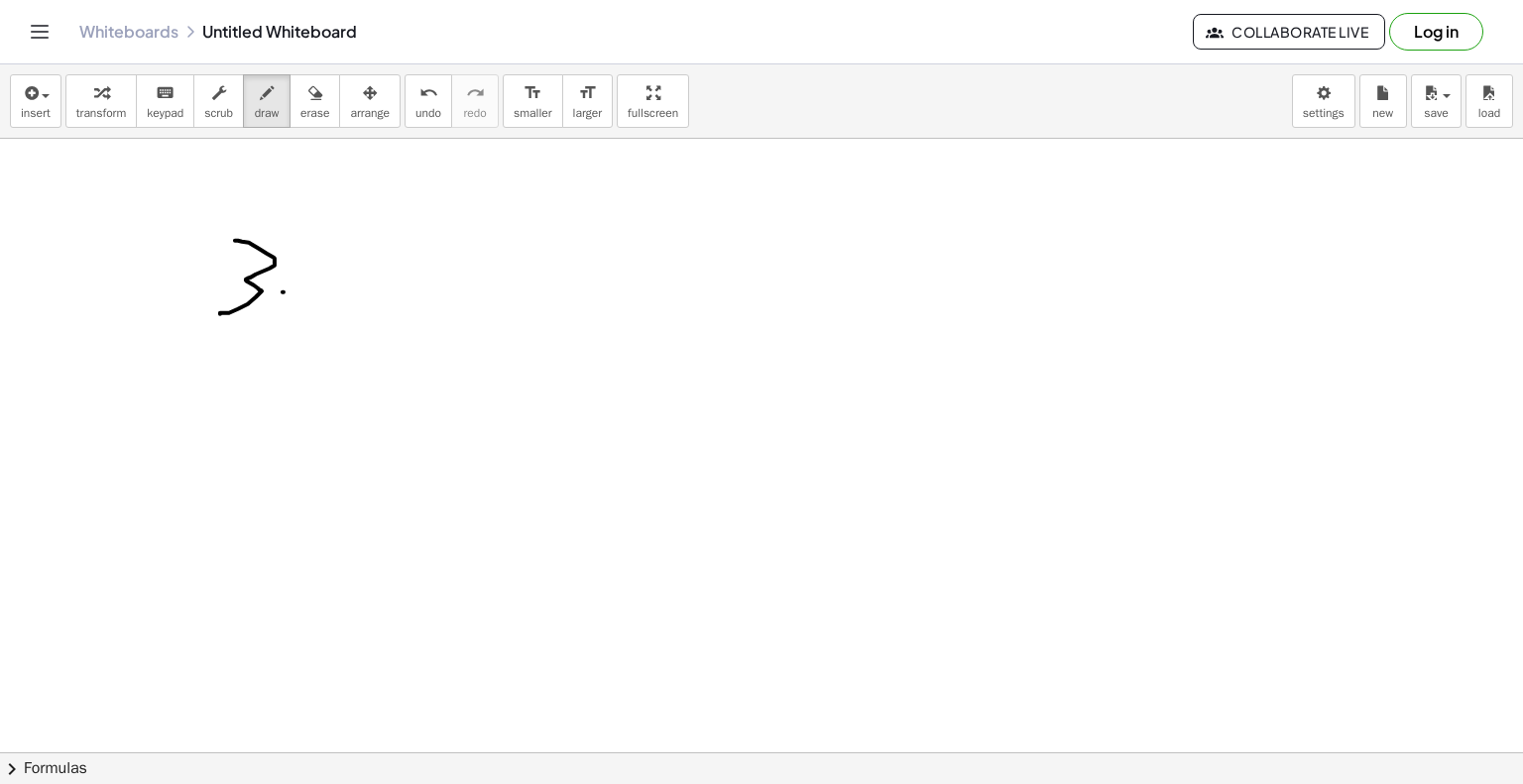 drag, startPoint x: 283, startPoint y: 291, endPoint x: 304, endPoint y: 307, distance: 26.400758 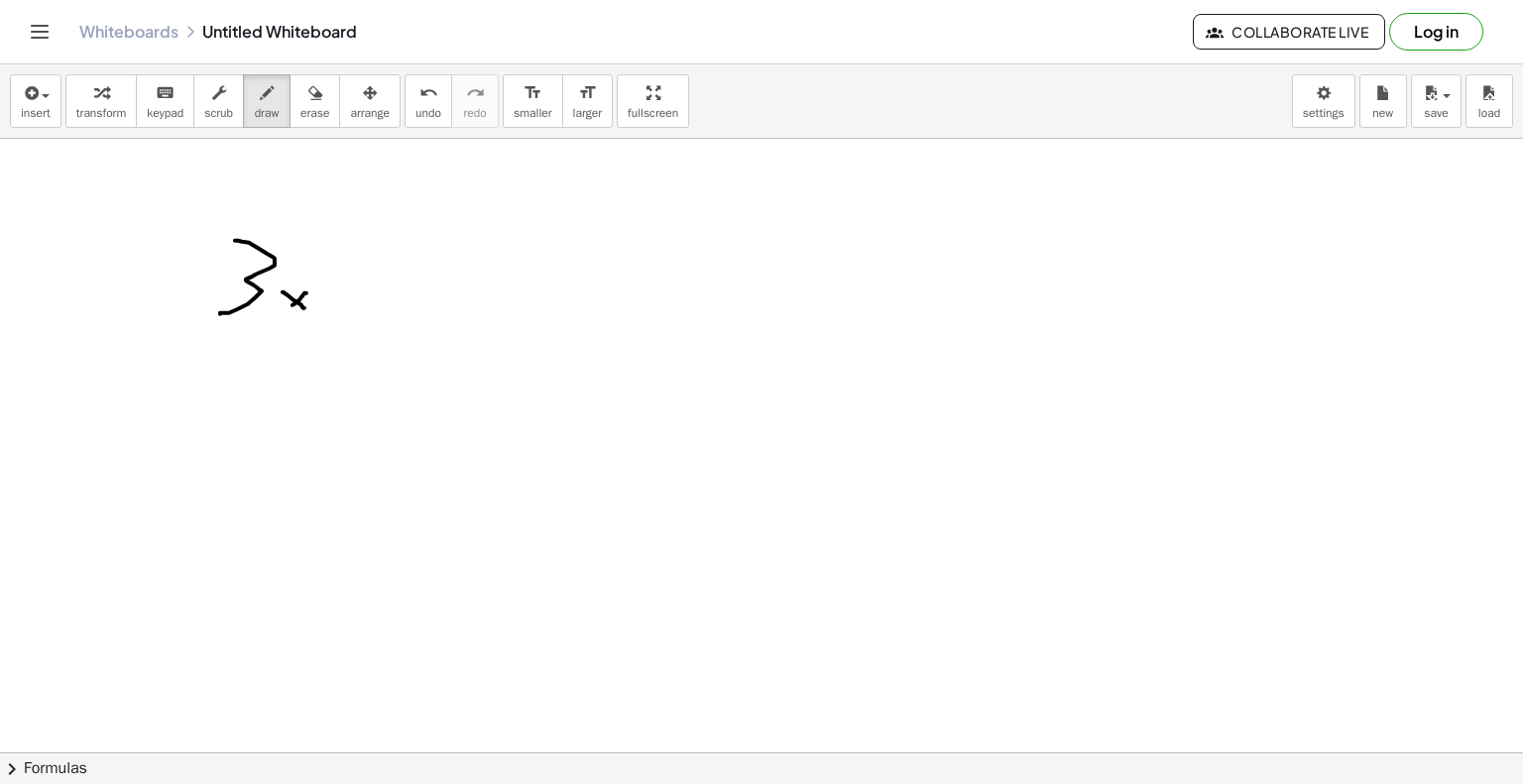 drag, startPoint x: 306, startPoint y: 292, endPoint x: 292, endPoint y: 307, distance: 20.518285 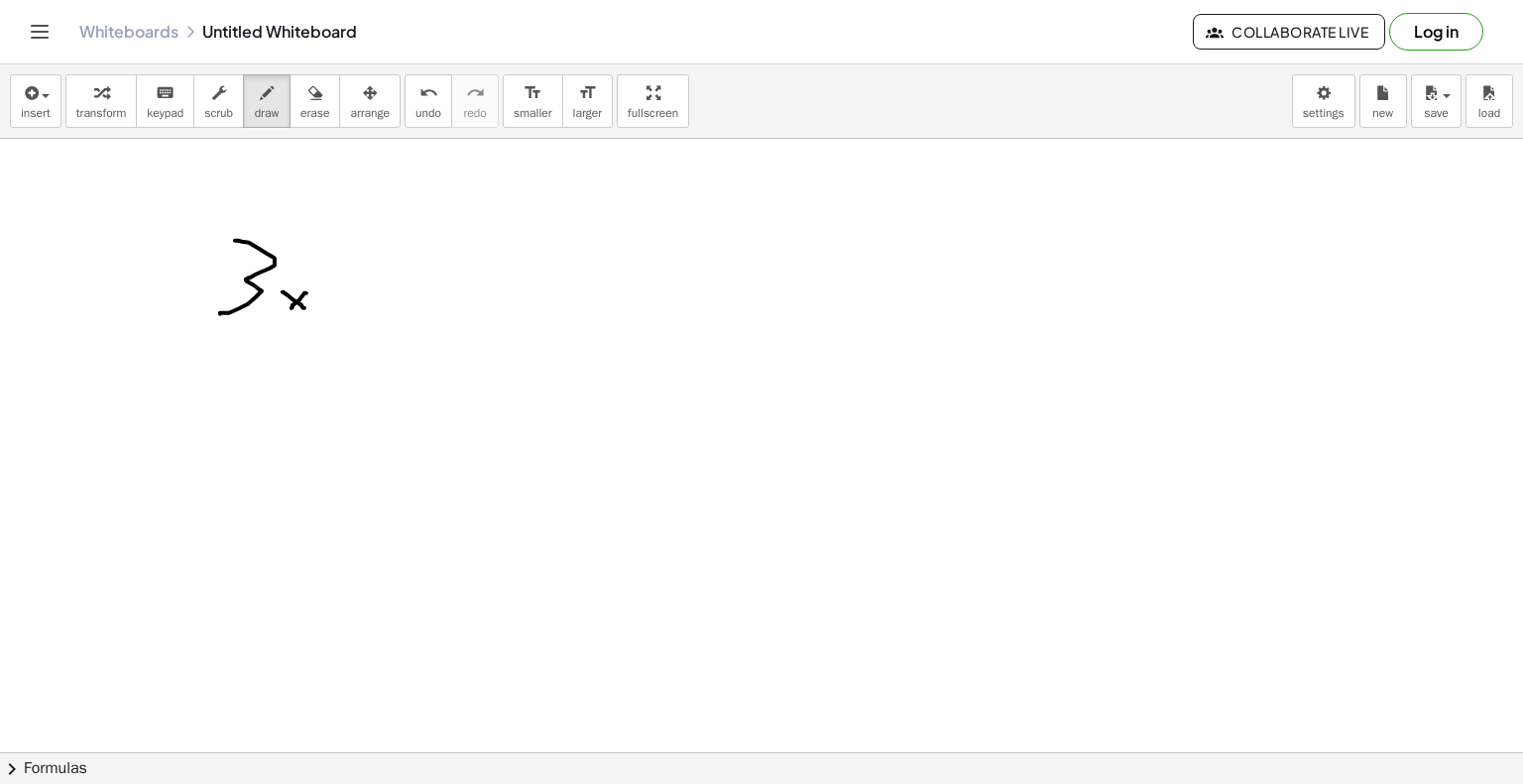 drag, startPoint x: 326, startPoint y: 289, endPoint x: 380, endPoint y: 294, distance: 54.230987 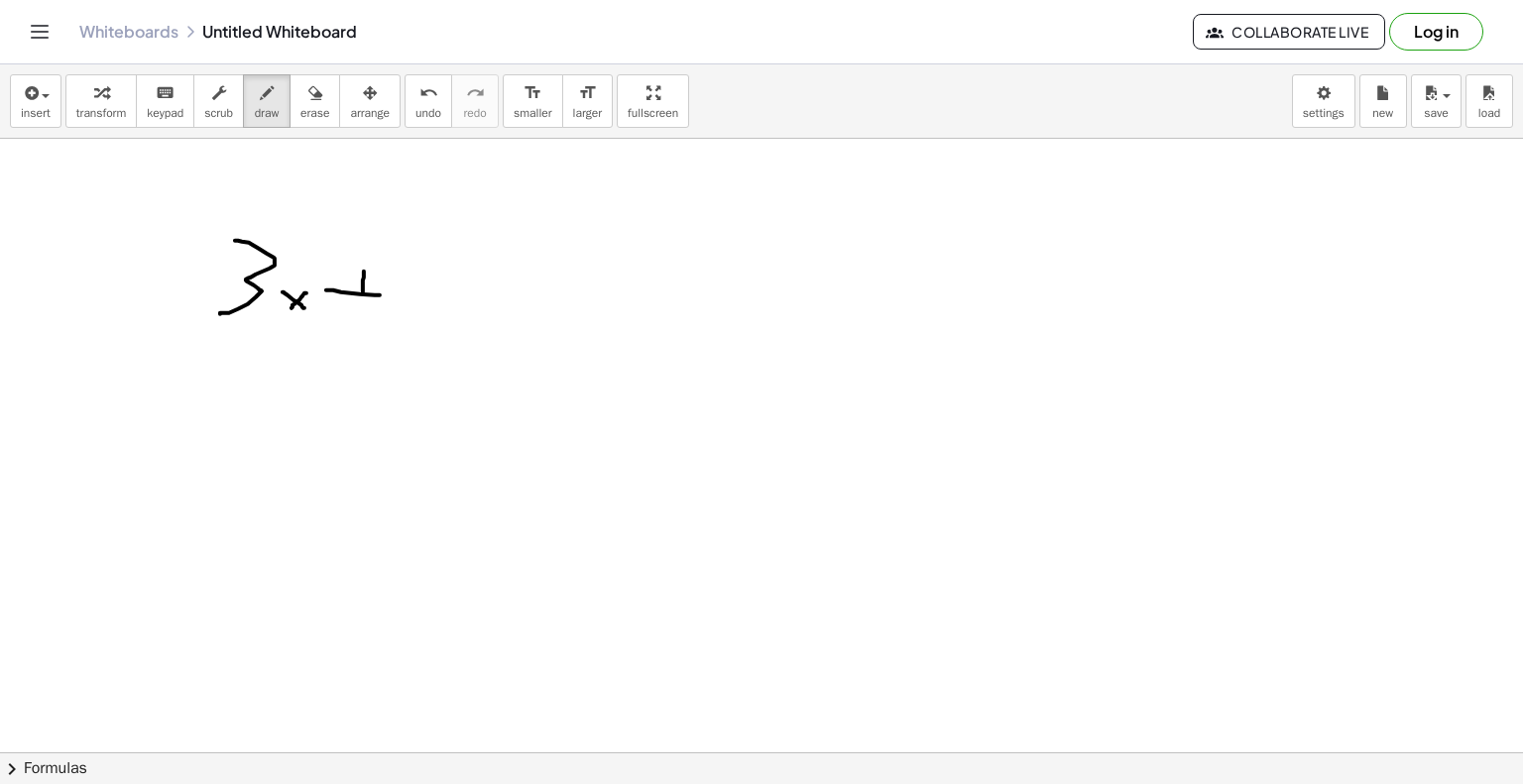 drag, startPoint x: 364, startPoint y: 271, endPoint x: 363, endPoint y: 291, distance: 20.024984 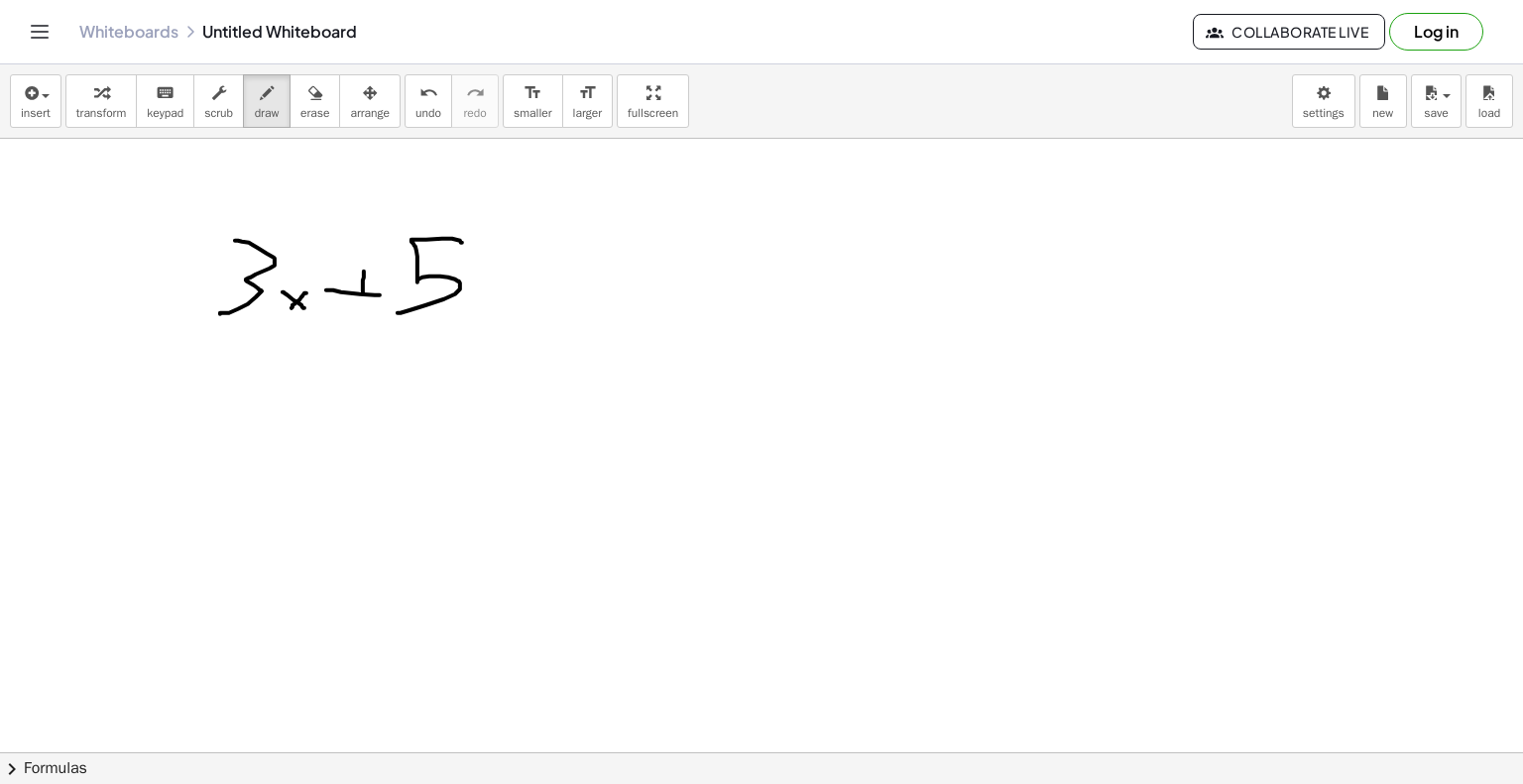 drag, startPoint x: 462, startPoint y: 242, endPoint x: 468, endPoint y: 285, distance: 43.416587 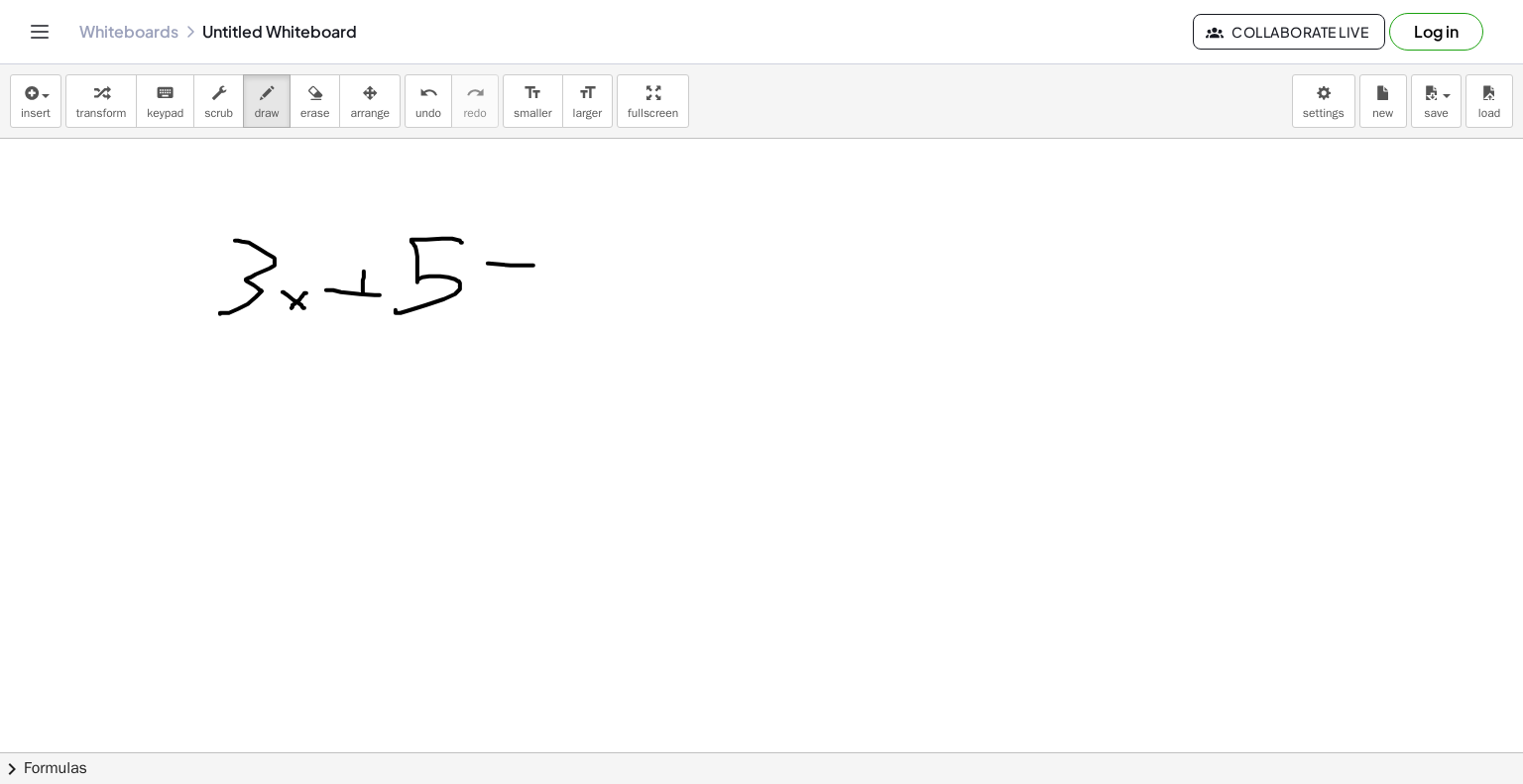 drag, startPoint x: 511, startPoint y: 265, endPoint x: 551, endPoint y: 265, distance: 40 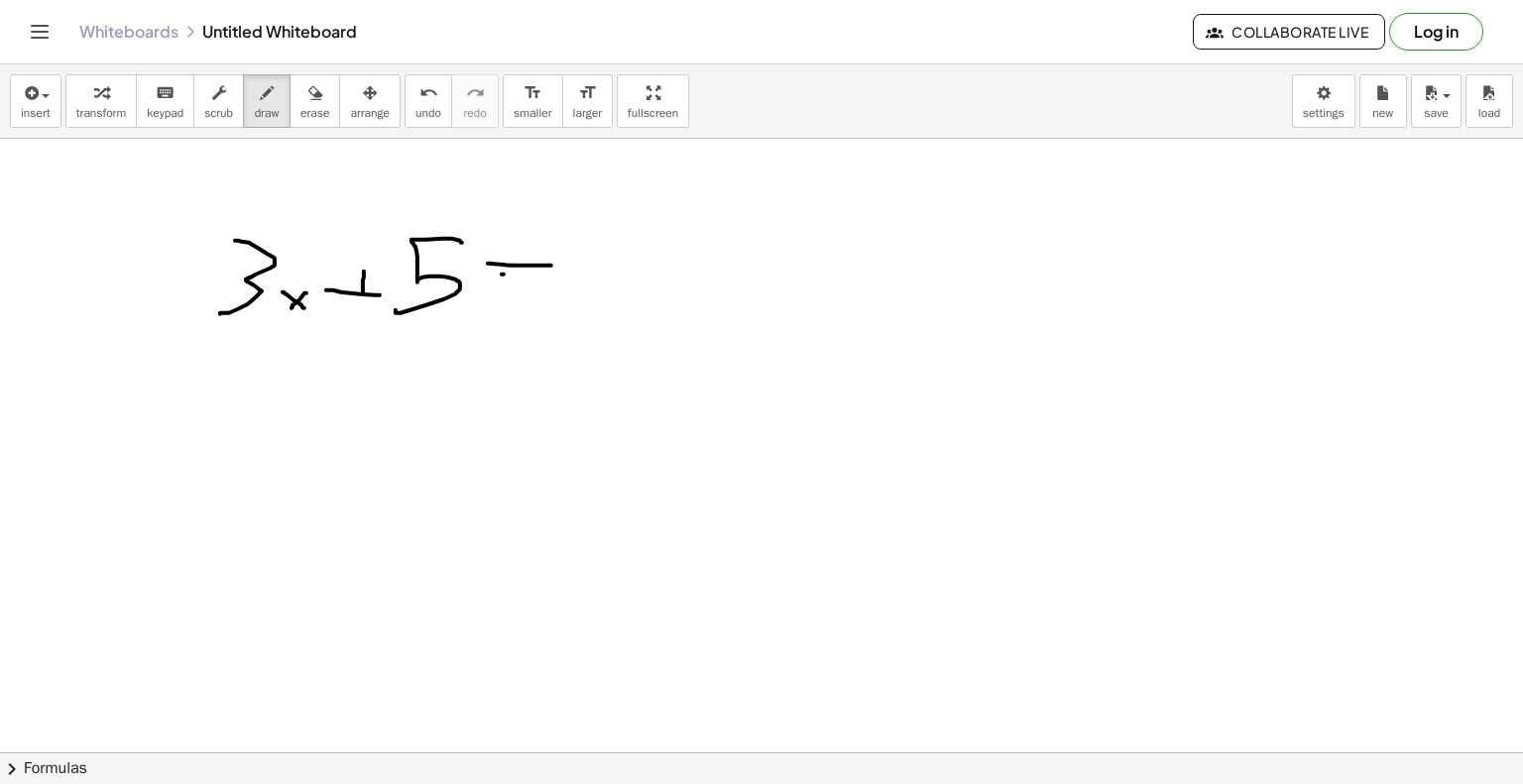 drag, startPoint x: 502, startPoint y: 274, endPoint x: 559, endPoint y: 278, distance: 57.140179 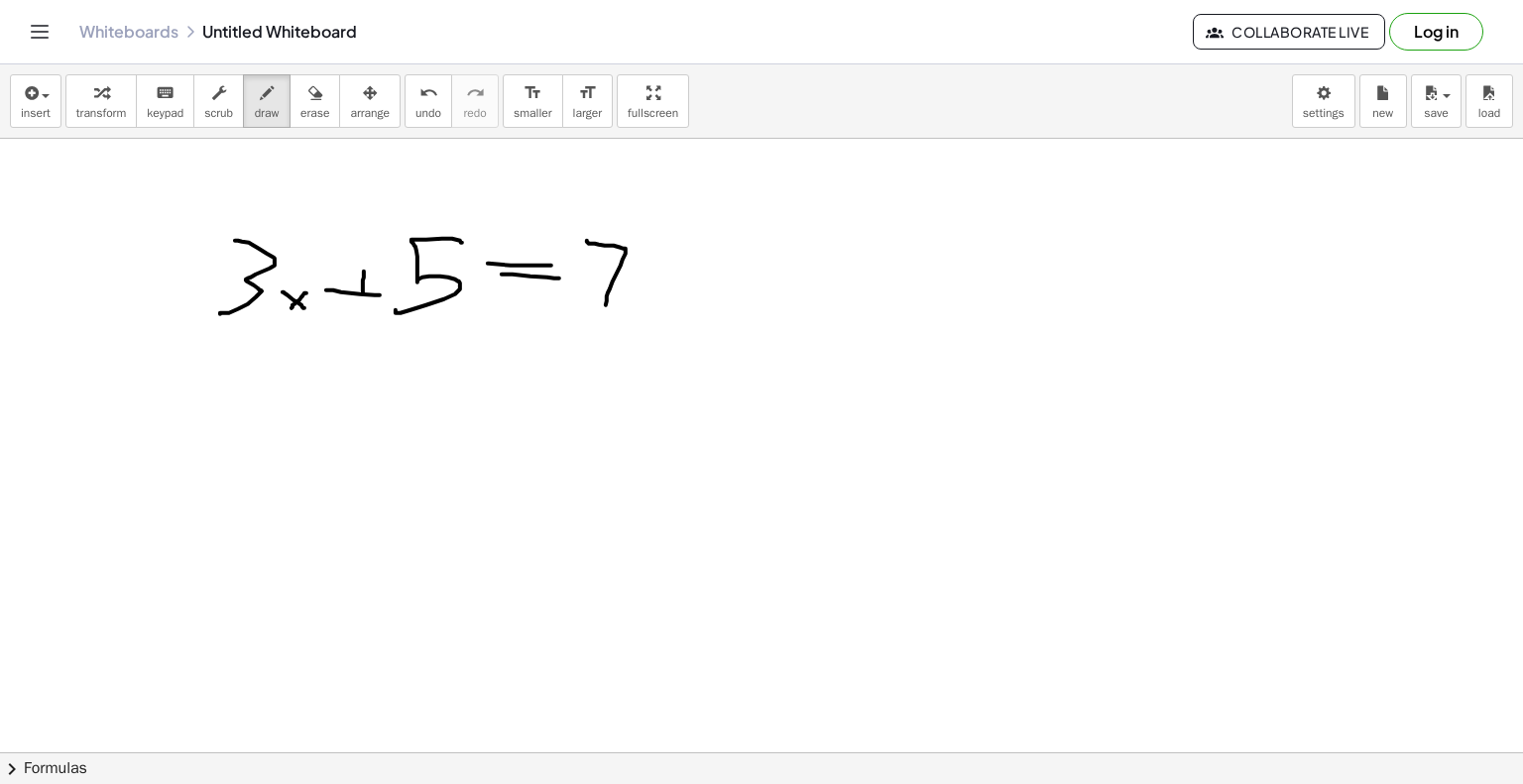 drag, startPoint x: 587, startPoint y: 240, endPoint x: 603, endPoint y: 309, distance: 70.83078 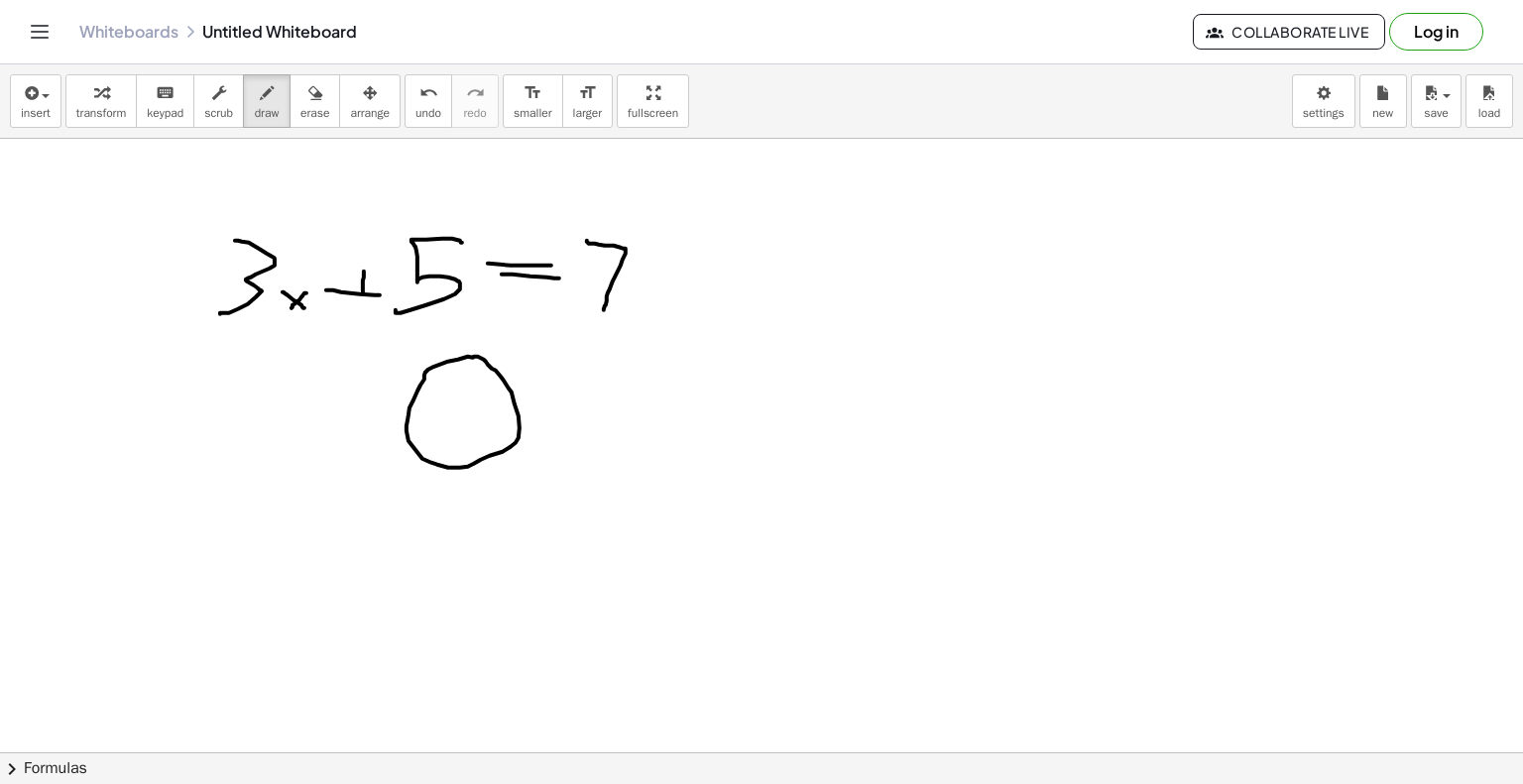 drag, startPoint x: 448, startPoint y: 361, endPoint x: 196, endPoint y: 133, distance: 339.8353 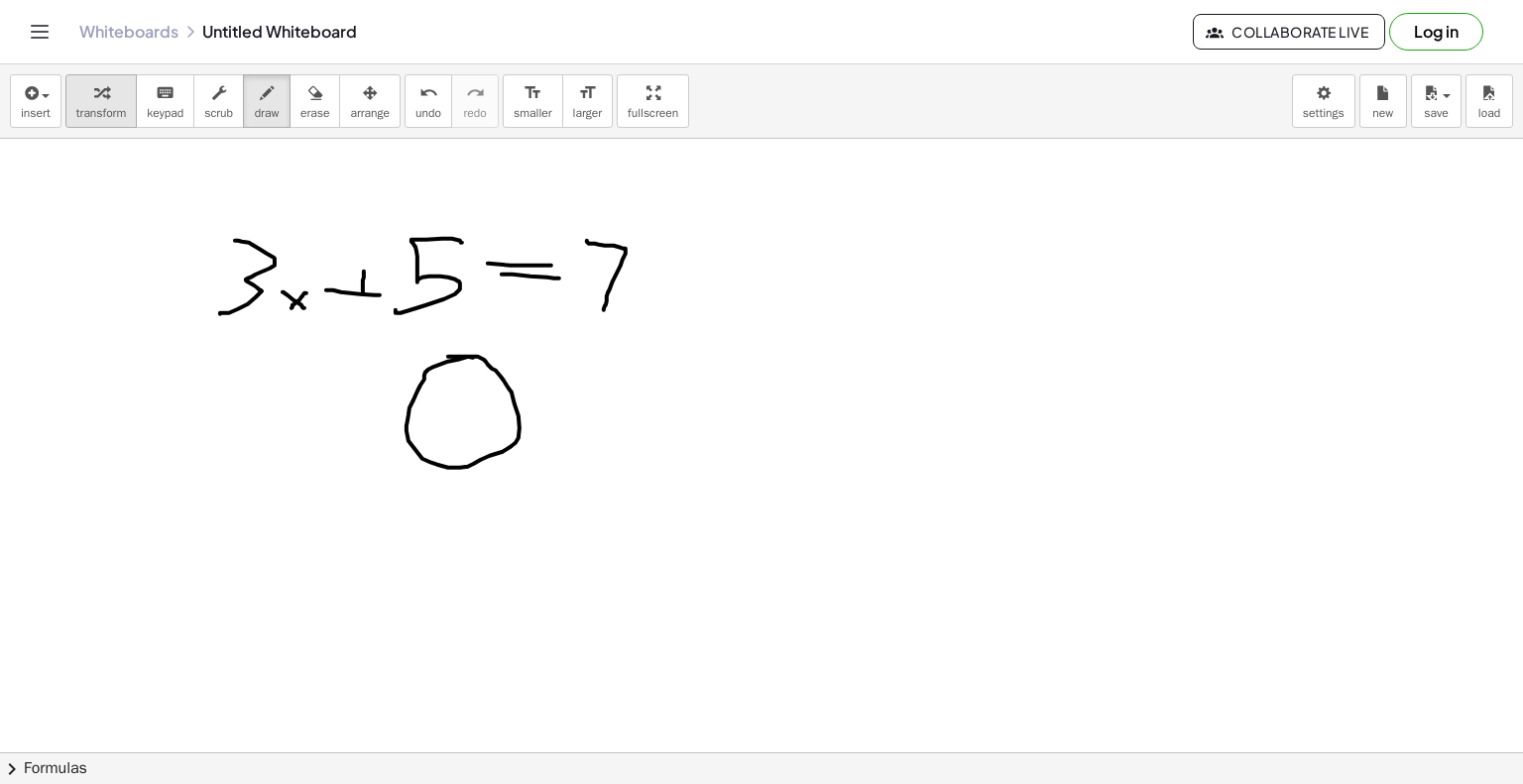 click at bounding box center [101, 93] 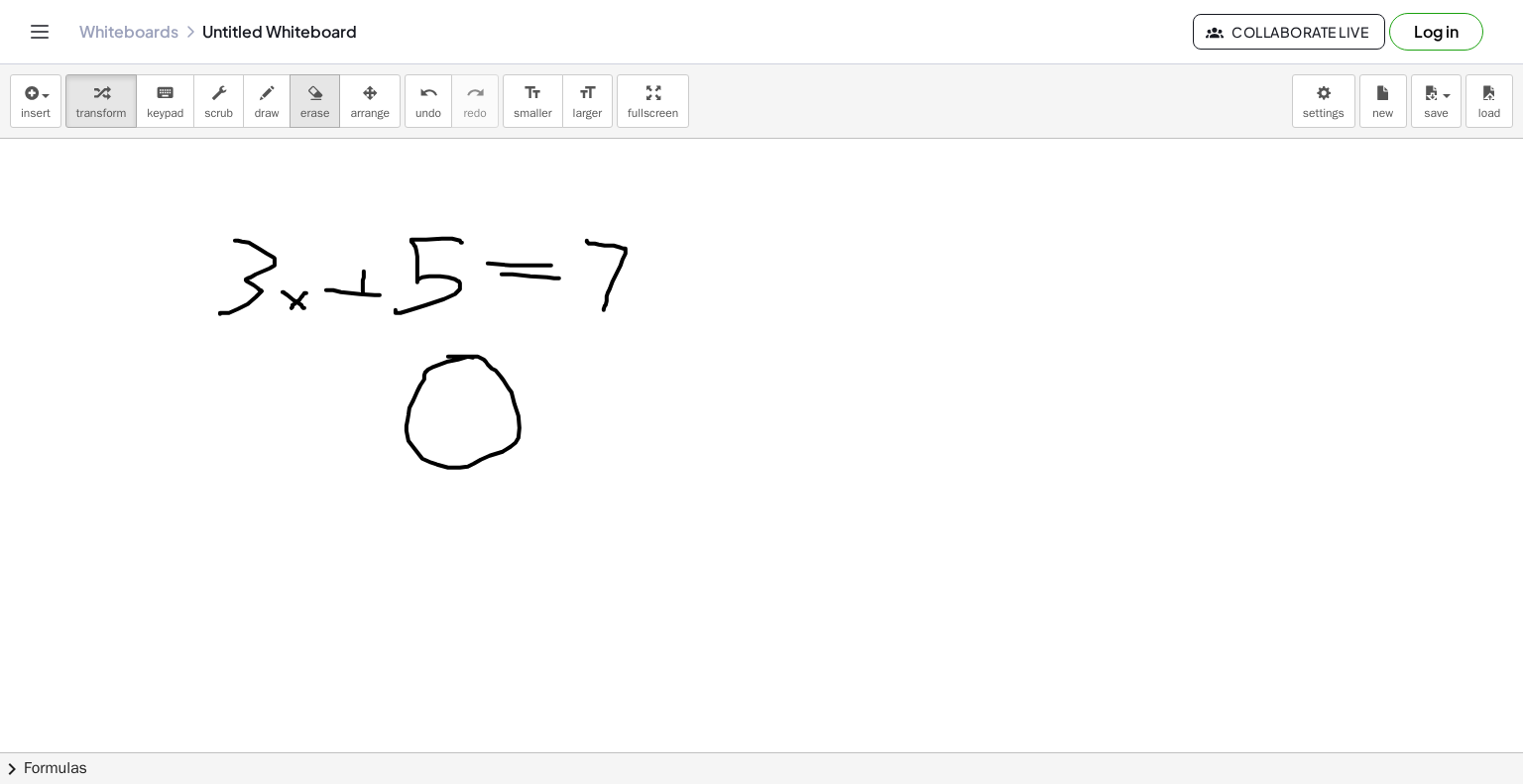click at bounding box center (314, 92) 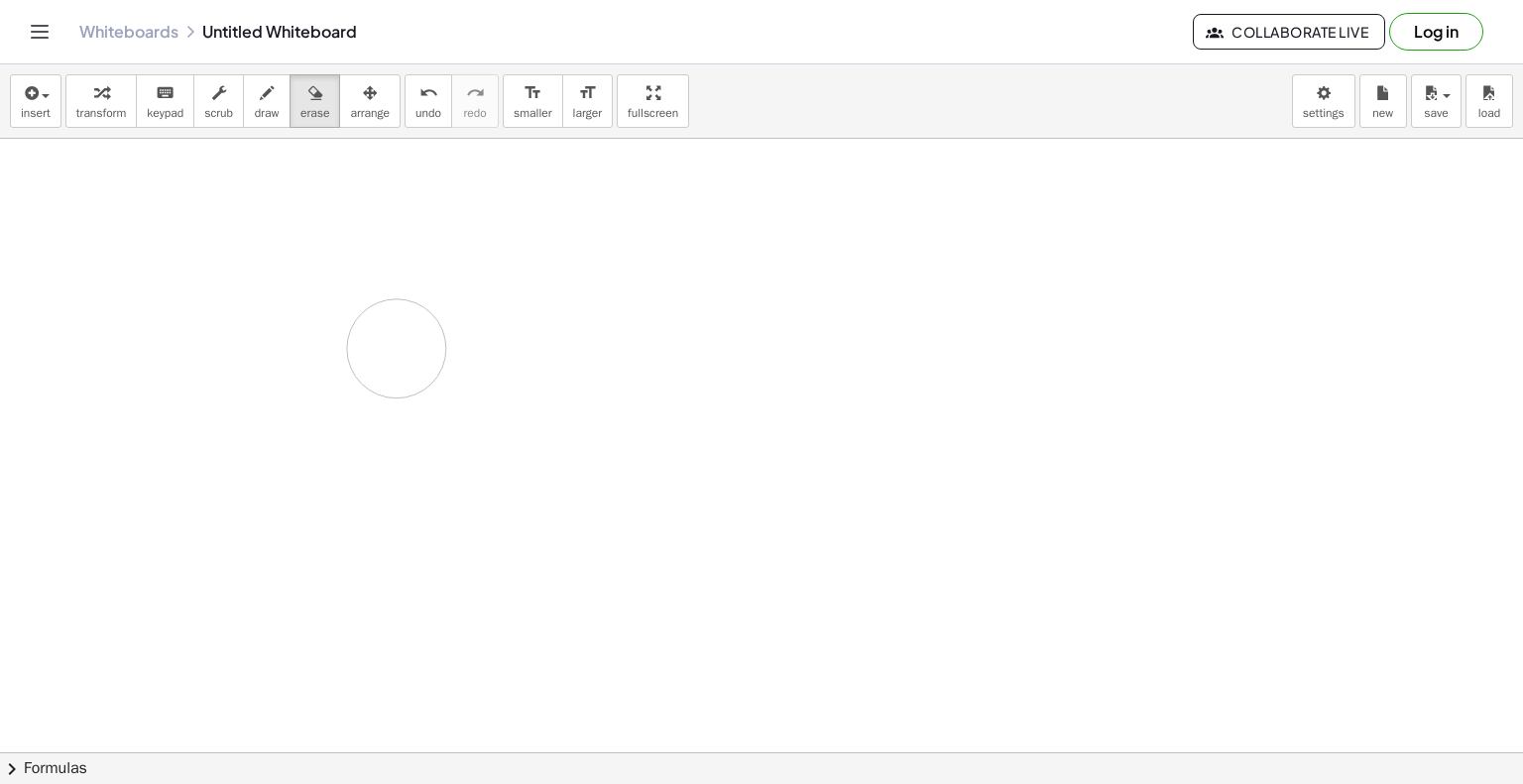 drag, startPoint x: 235, startPoint y: 268, endPoint x: 457, endPoint y: 325, distance: 229.20079 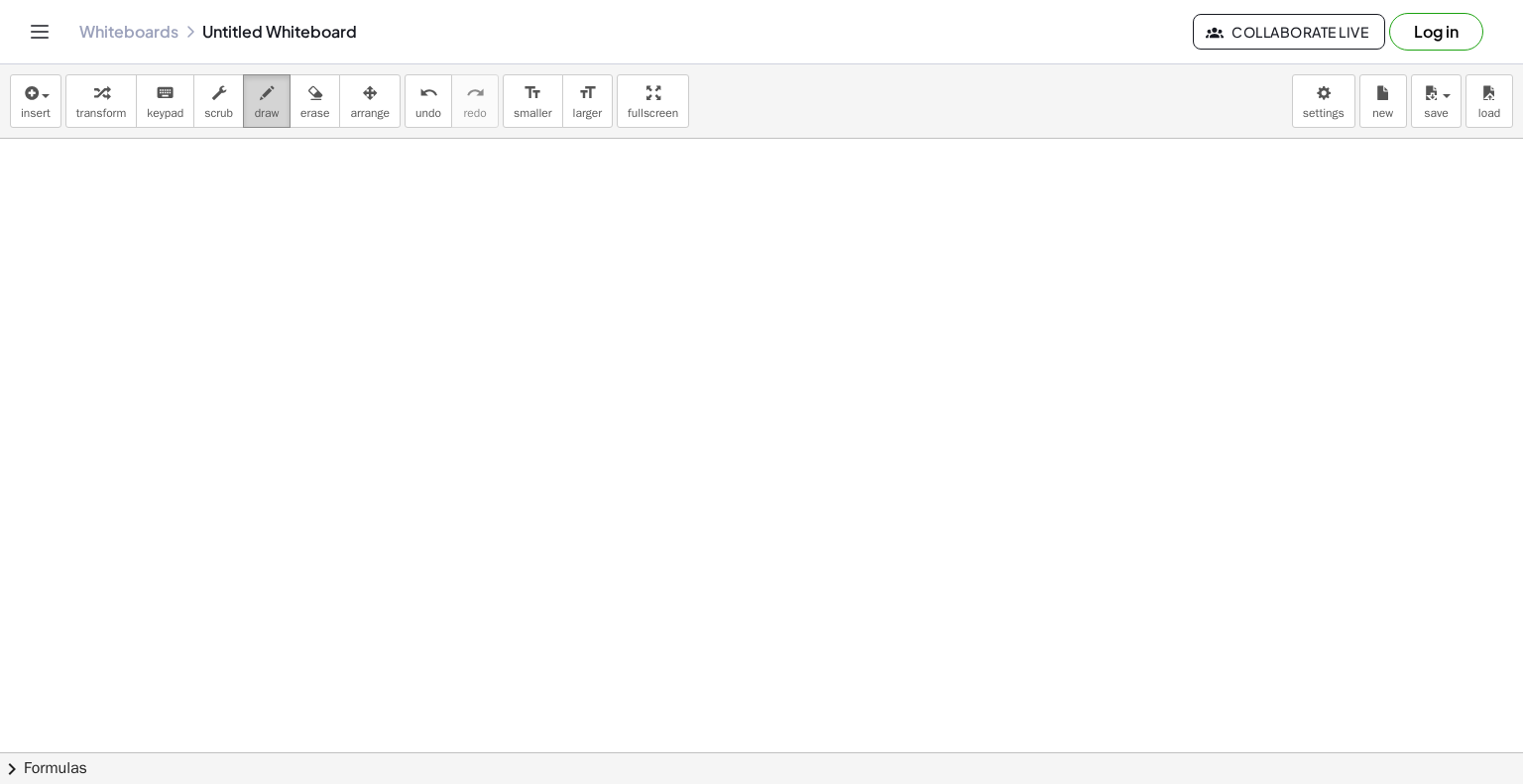 click on "draw" at bounding box center [267, 113] 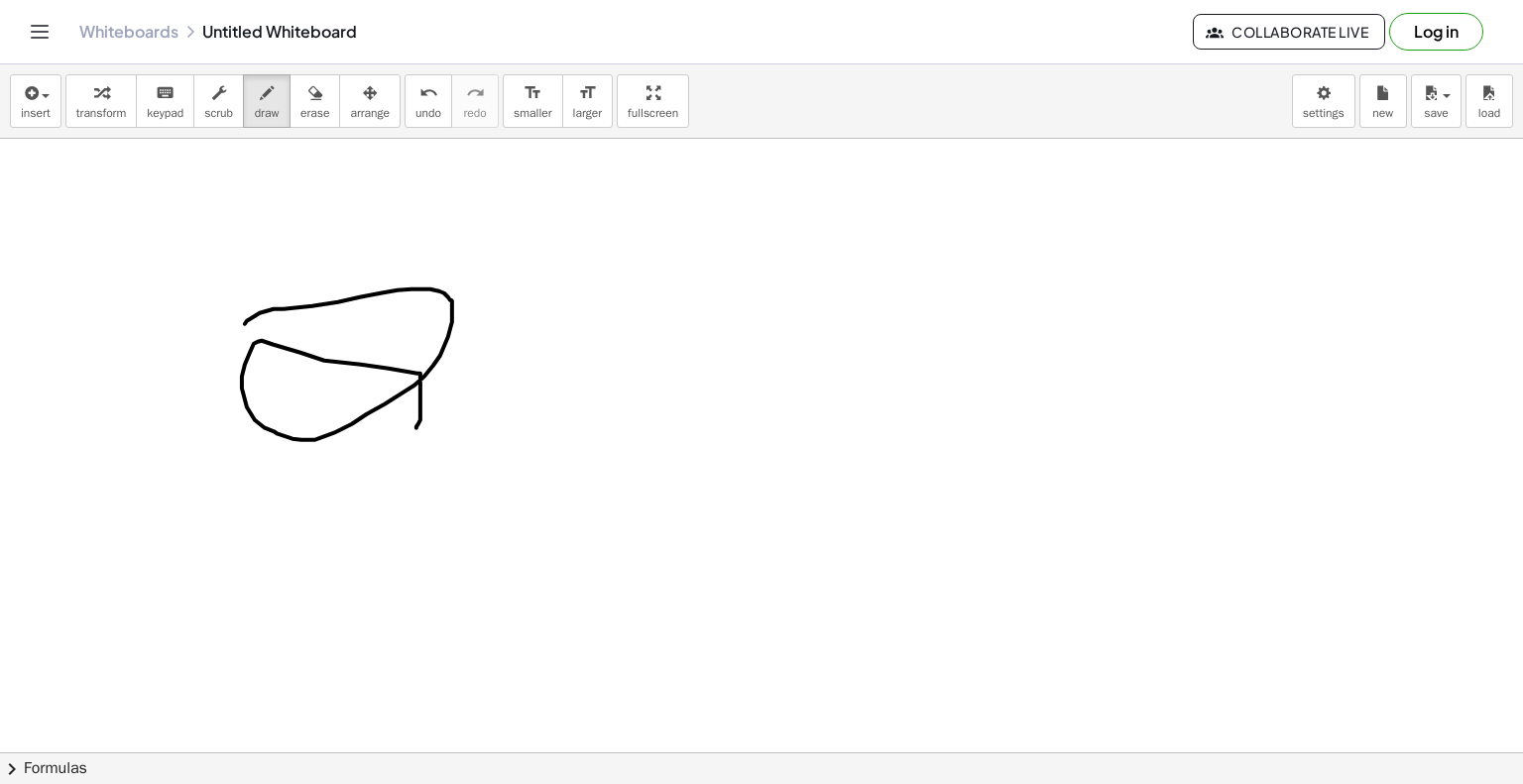 drag, startPoint x: 338, startPoint y: 301, endPoint x: 416, endPoint y: 427, distance: 148.18907 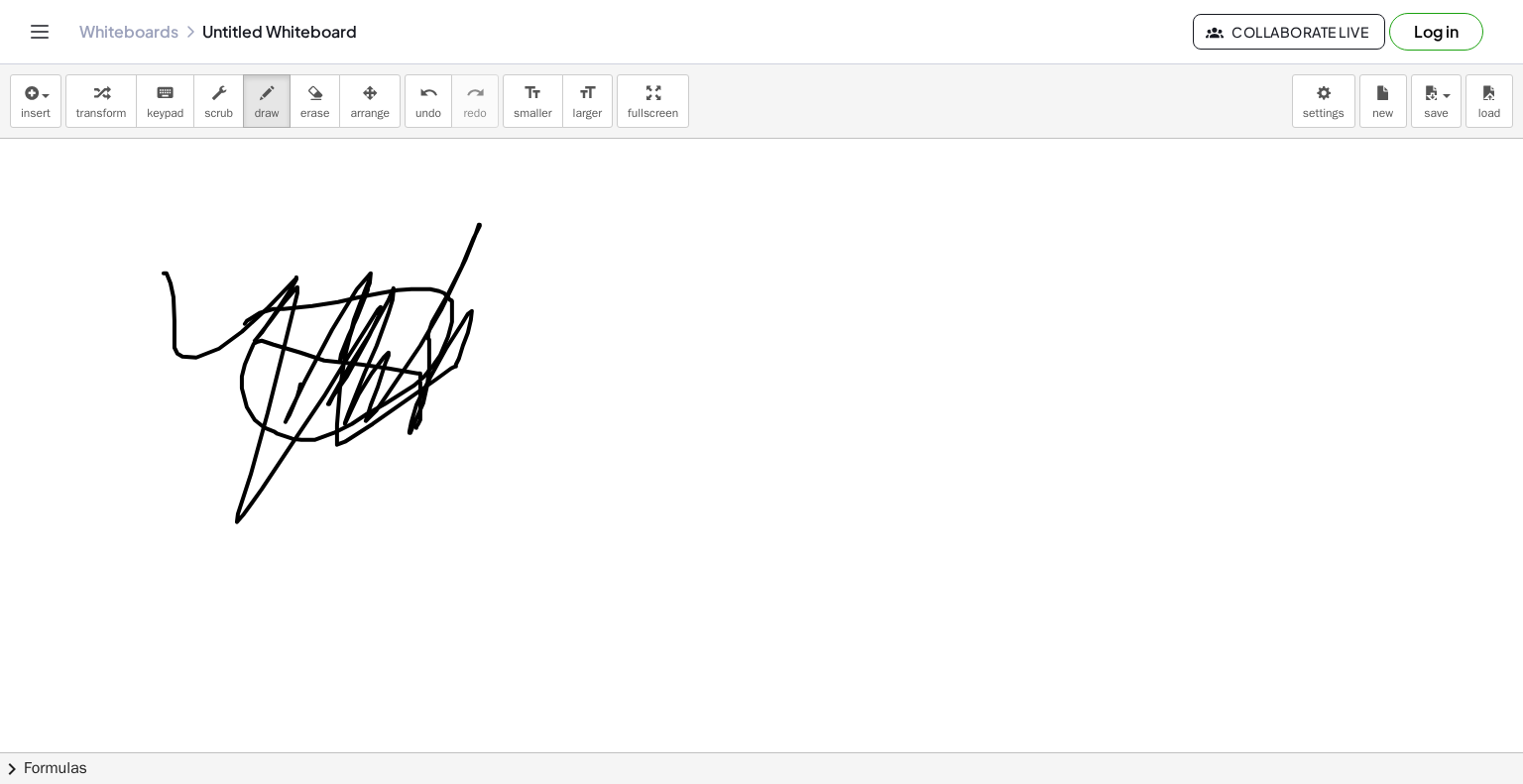 drag, startPoint x: 165, startPoint y: 273, endPoint x: 301, endPoint y: 384, distance: 175.54771 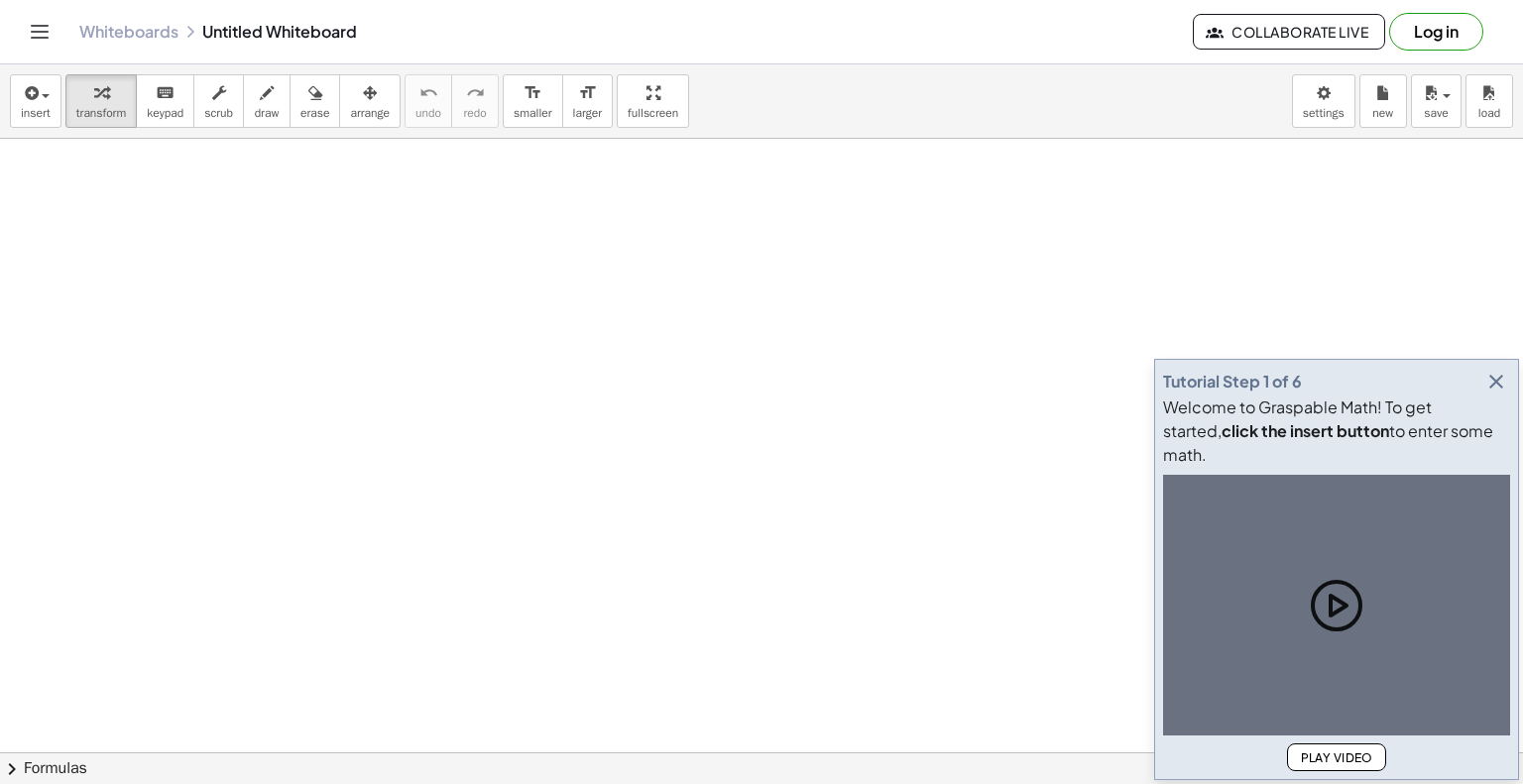 scroll, scrollTop: 0, scrollLeft: 0, axis: both 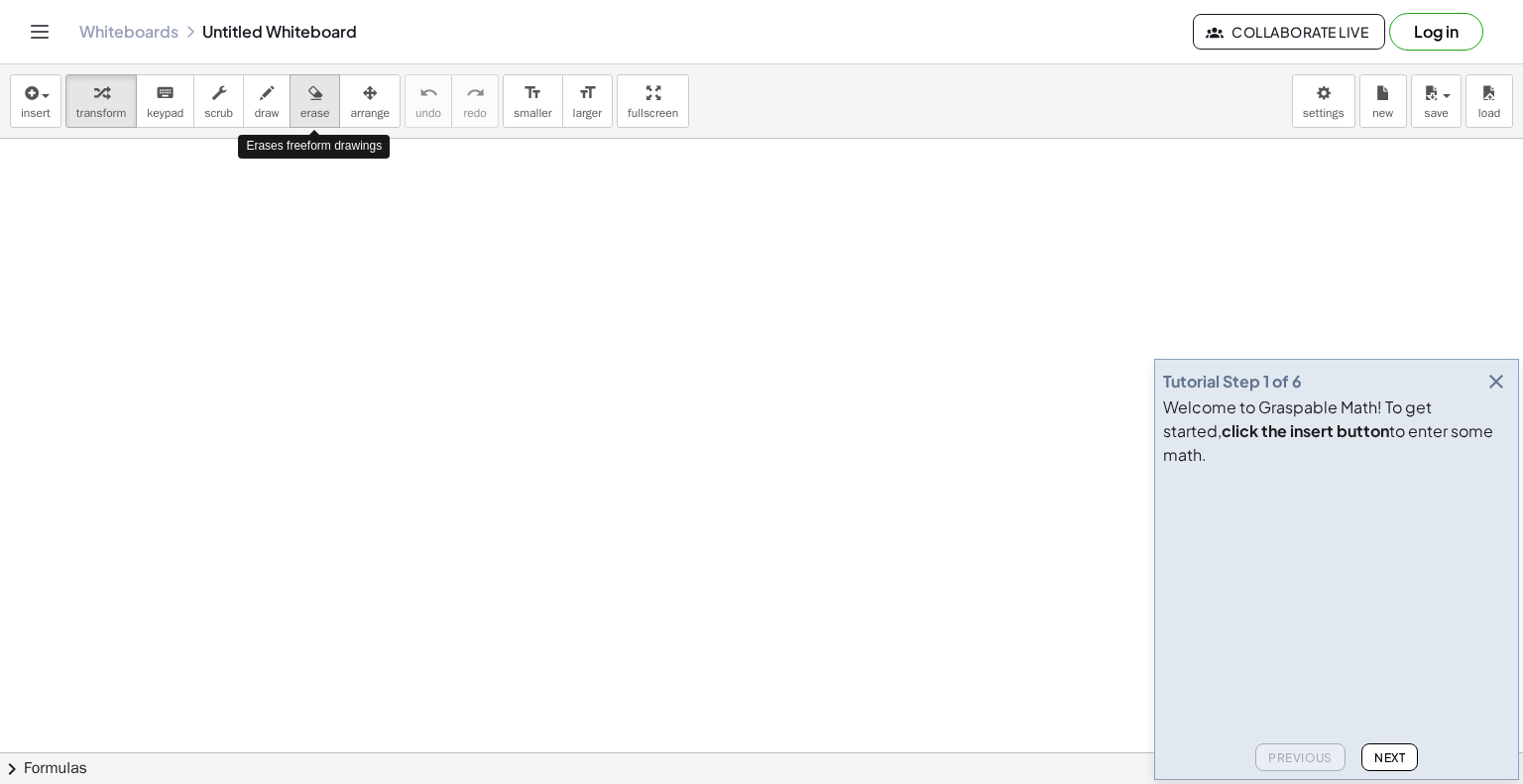 click at bounding box center (315, 93) 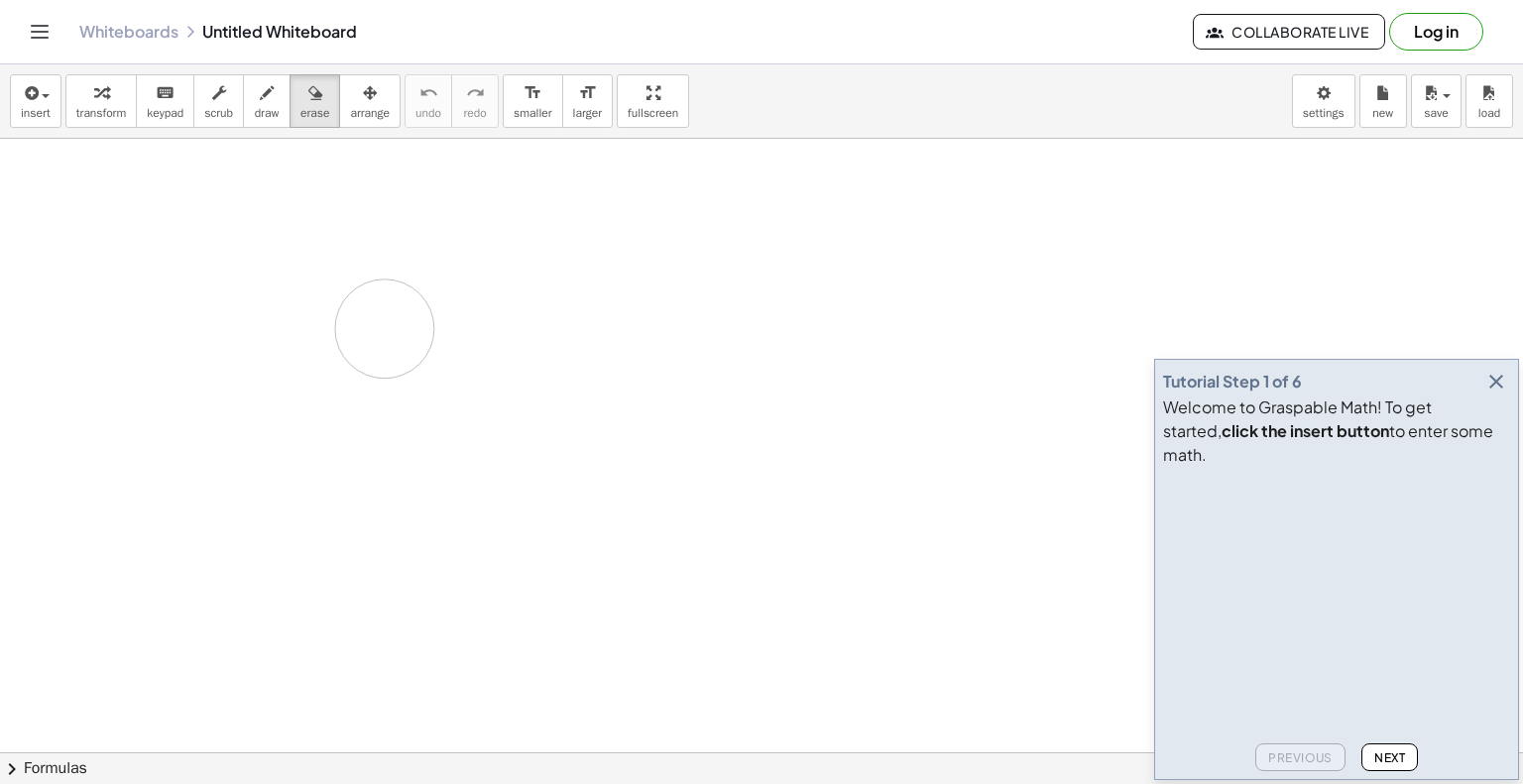 drag, startPoint x: 290, startPoint y: 265, endPoint x: 406, endPoint y: 320, distance: 128.37835 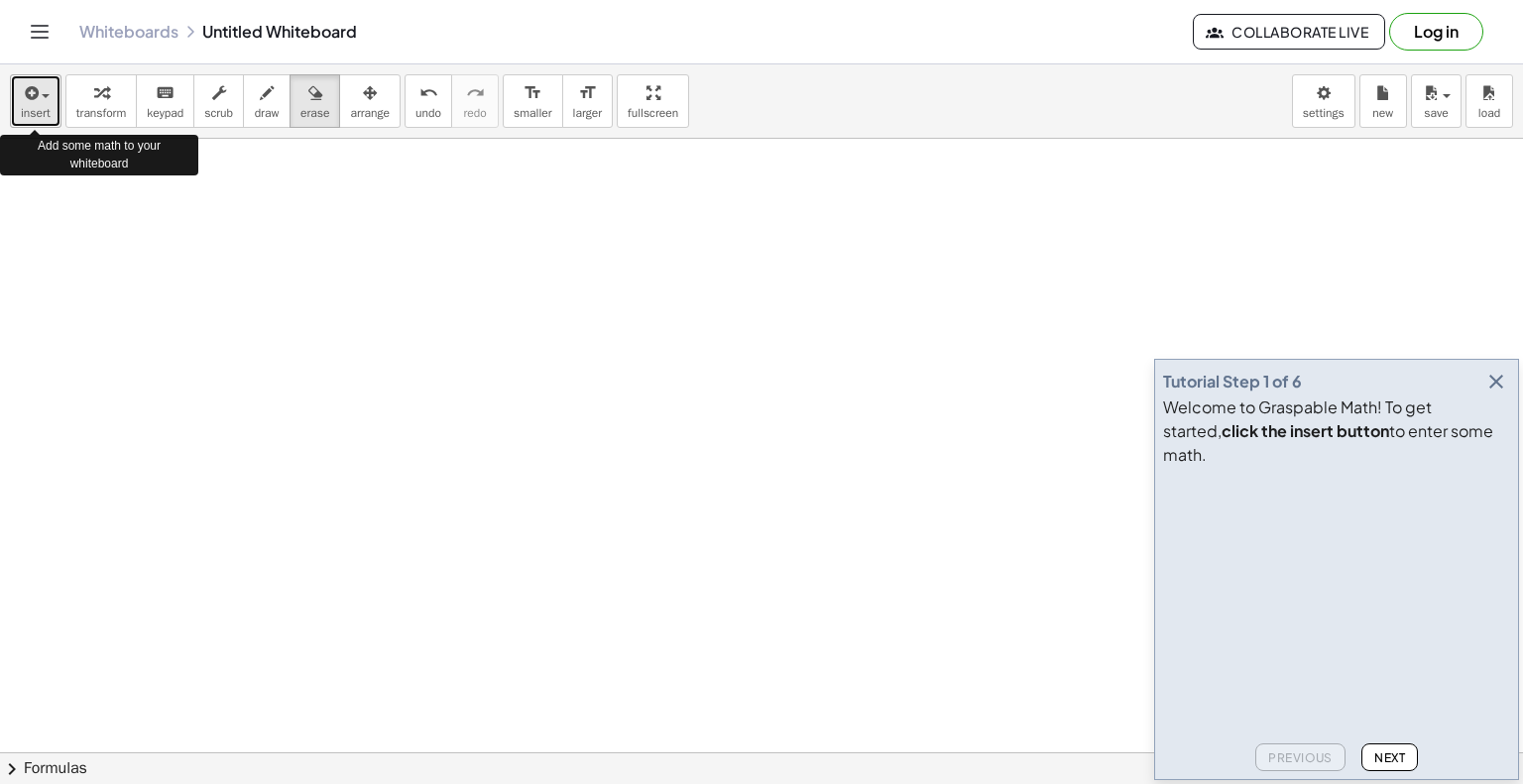 click on "insert" at bounding box center [36, 113] 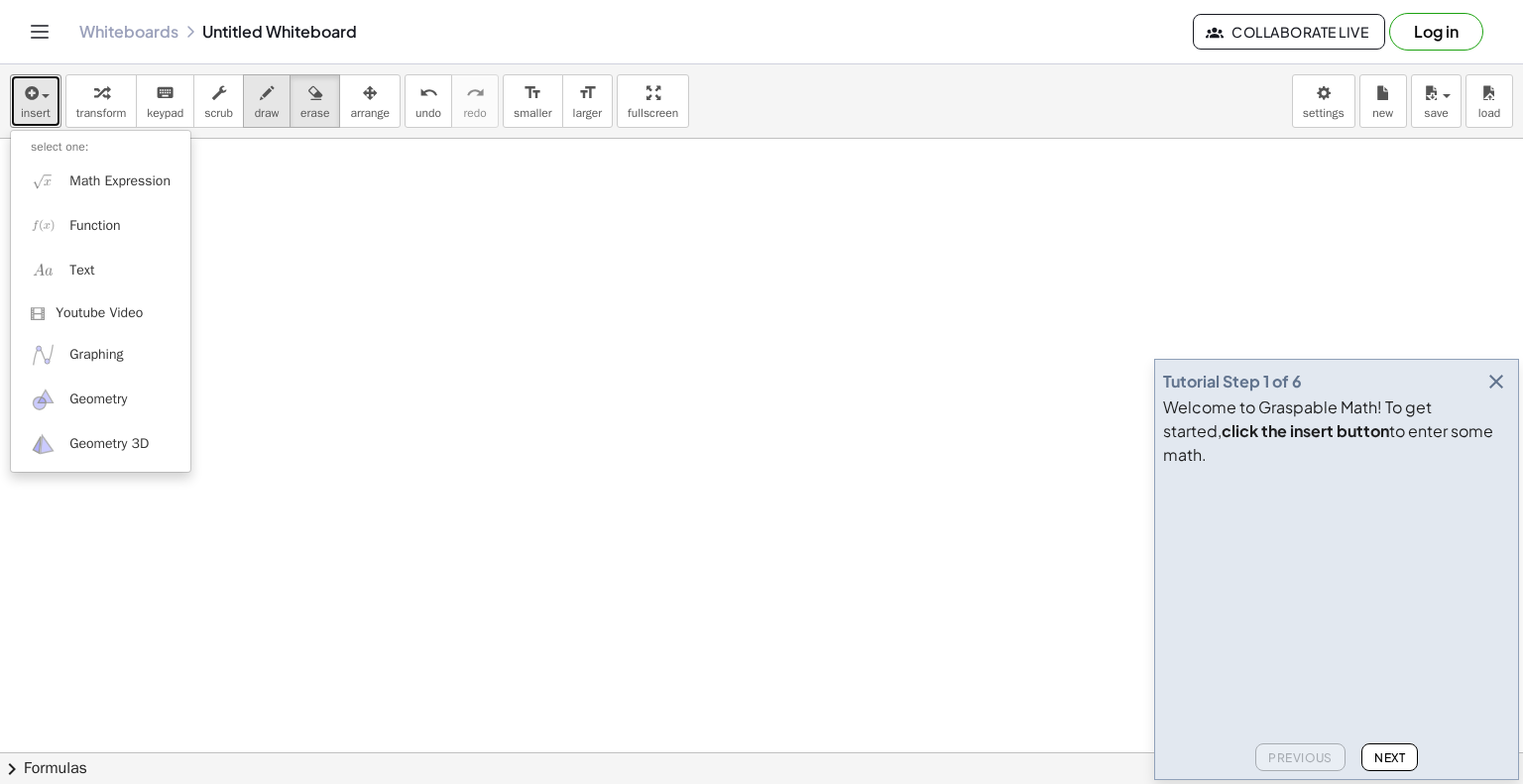 click at bounding box center (267, 92) 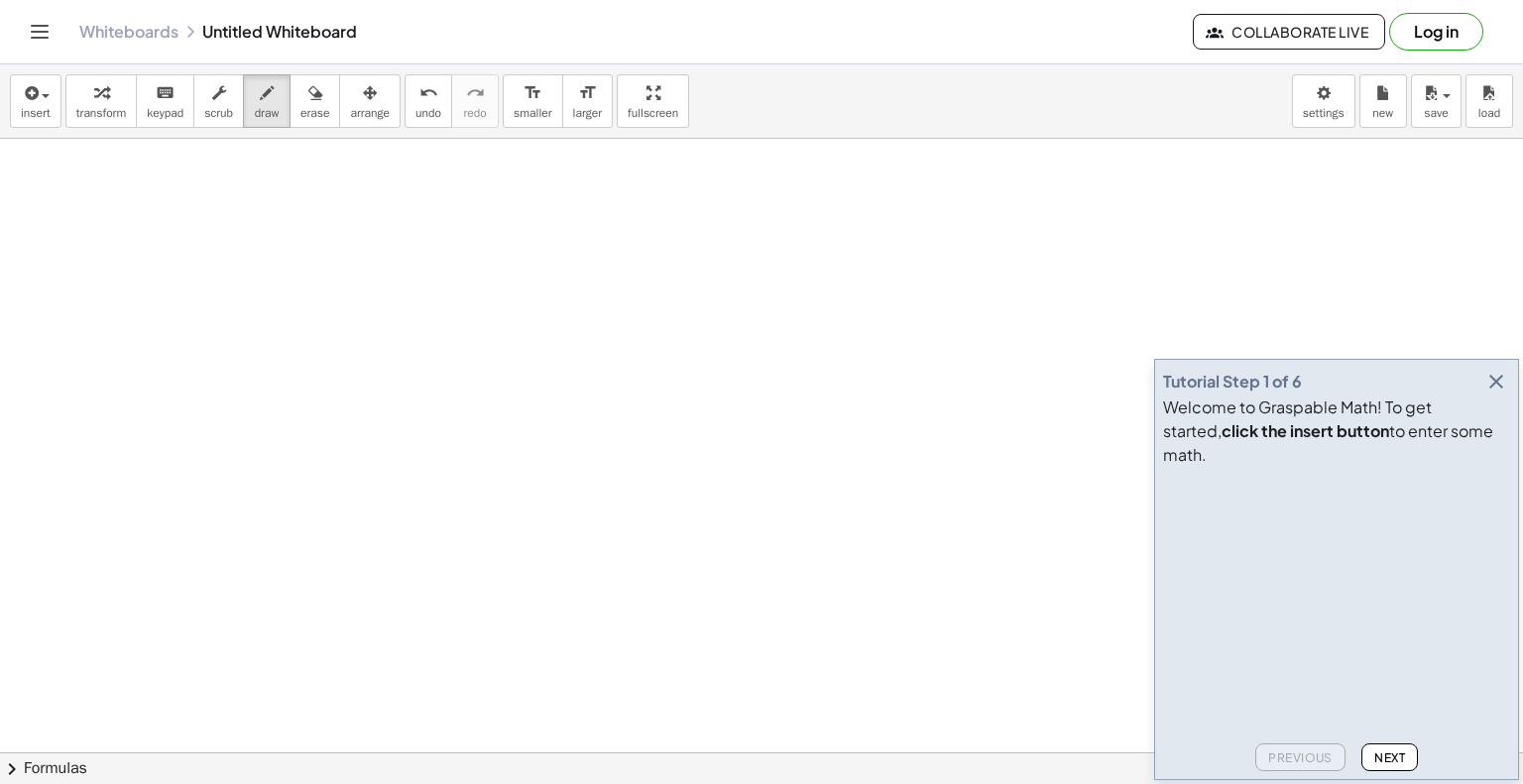 drag, startPoint x: 242, startPoint y: 234, endPoint x: 234, endPoint y: 209, distance: 26.24881 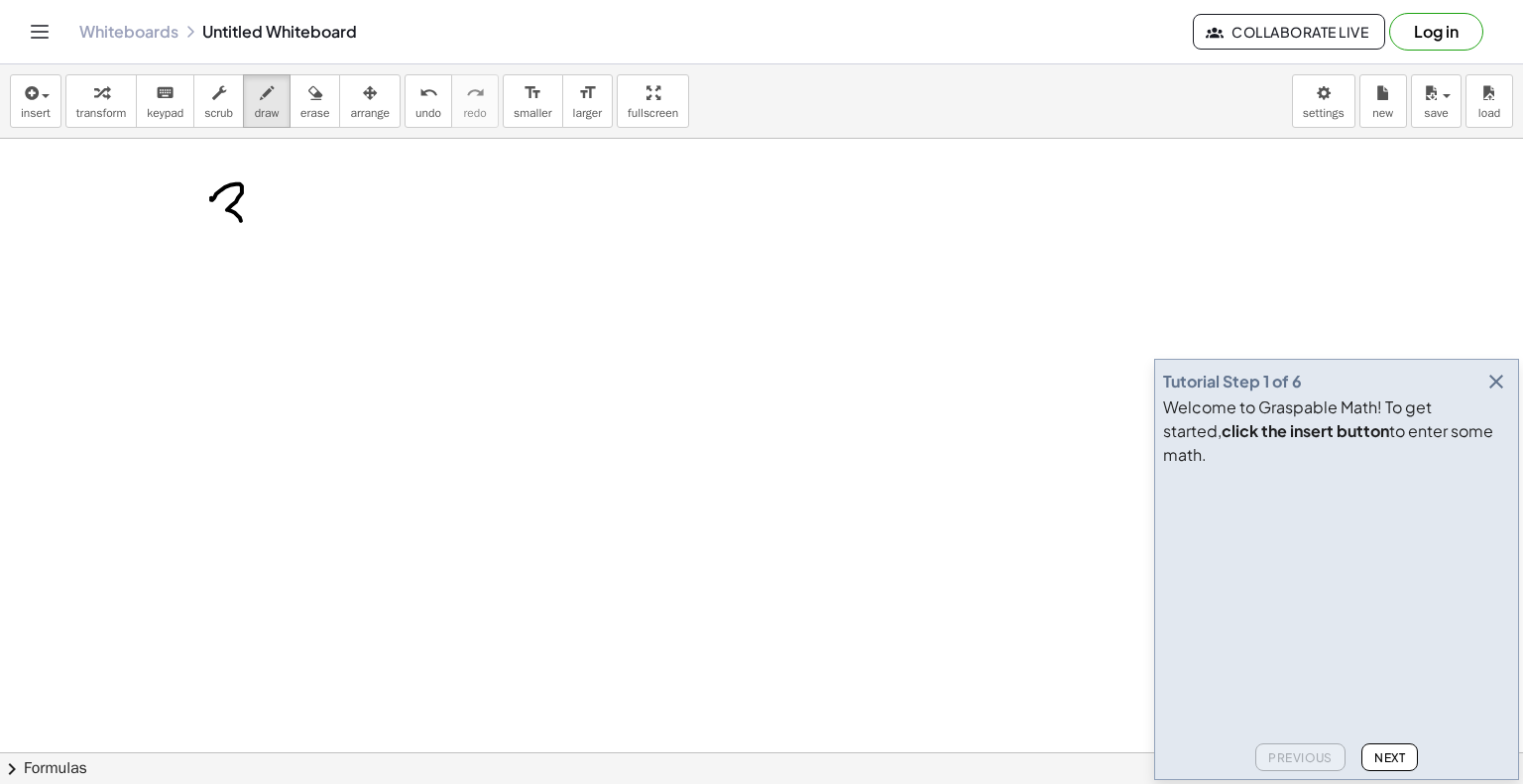 drag, startPoint x: 234, startPoint y: 209, endPoint x: 224, endPoint y: 225, distance: 18.867962 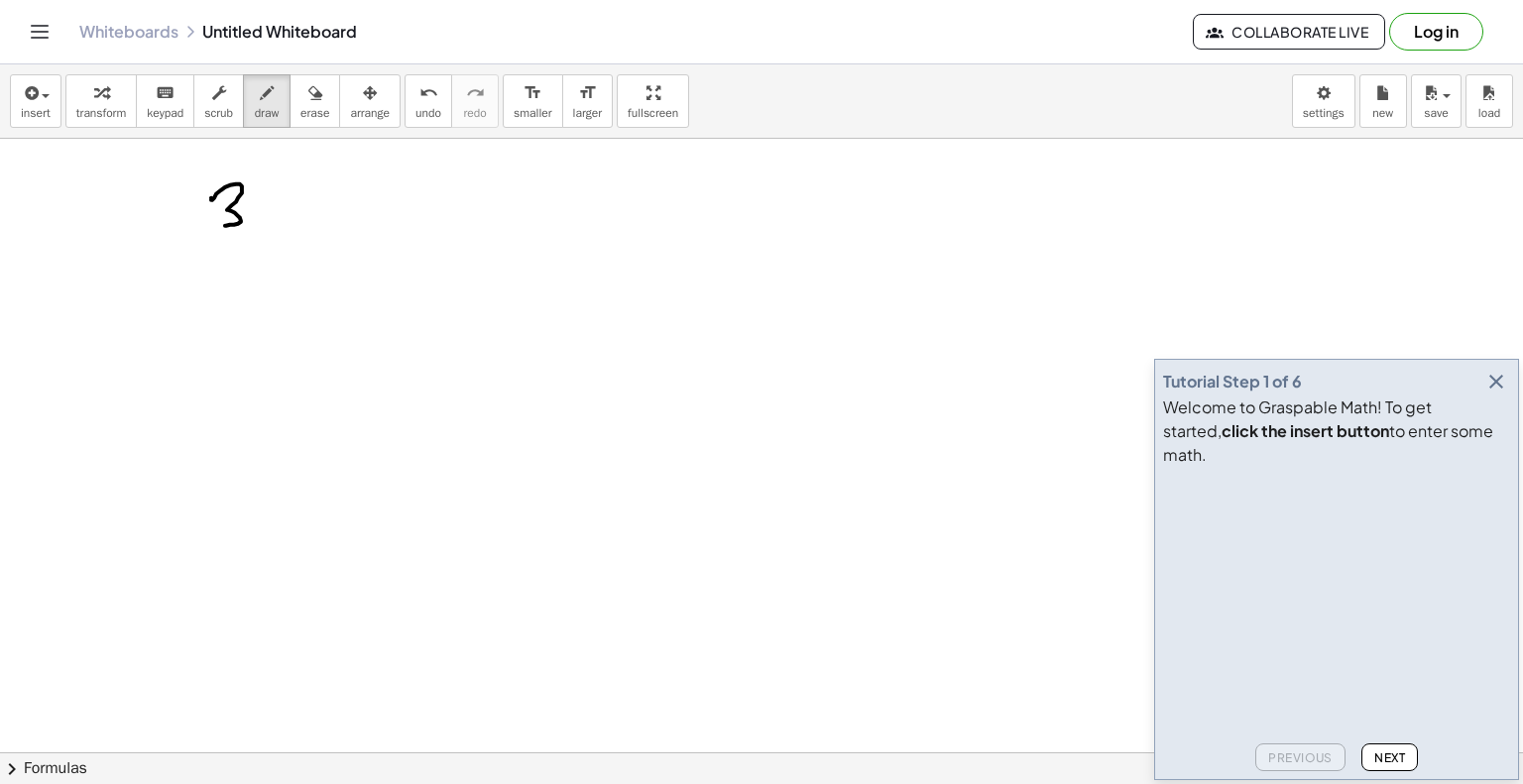 drag, startPoint x: 279, startPoint y: 198, endPoint x: 256, endPoint y: 214, distance: 28.01785 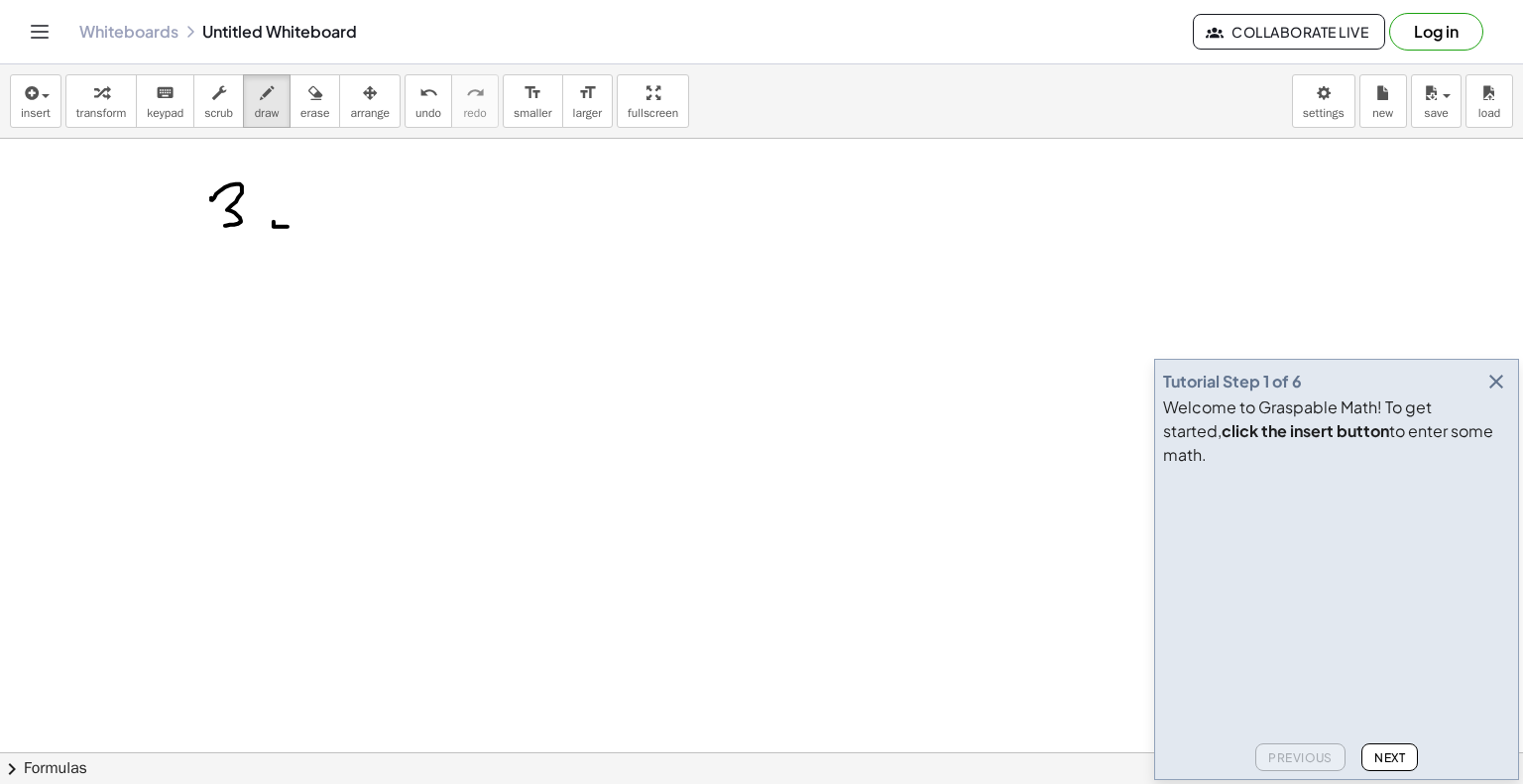 drag, startPoint x: 333, startPoint y: 188, endPoint x: 293, endPoint y: 200, distance: 41.761226 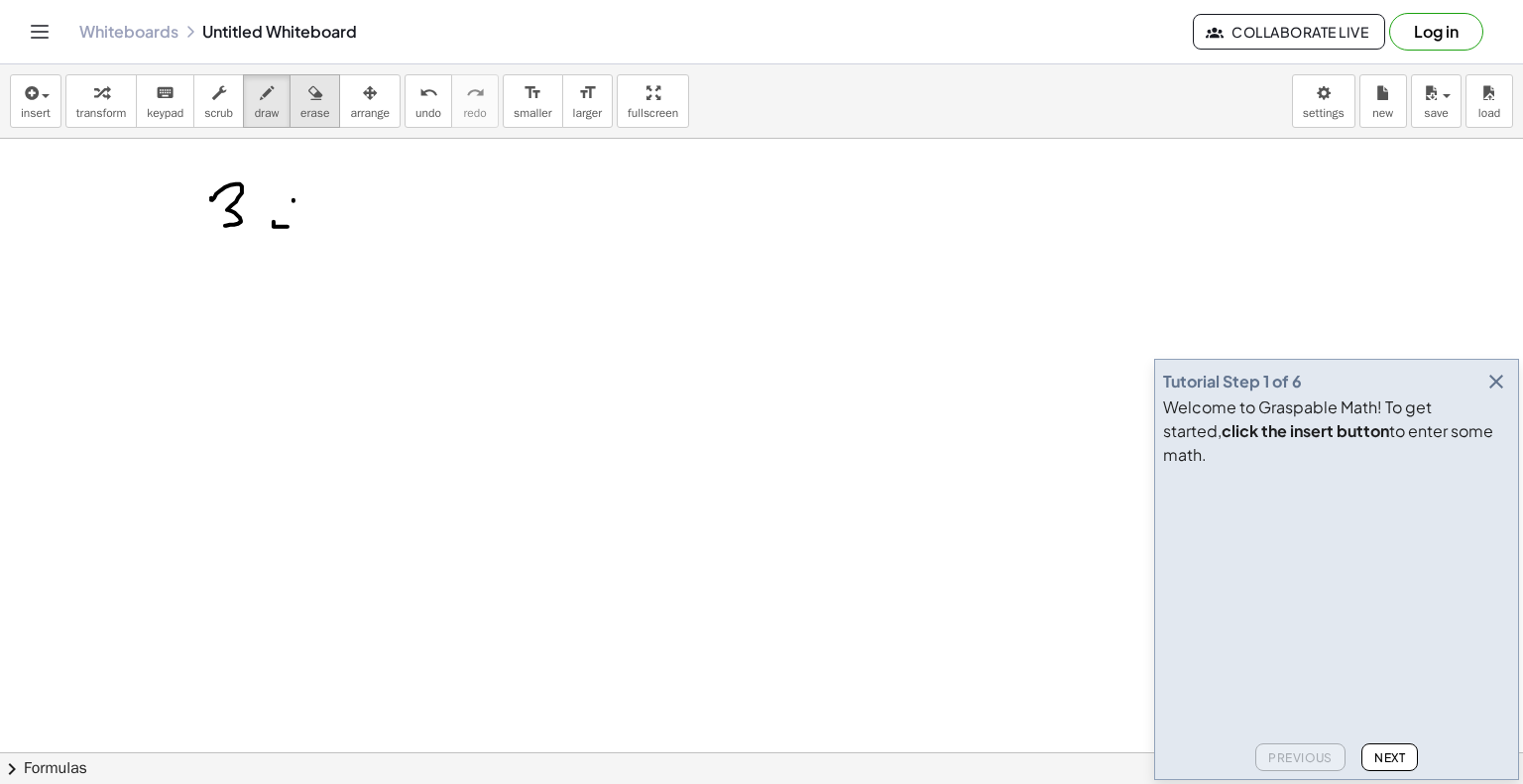 click on "erase" at bounding box center [314, 101] 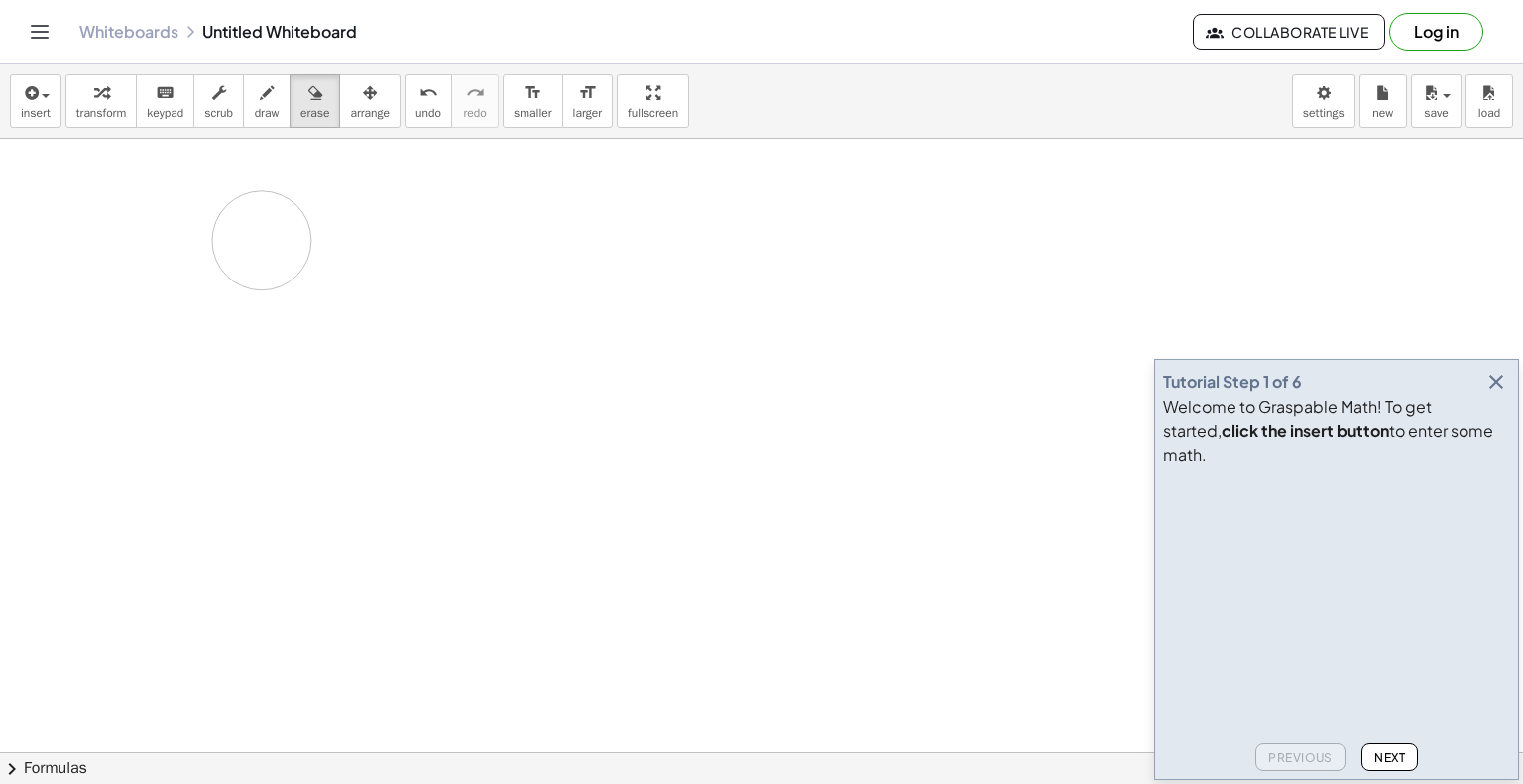 drag, startPoint x: 285, startPoint y: 201, endPoint x: 263, endPoint y: 248, distance: 51.894123 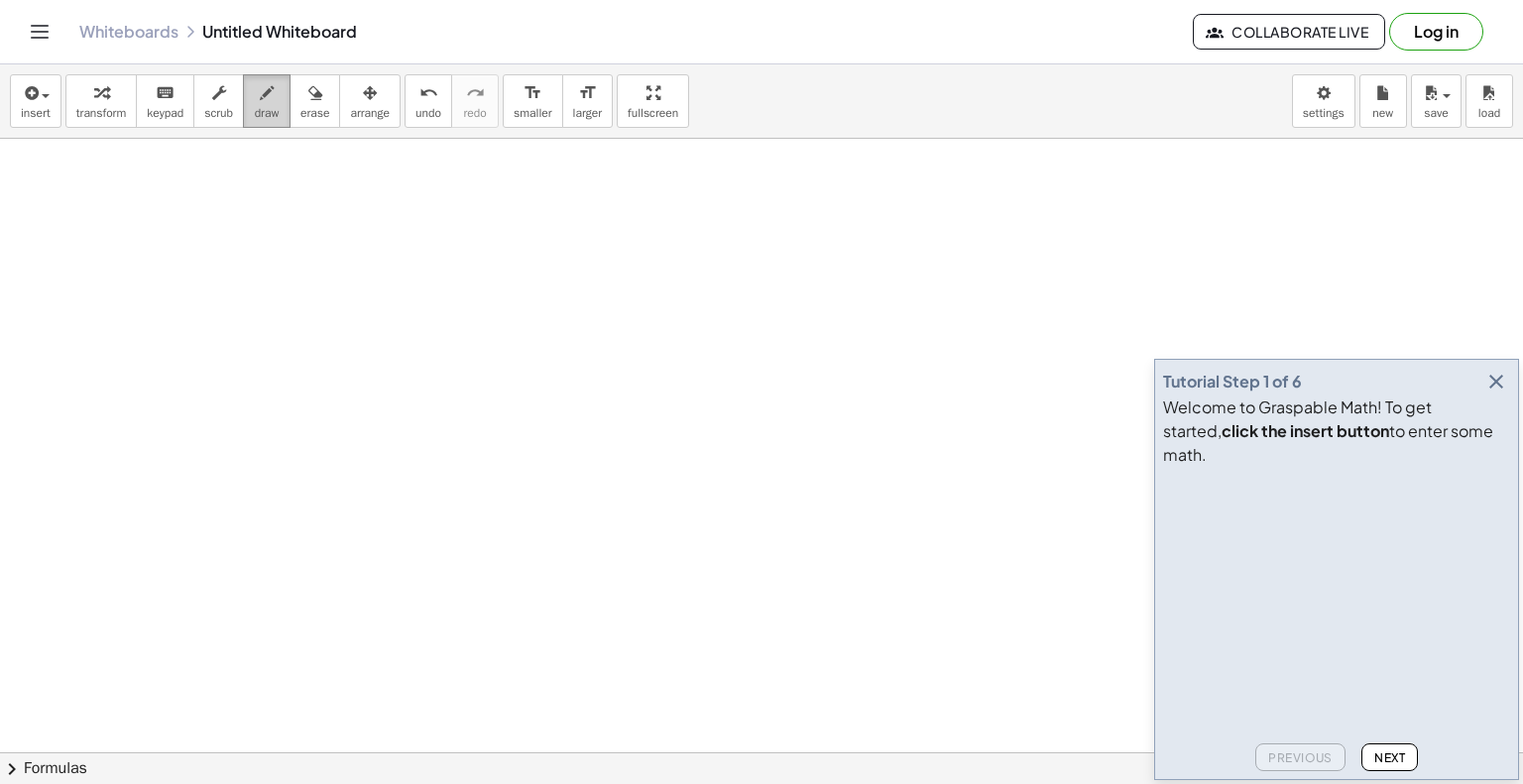 click on "draw" at bounding box center (267, 113) 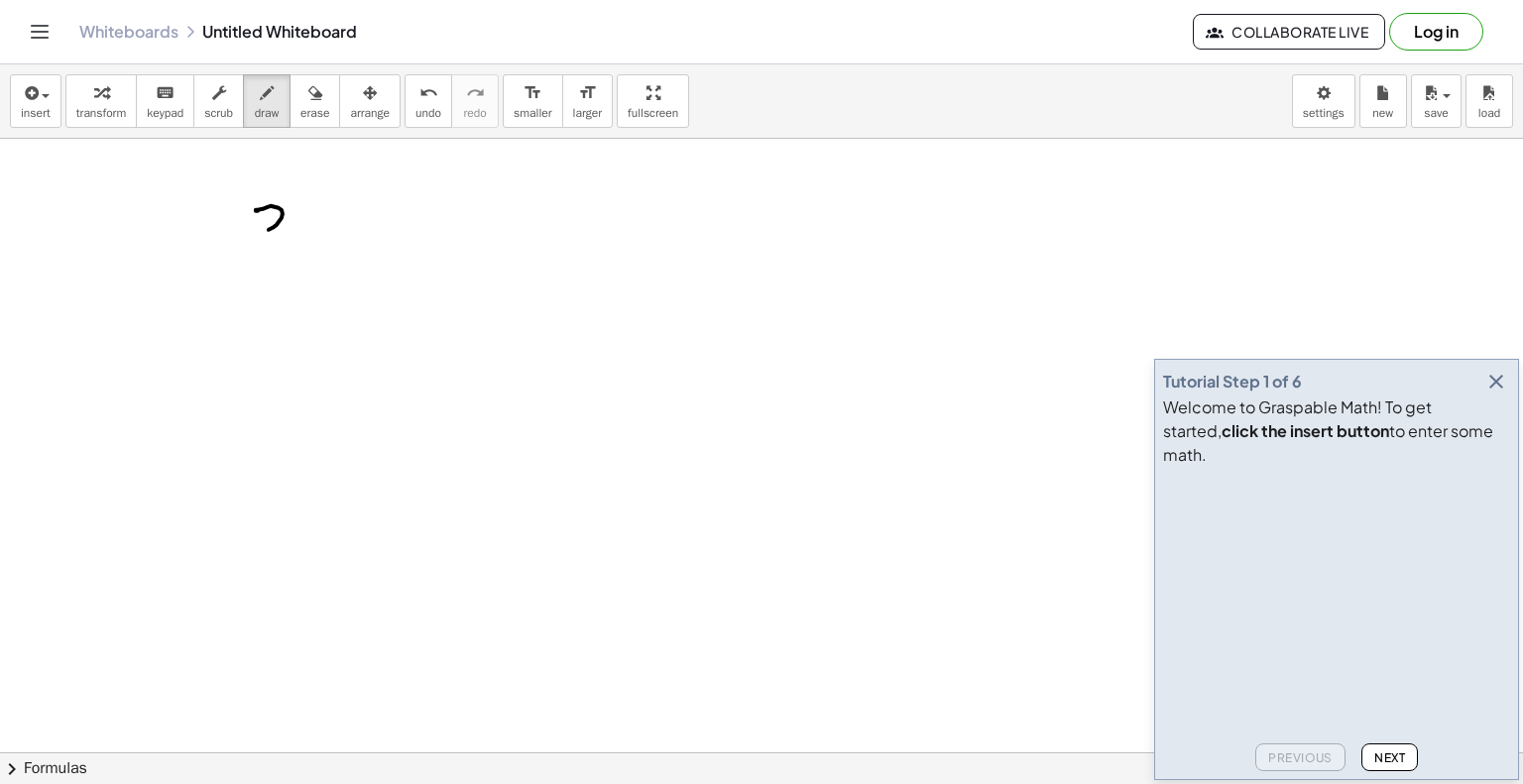 drag, startPoint x: 256, startPoint y: 209, endPoint x: 250, endPoint y: 272, distance: 63.28507 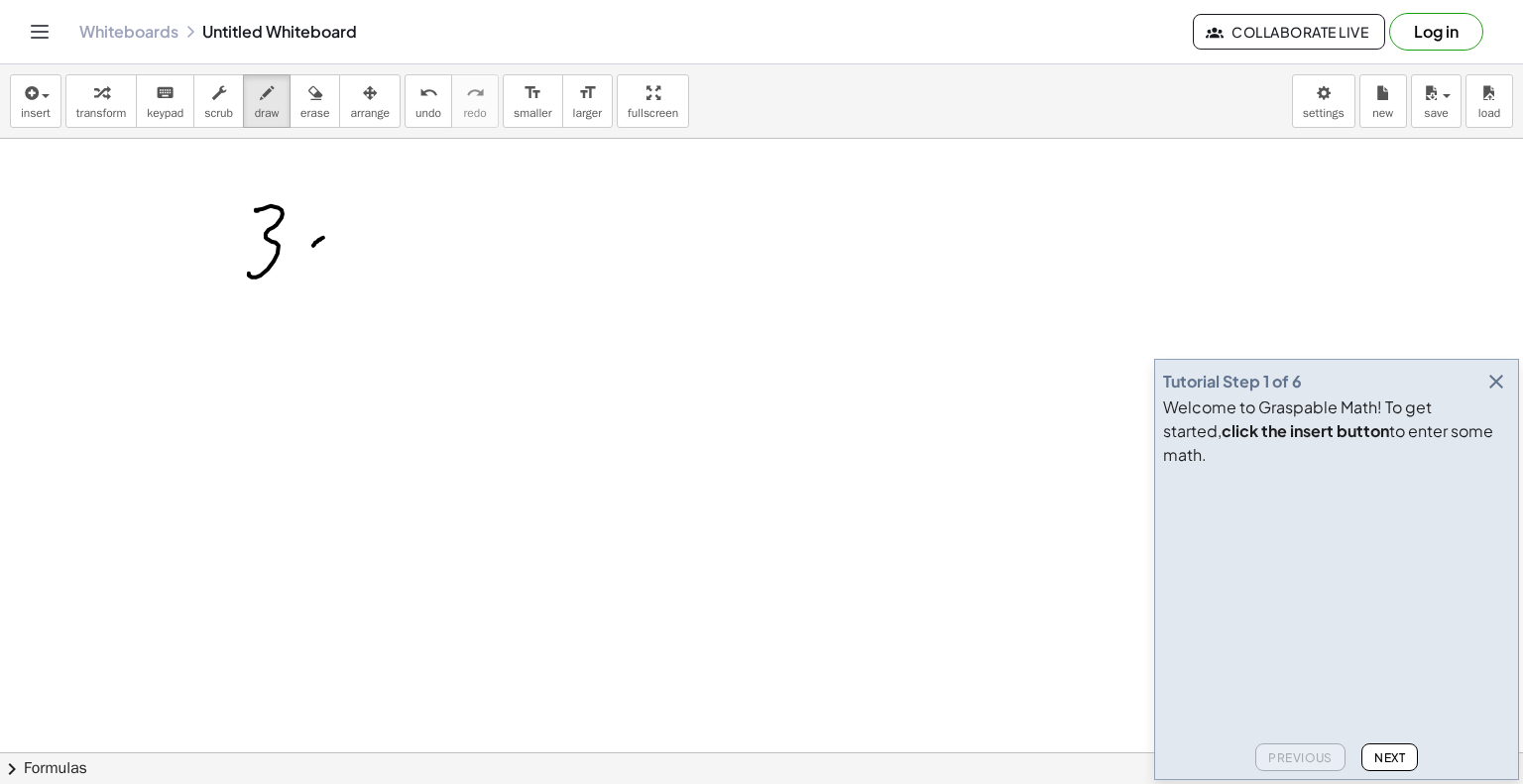 drag, startPoint x: 323, startPoint y: 237, endPoint x: 294, endPoint y: 257, distance: 35.22783 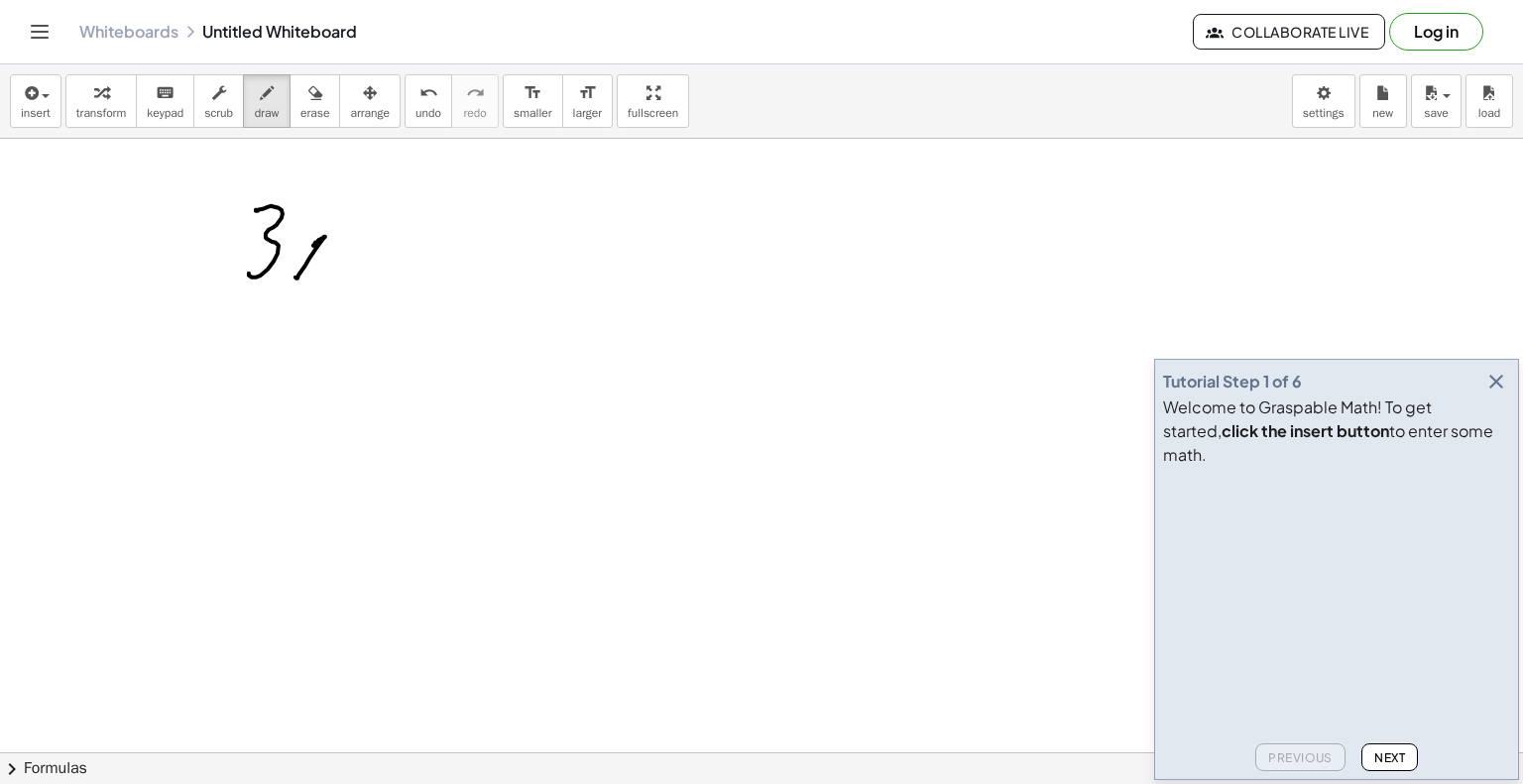 drag, startPoint x: 297, startPoint y: 244, endPoint x: 325, endPoint y: 270, distance: 38.209946 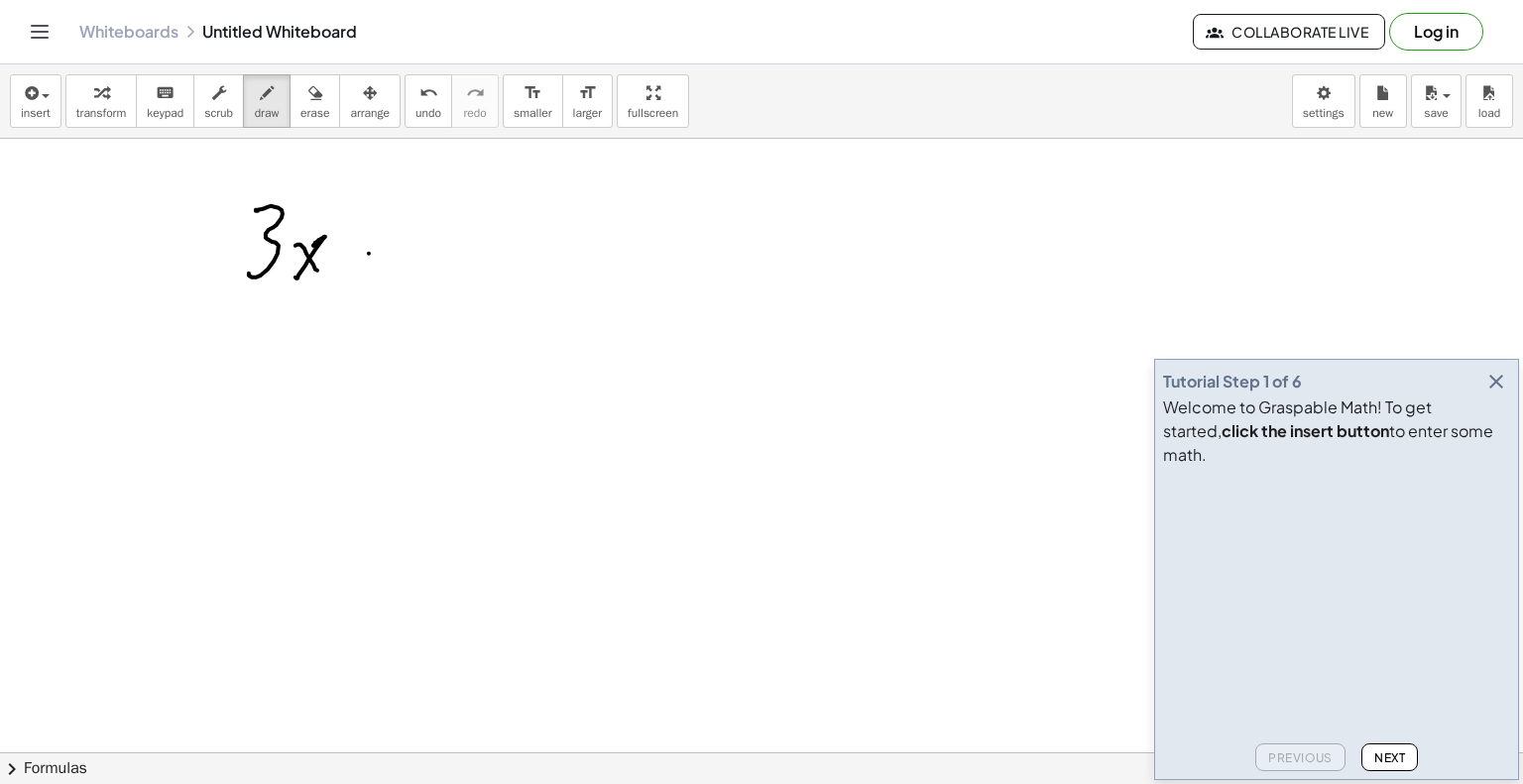 drag, startPoint x: 369, startPoint y: 253, endPoint x: 349, endPoint y: 239, distance: 24.41311 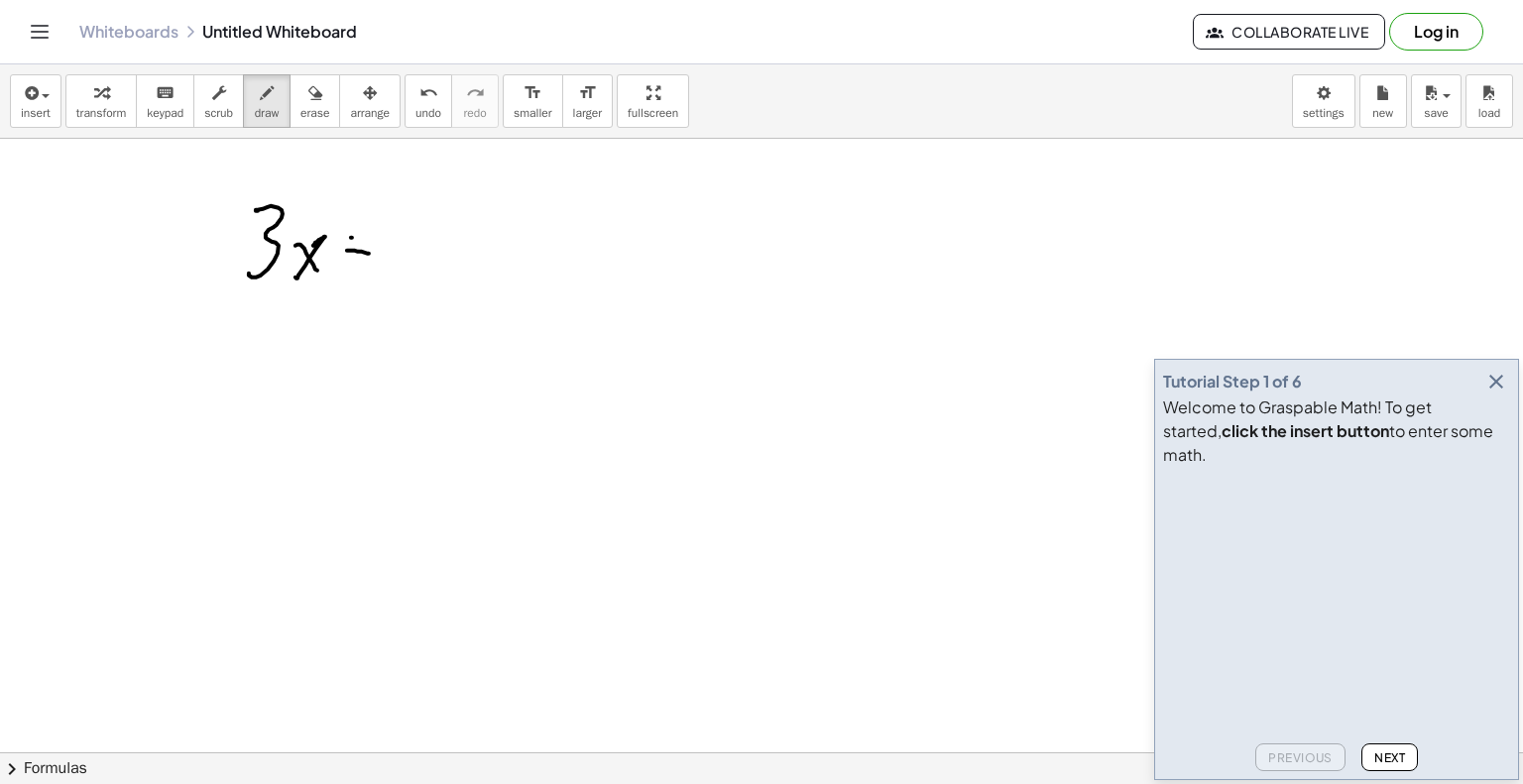 drag, startPoint x: 352, startPoint y: 237, endPoint x: 357, endPoint y: 267, distance: 30.413813 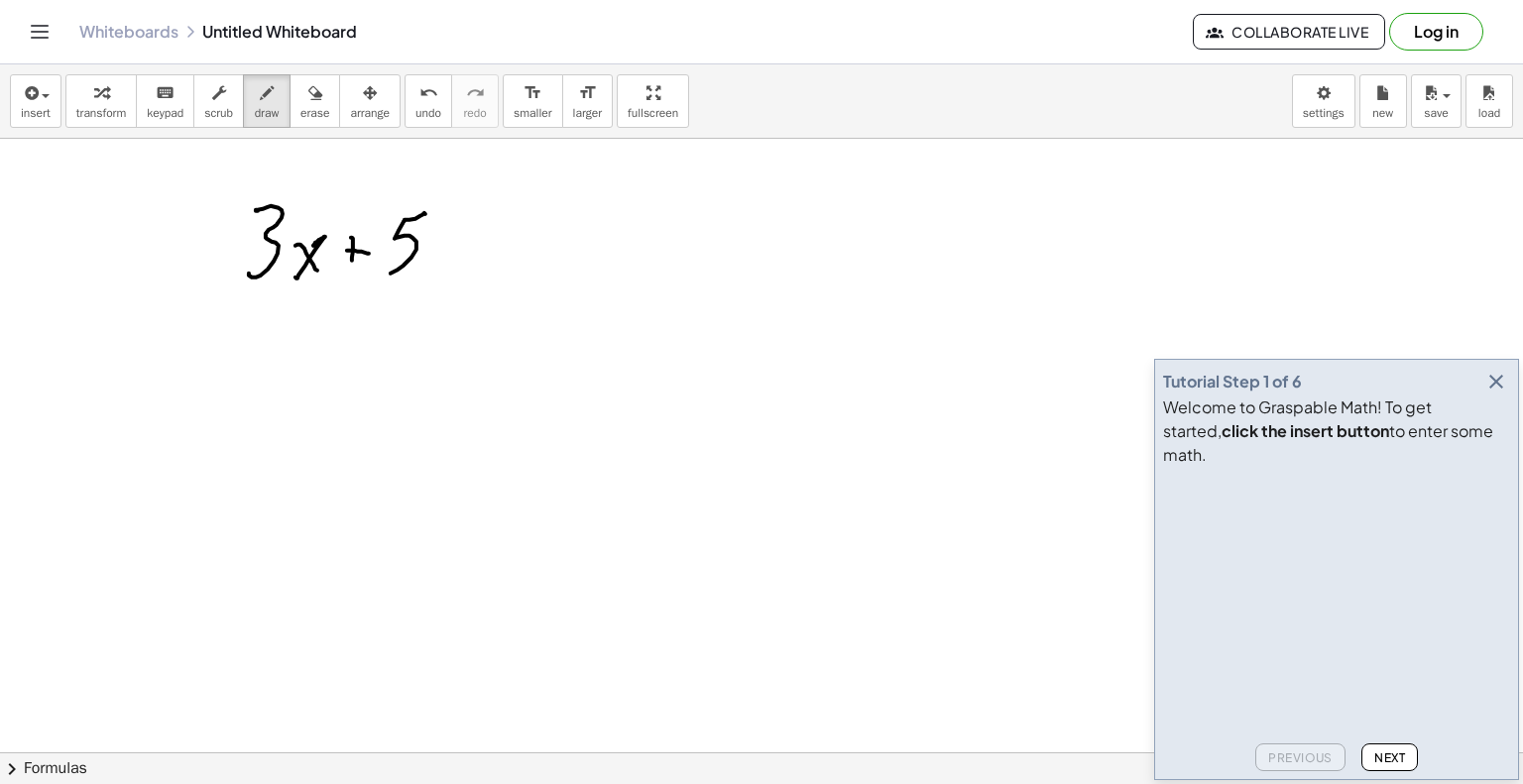 drag, startPoint x: 425, startPoint y: 213, endPoint x: 393, endPoint y: 263, distance: 59.363288 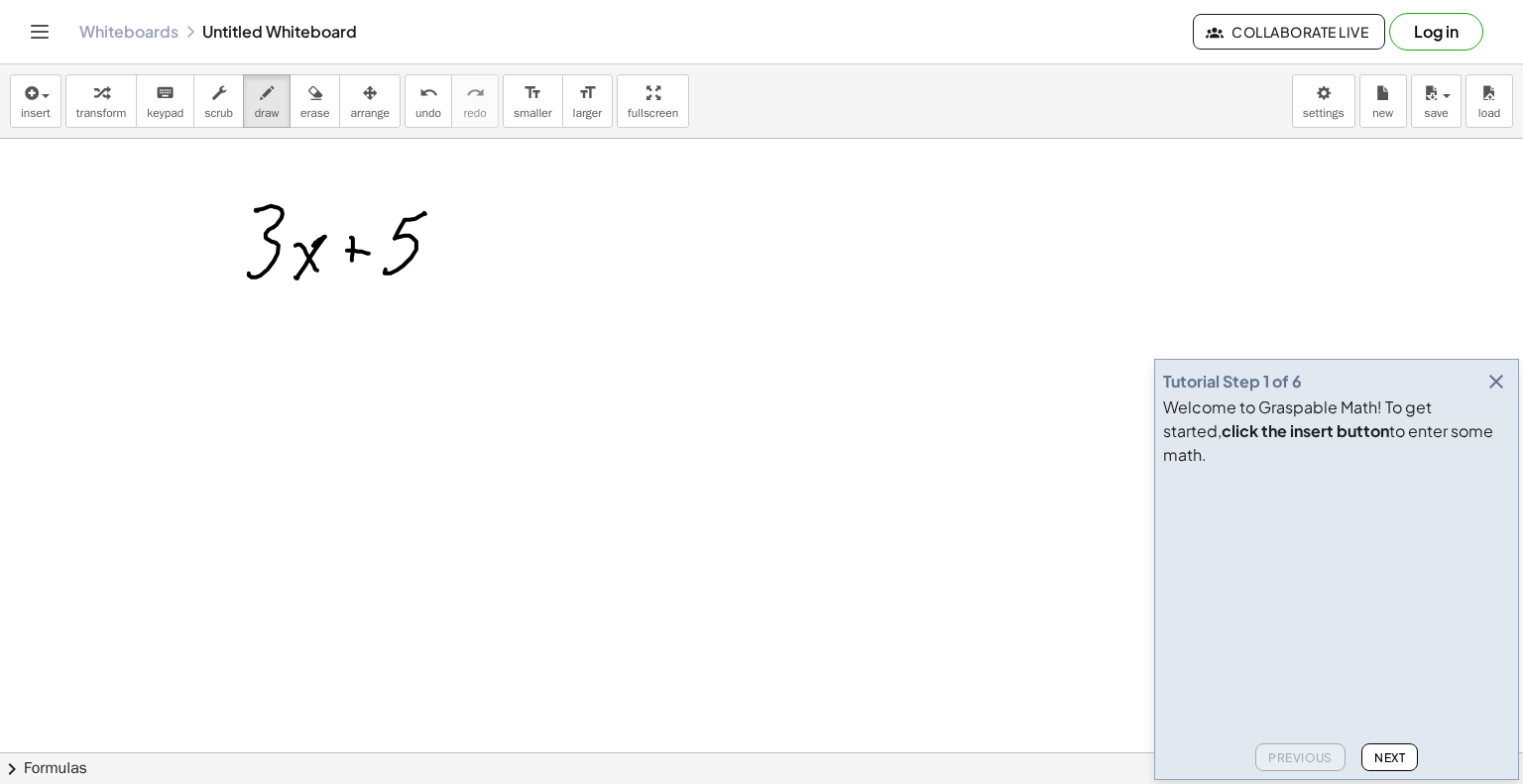 drag, startPoint x: 468, startPoint y: 236, endPoint x: 468, endPoint y: 258, distance: 22 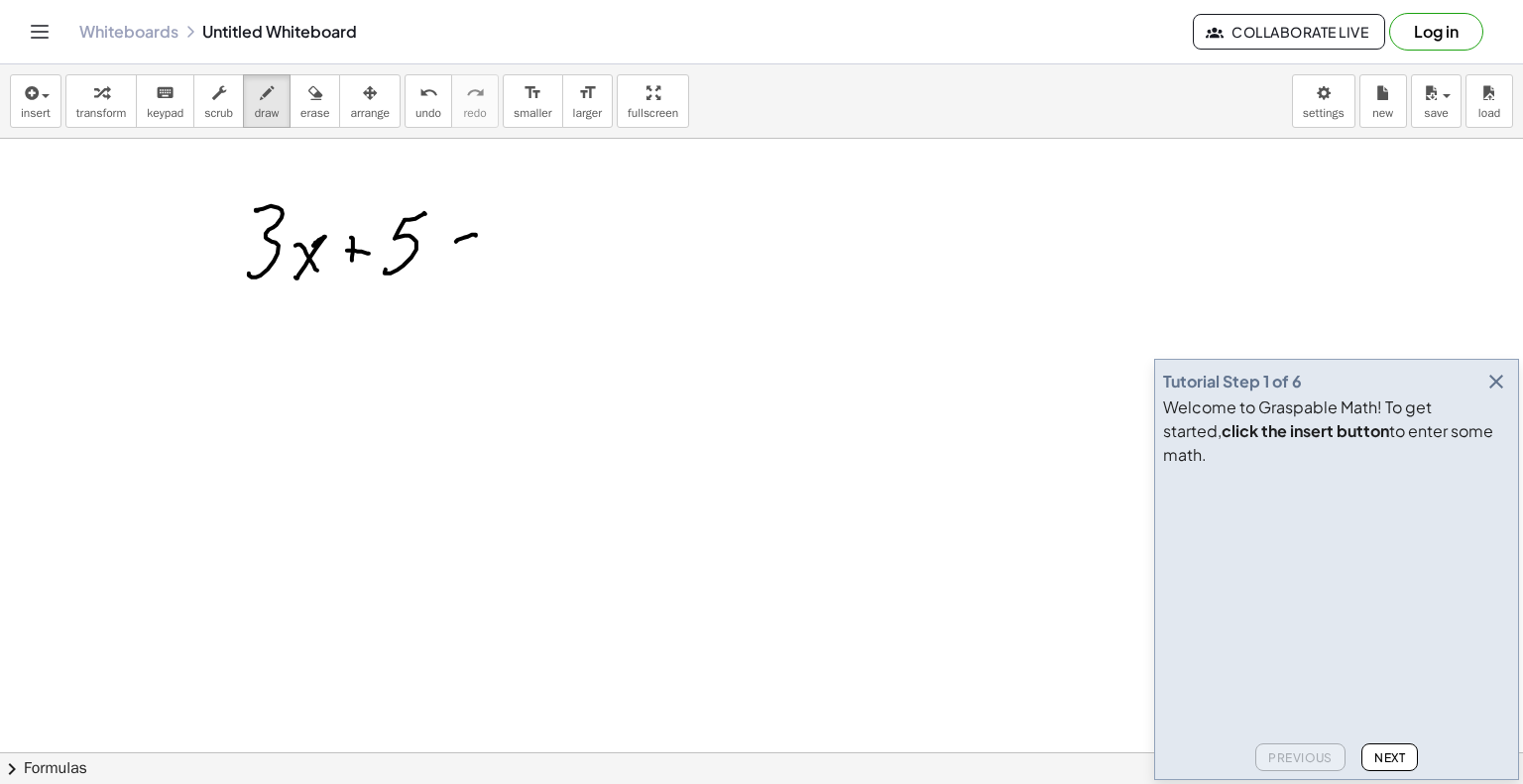 click at bounding box center (762, 818) 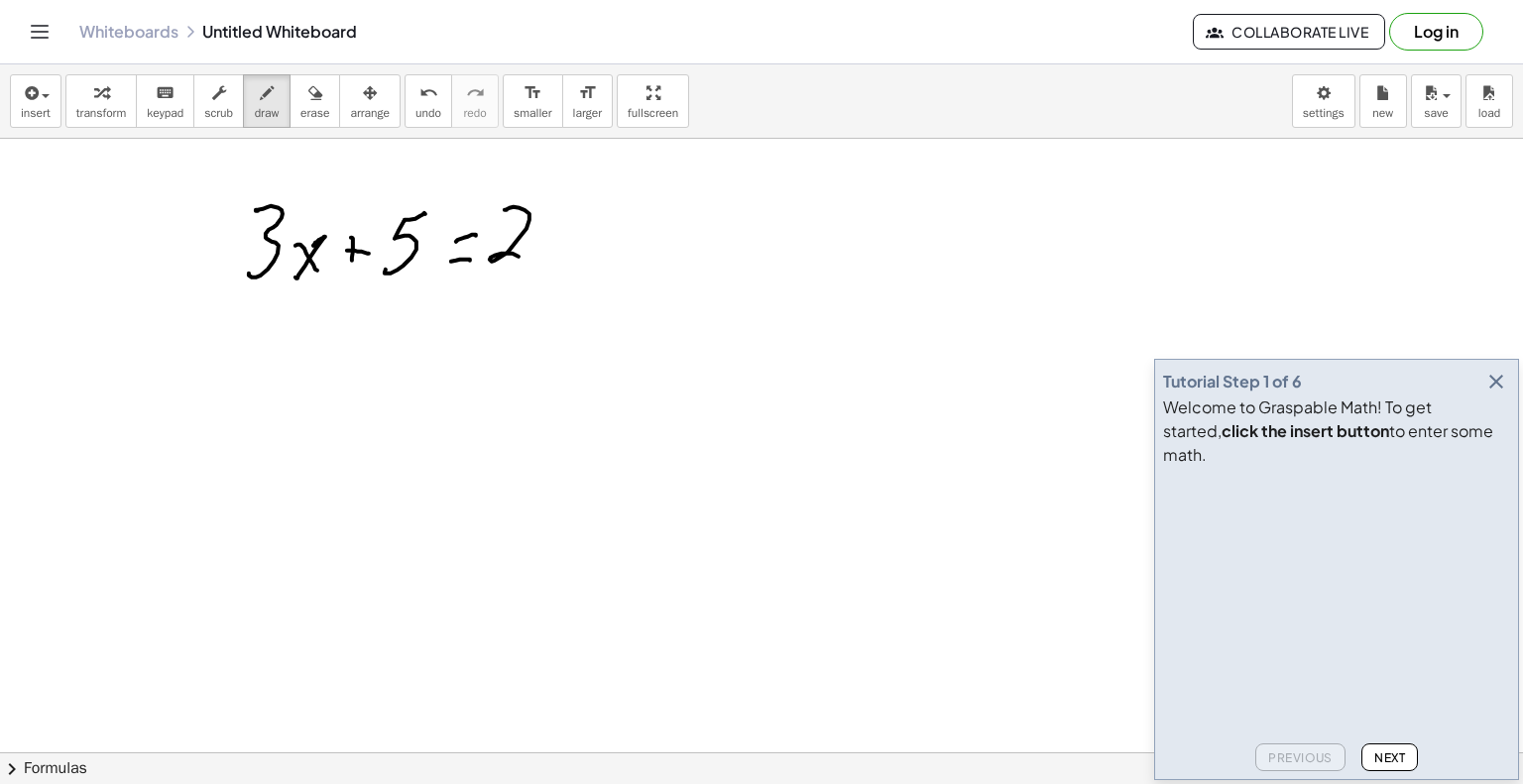drag, startPoint x: 505, startPoint y: 209, endPoint x: 547, endPoint y: 233, distance: 48.37355 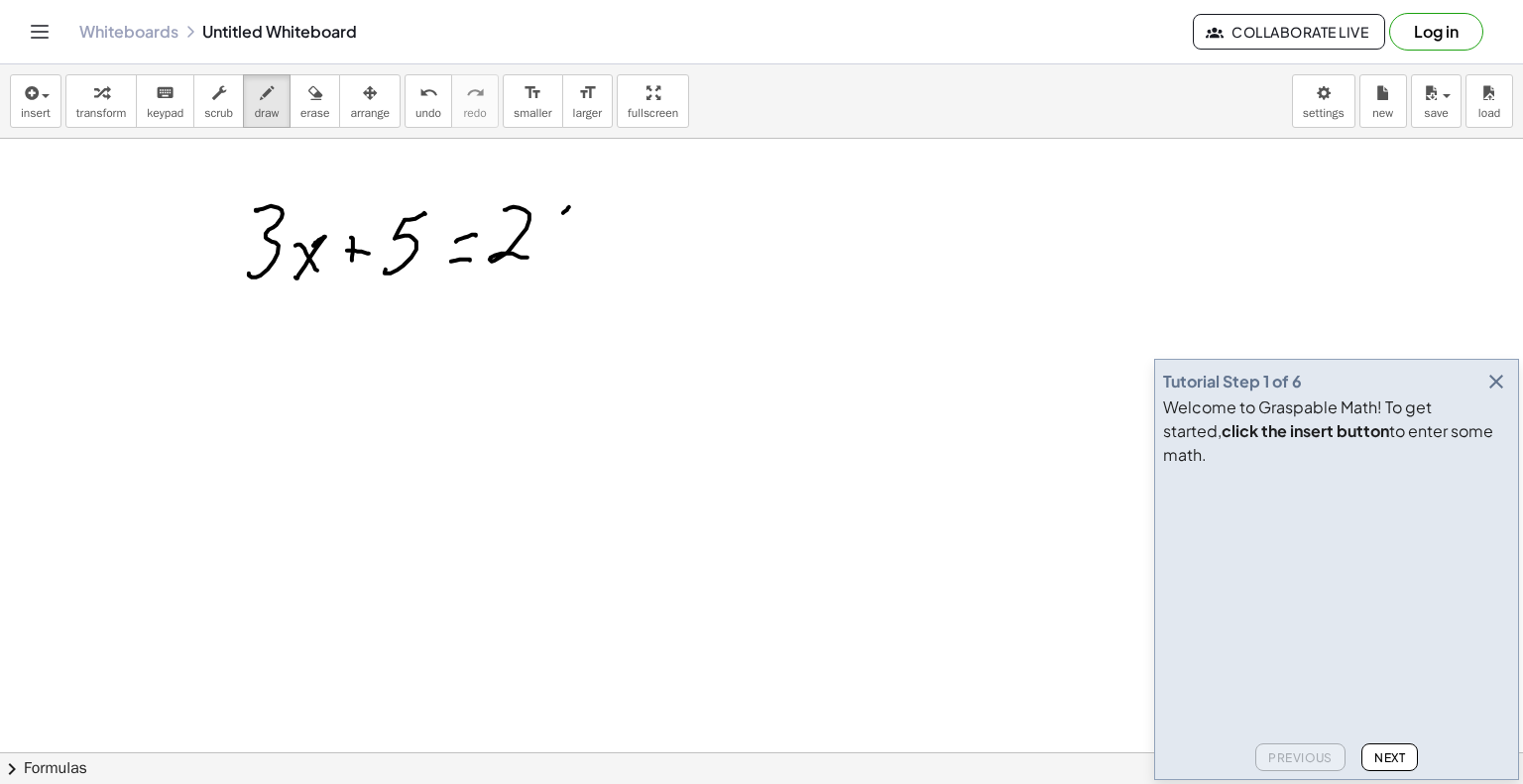 drag, startPoint x: 569, startPoint y: 206, endPoint x: 547, endPoint y: 253, distance: 51.894123 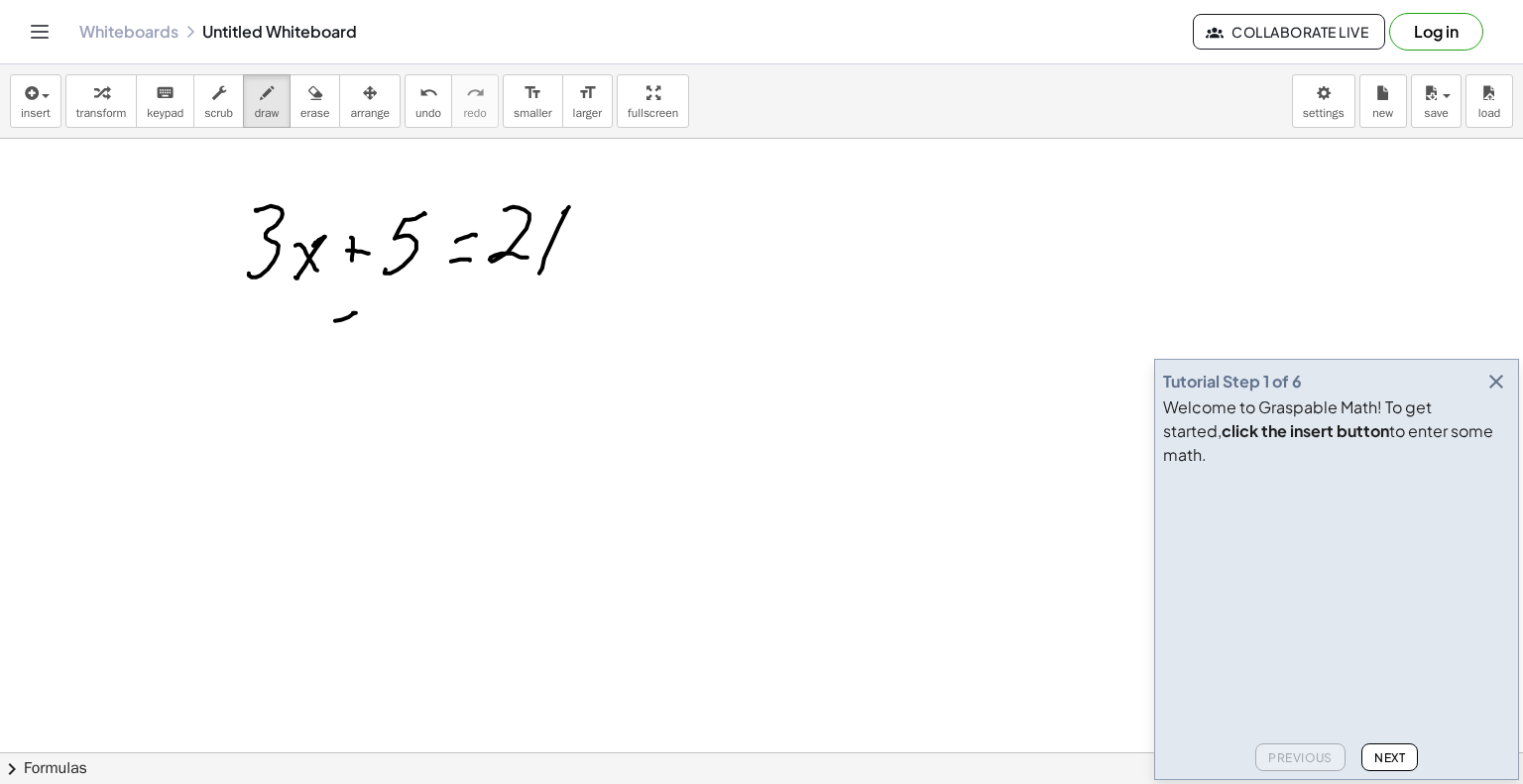 drag, startPoint x: 349, startPoint y: 316, endPoint x: 369, endPoint y: 309, distance: 21.18962 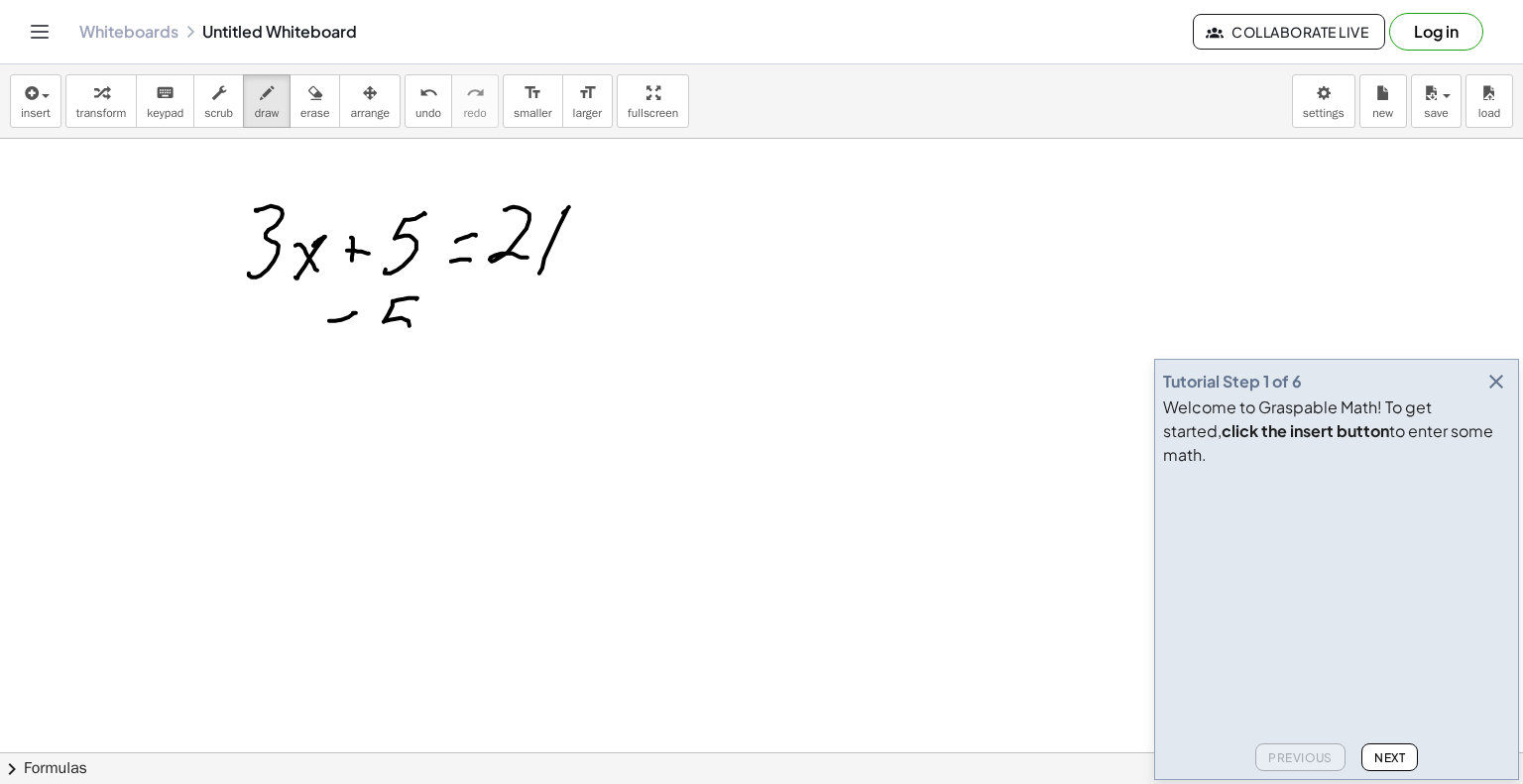 drag, startPoint x: 404, startPoint y: 298, endPoint x: 385, endPoint y: 332, distance: 38.948684 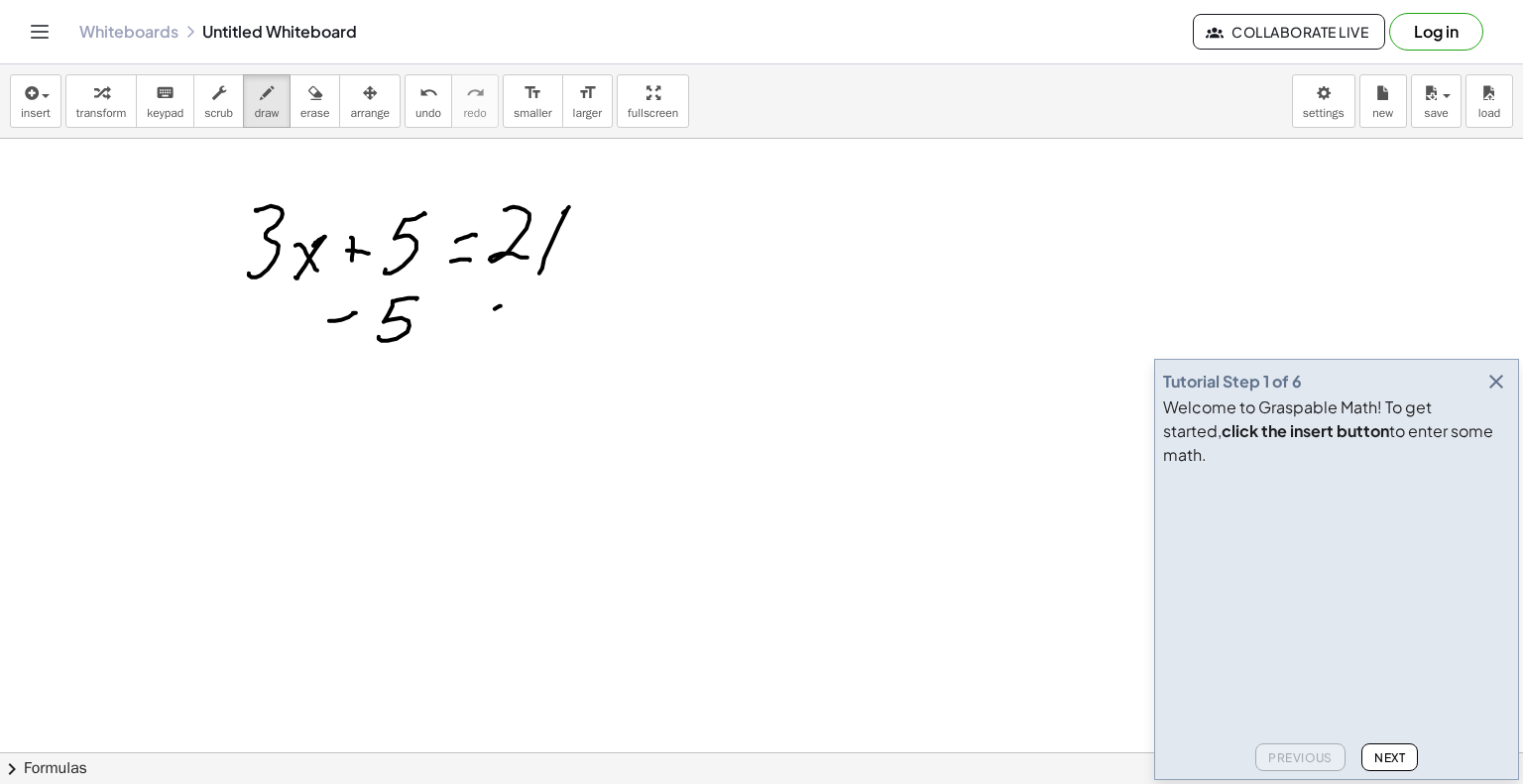 drag, startPoint x: 501, startPoint y: 305, endPoint x: 490, endPoint y: 308, distance: 11.401754 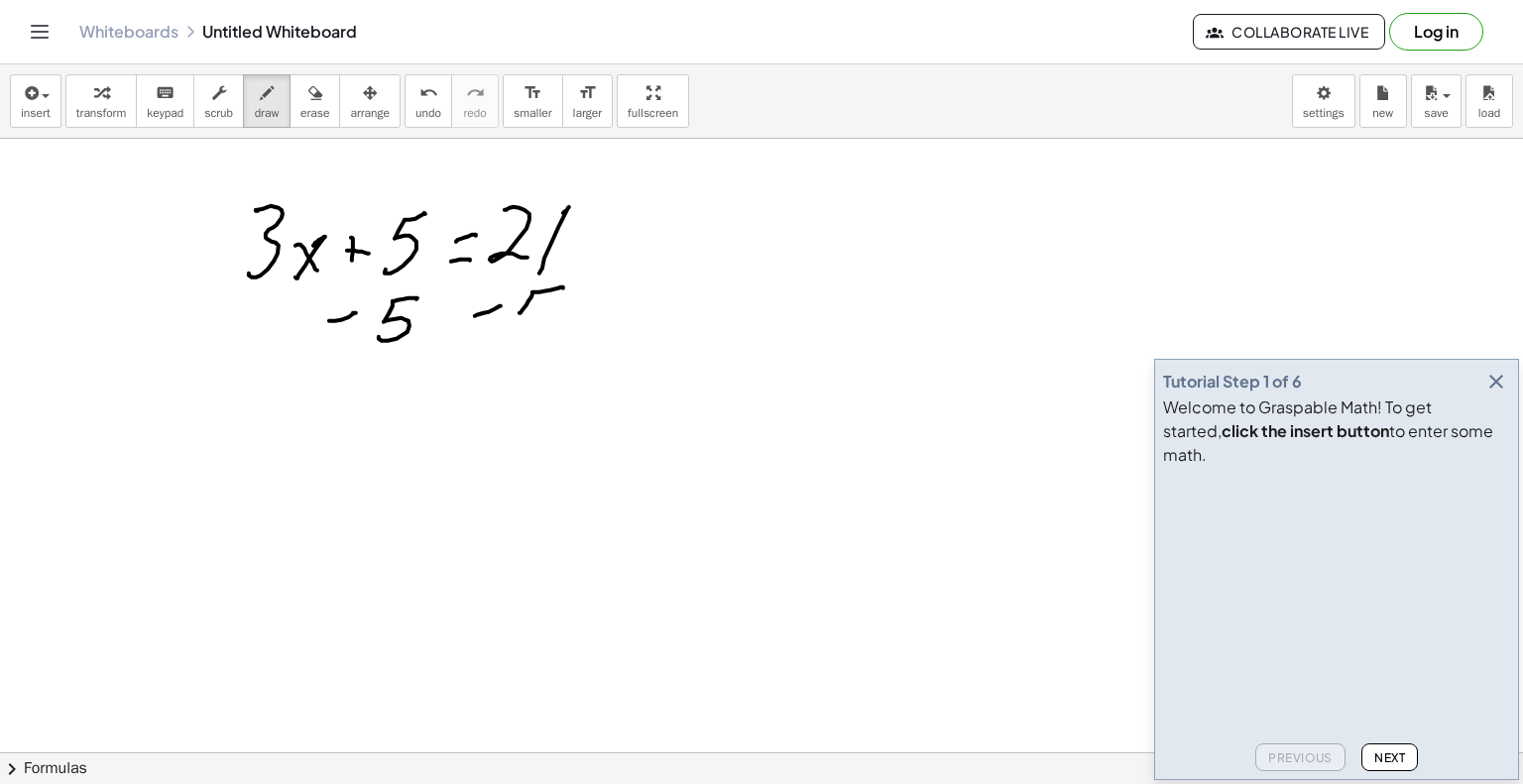drag, startPoint x: 563, startPoint y: 286, endPoint x: 504, endPoint y: 336, distance: 77.33693 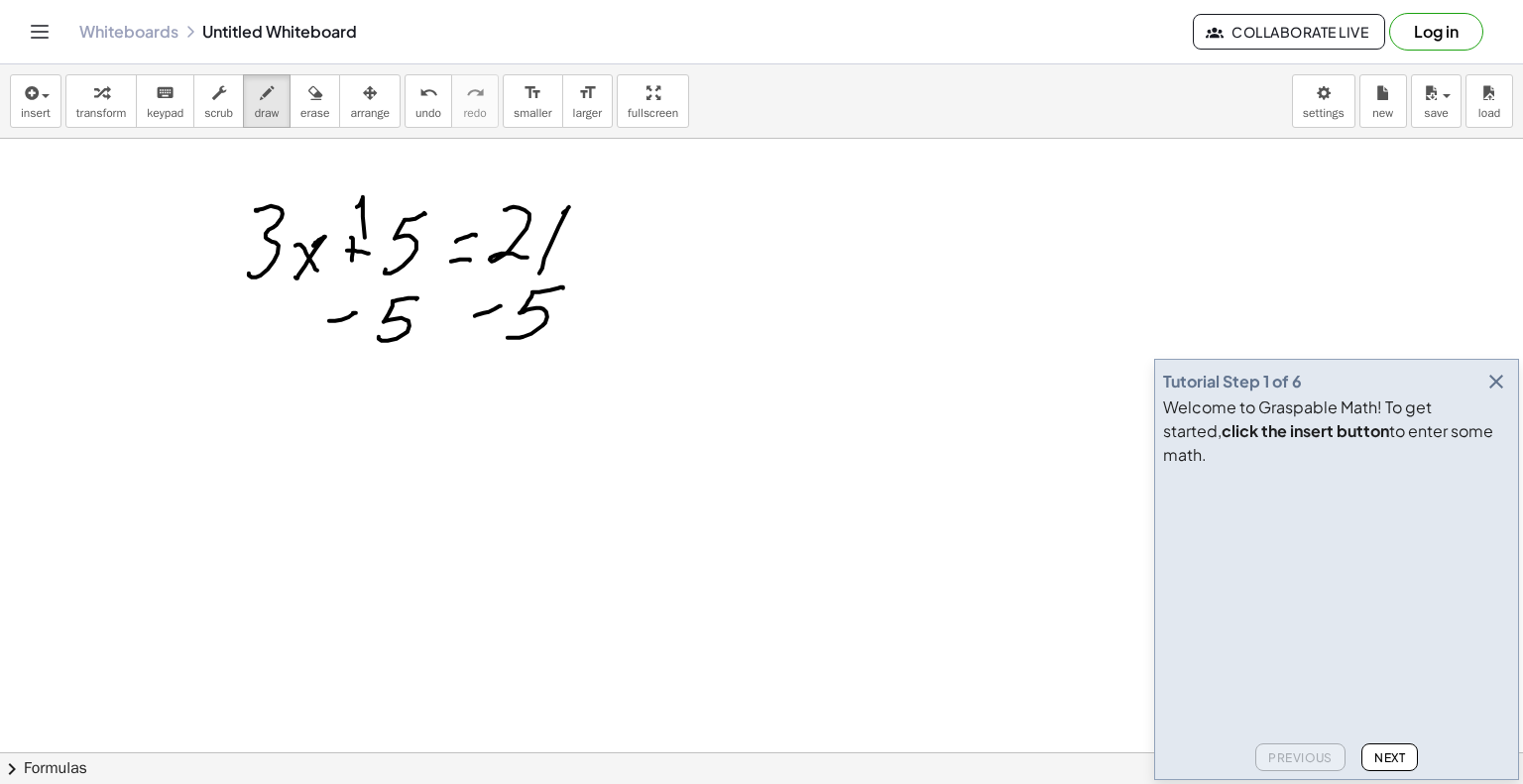 drag, startPoint x: 363, startPoint y: 196, endPoint x: 381, endPoint y: 333, distance: 138.17742 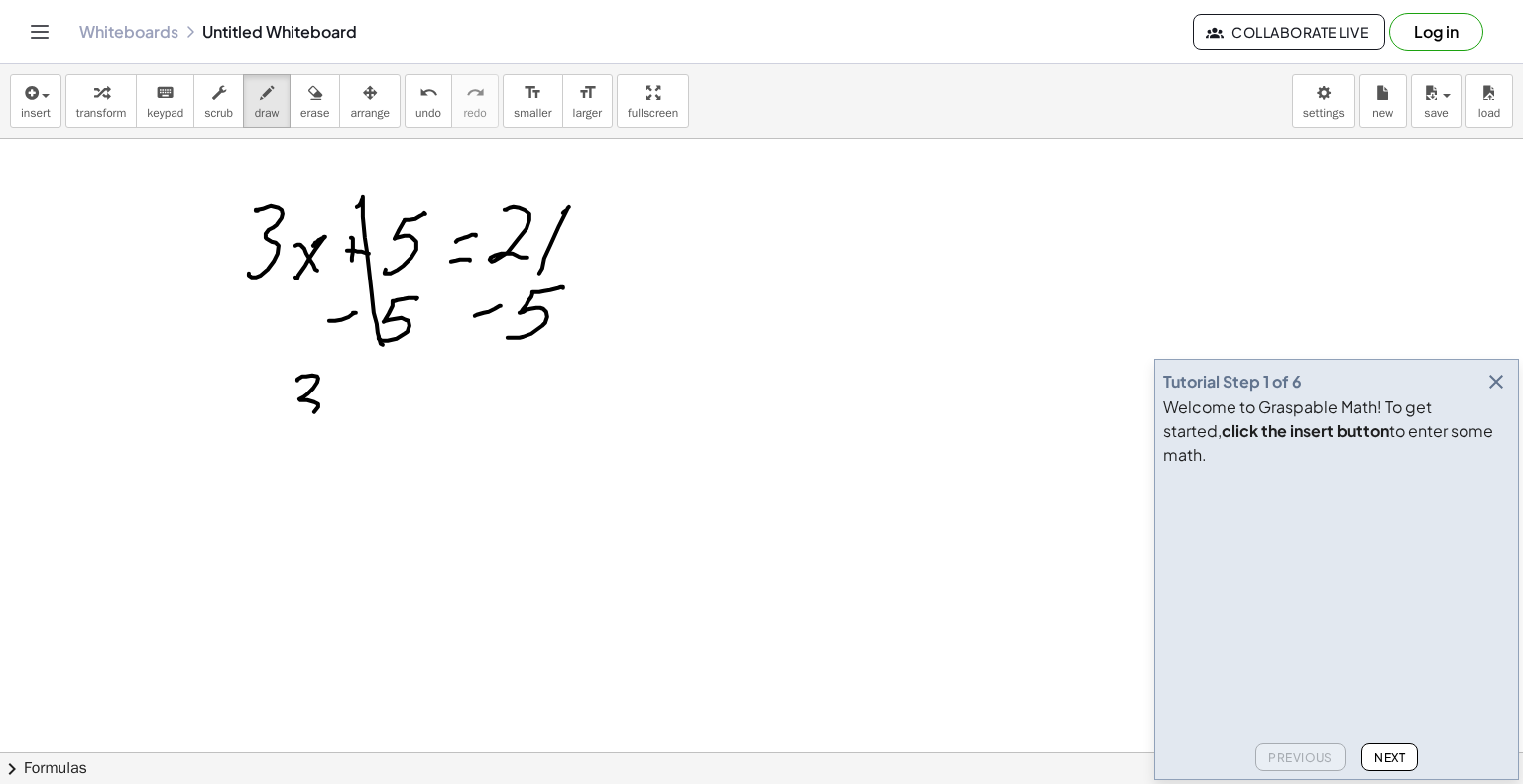 drag, startPoint x: 306, startPoint y: 376, endPoint x: 286, endPoint y: 420, distance: 48.332184 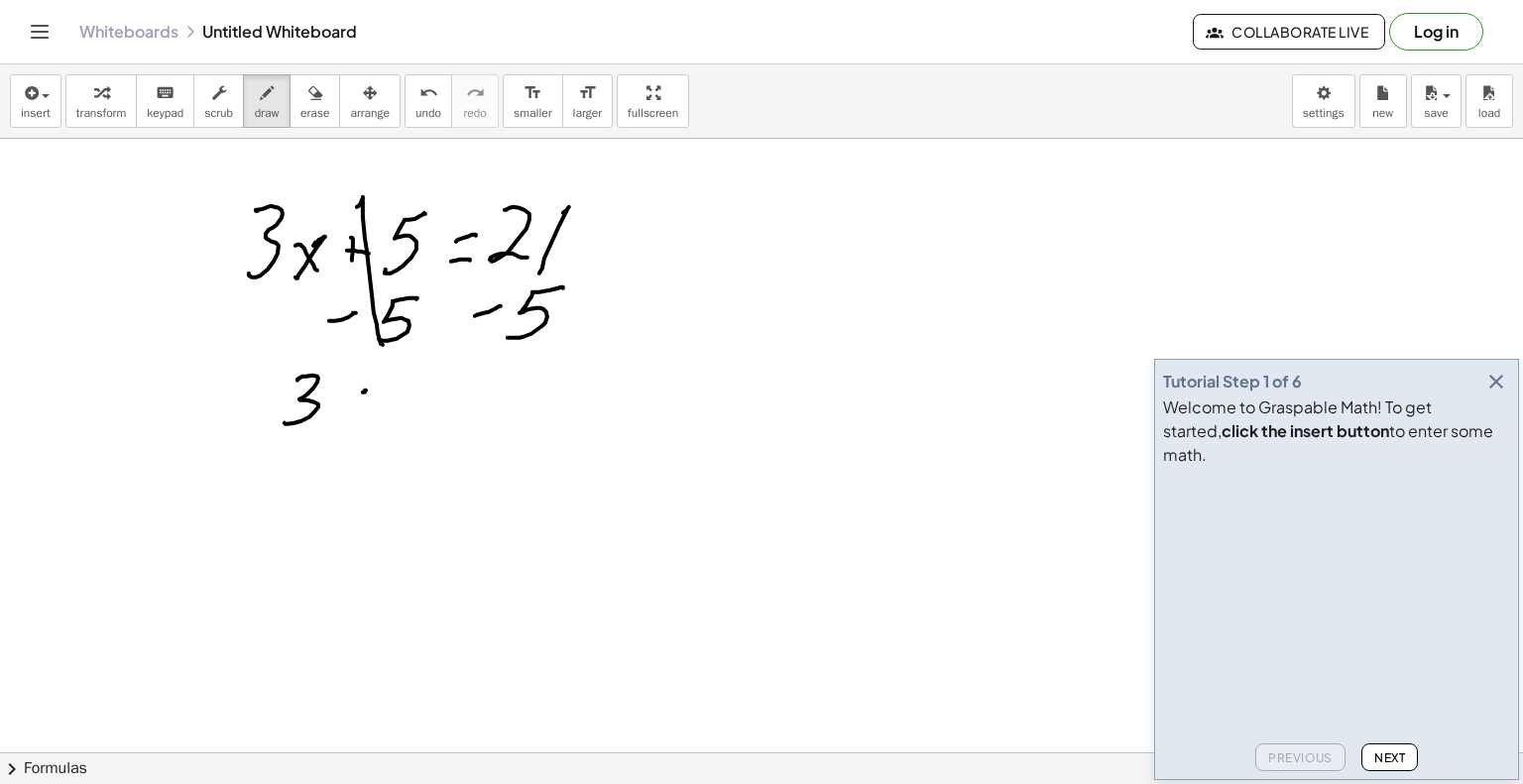 drag, startPoint x: 365, startPoint y: 391, endPoint x: 339, endPoint y: 419, distance: 38.209946 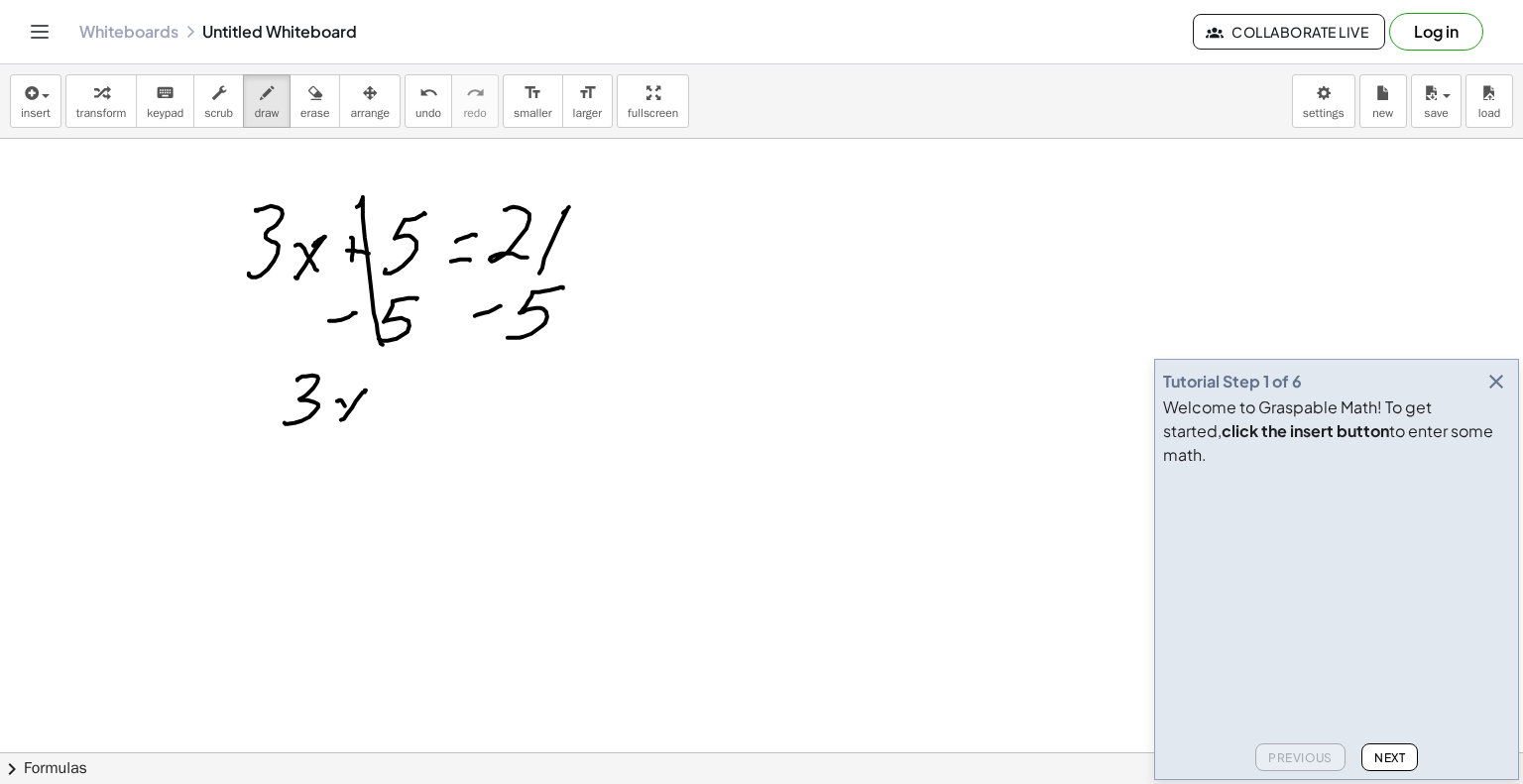 drag, startPoint x: 345, startPoint y: 405, endPoint x: 401, endPoint y: 410, distance: 56.22277 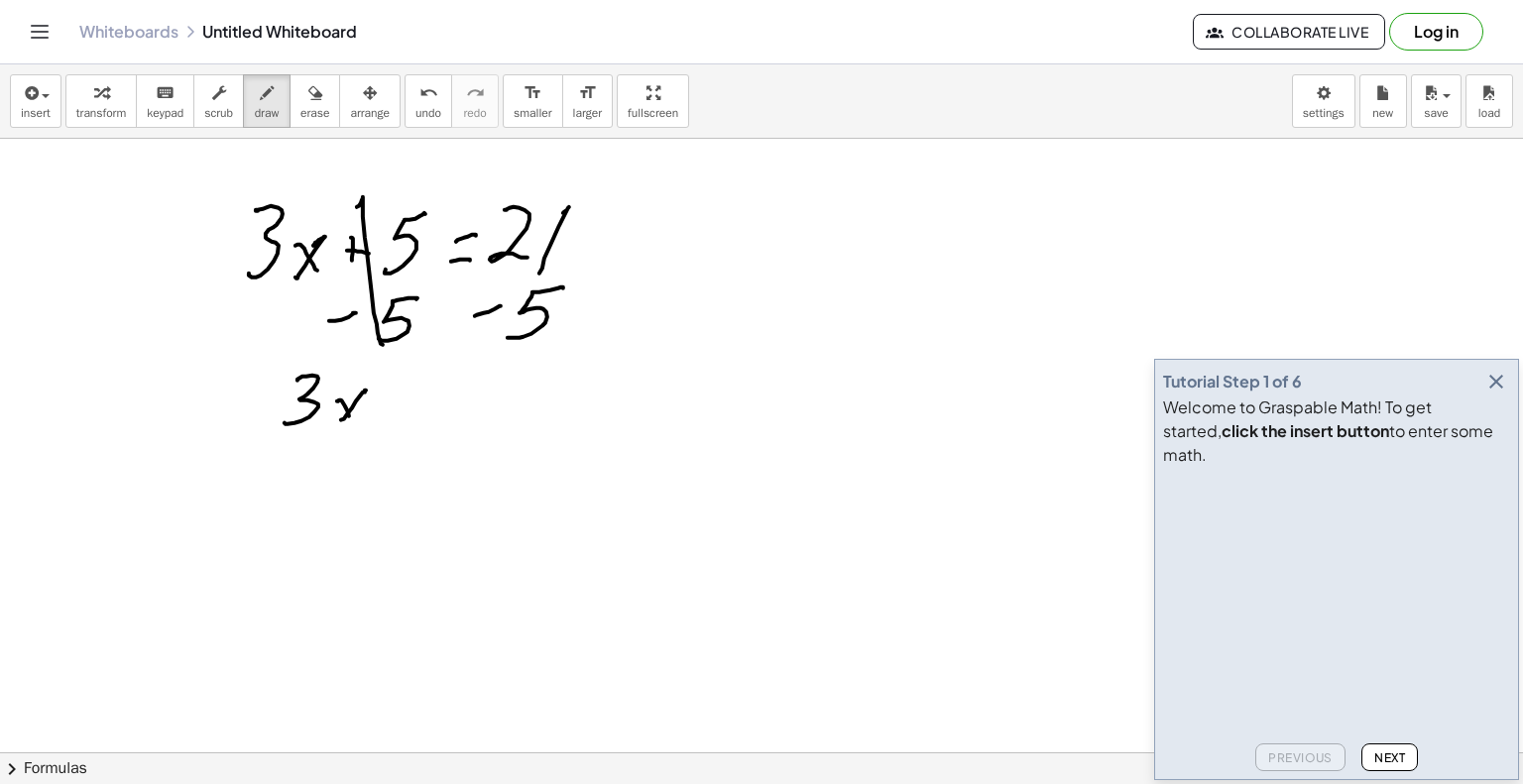 click at bounding box center (762, 818) 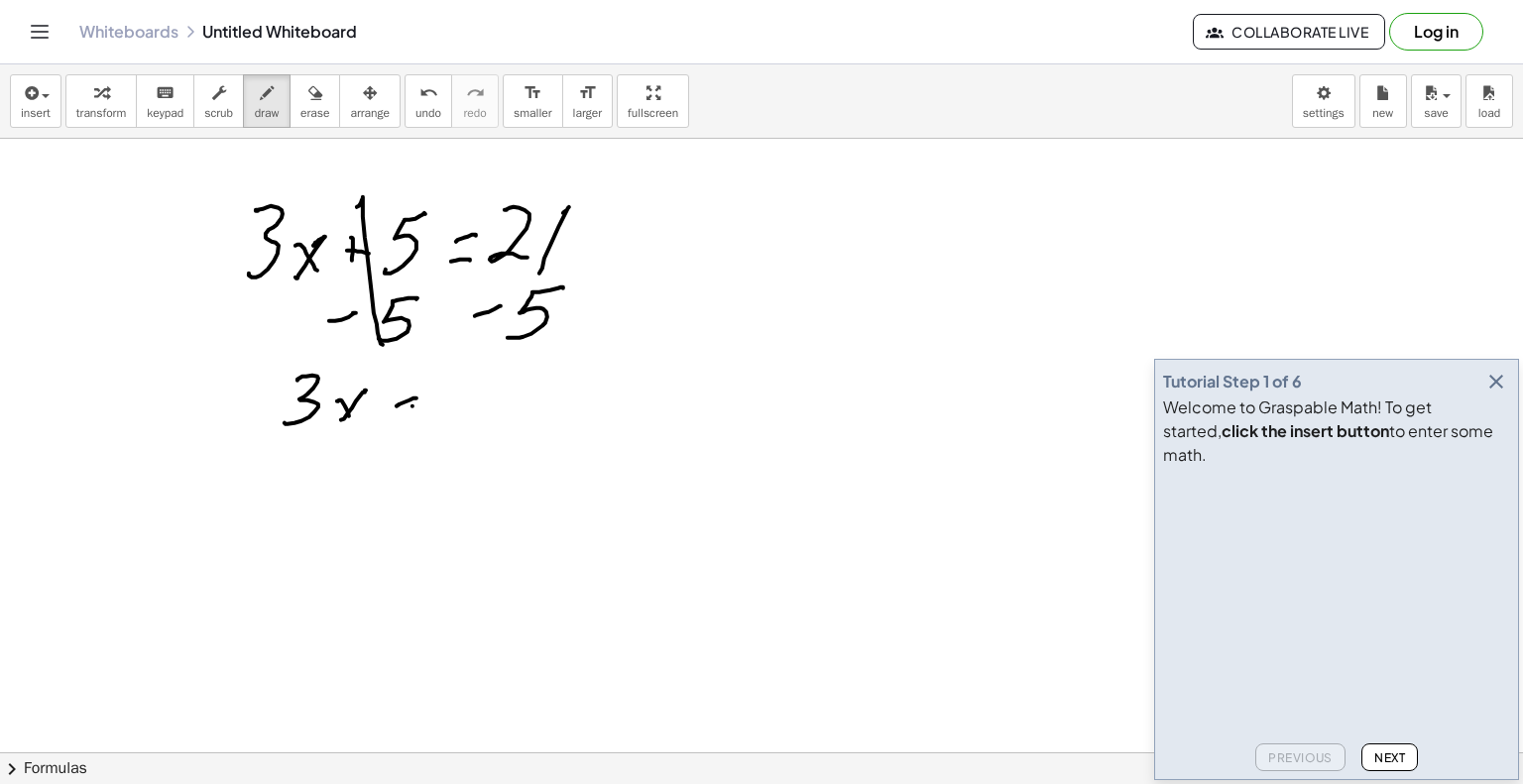 click at bounding box center [762, 818] 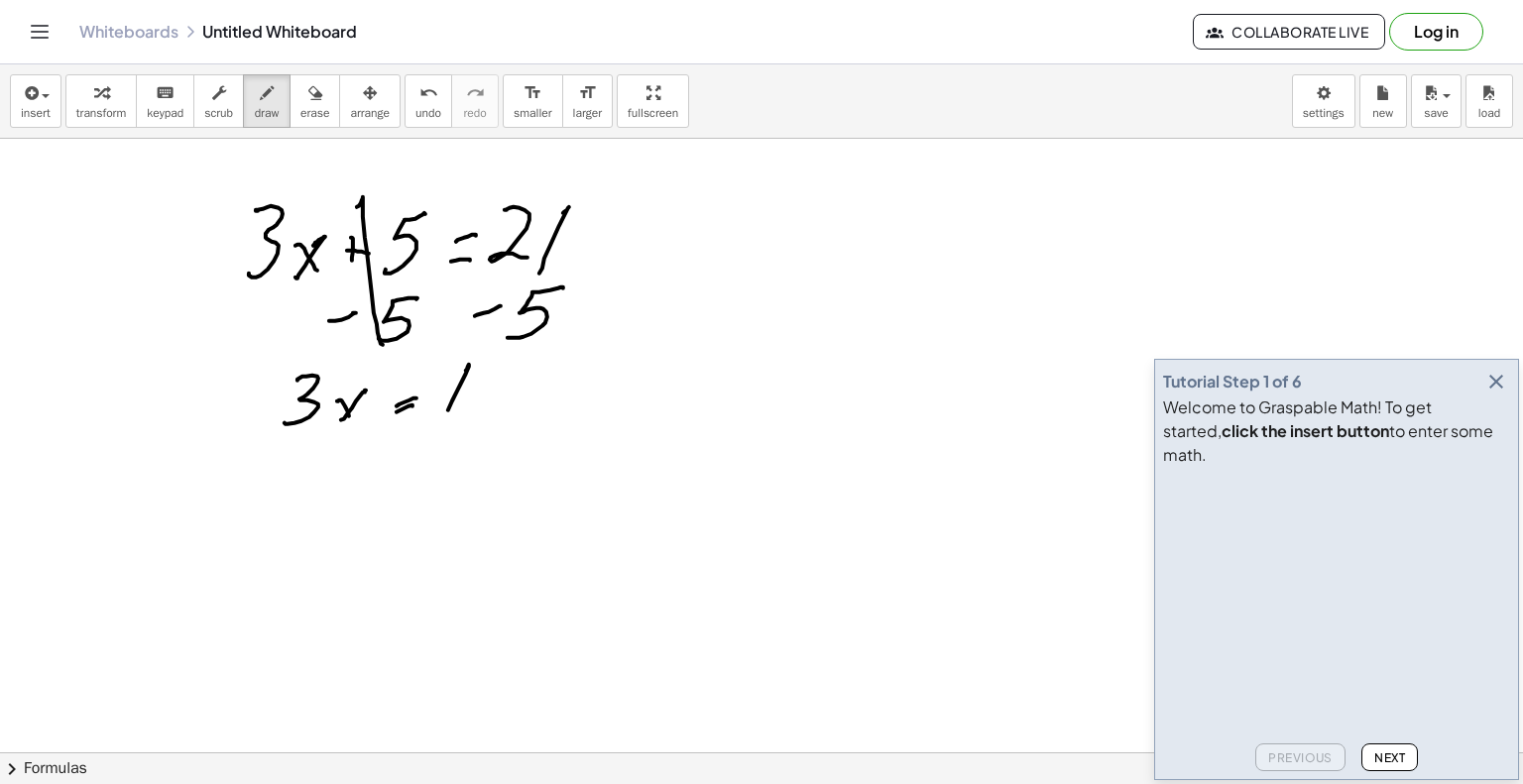 drag, startPoint x: 448, startPoint y: 409, endPoint x: 496, endPoint y: 382, distance: 55.072679 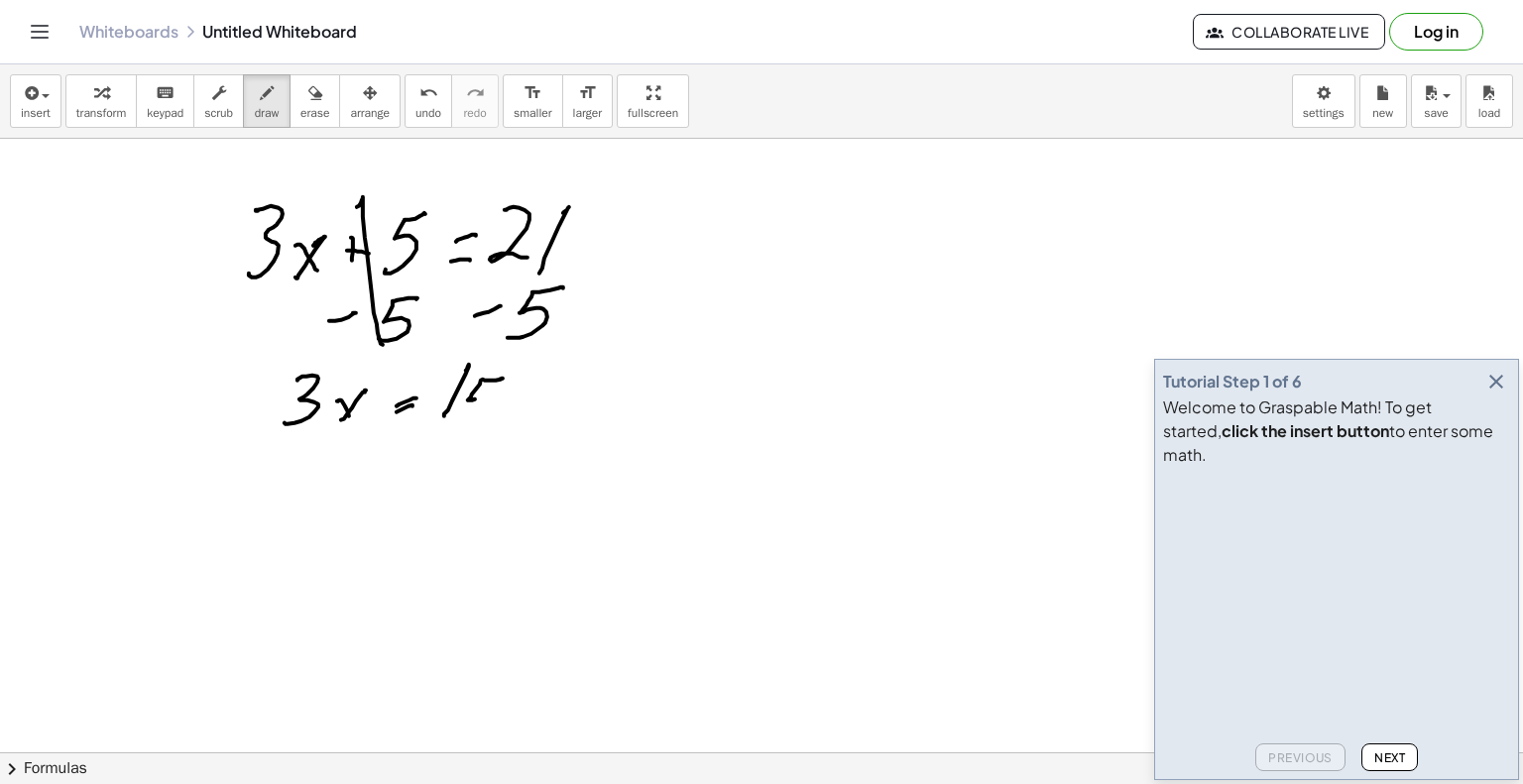 drag, startPoint x: 496, startPoint y: 380, endPoint x: 428, endPoint y: 426, distance: 82.097503 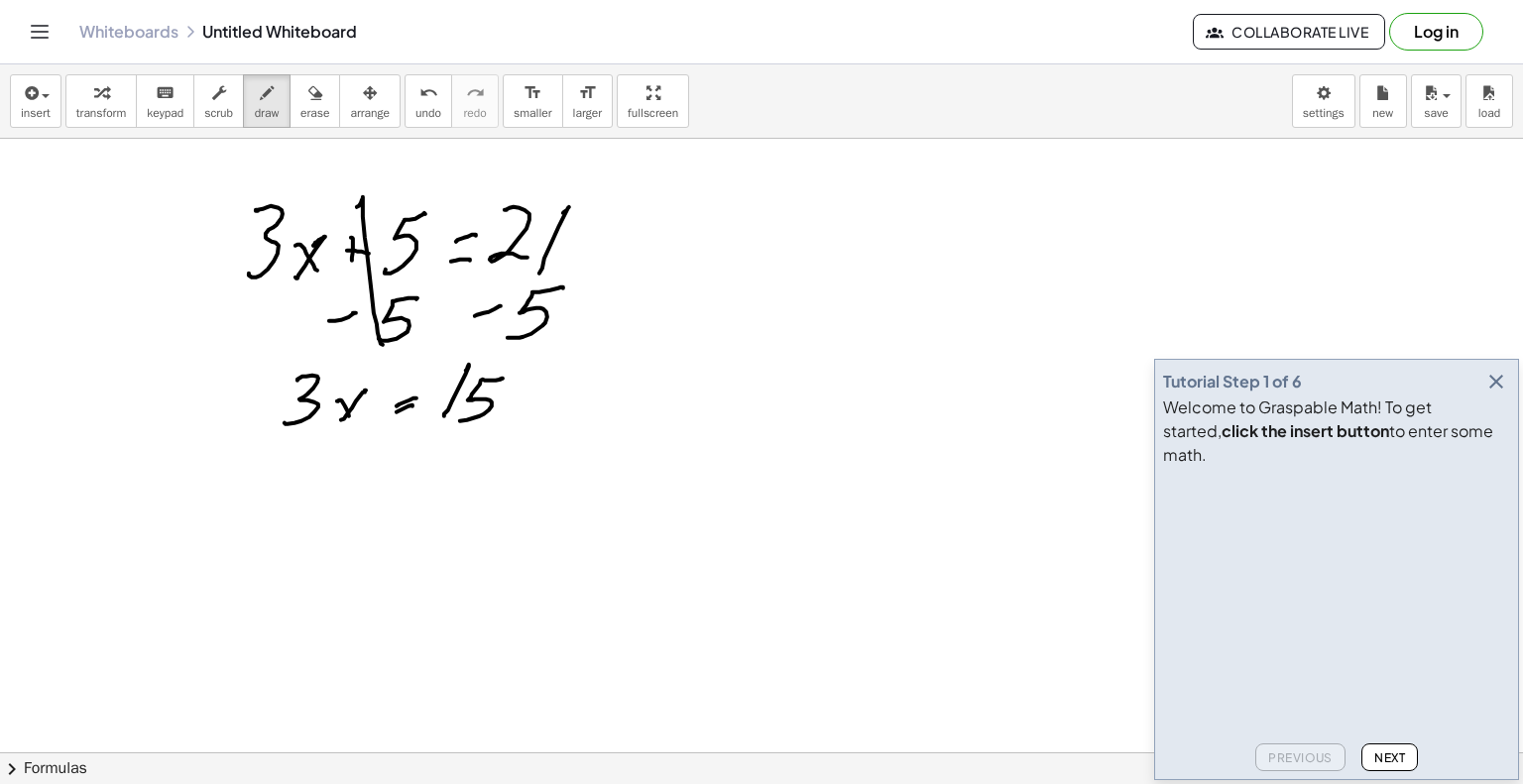 drag, startPoint x: 360, startPoint y: 422, endPoint x: 273, endPoint y: 442, distance: 89.26926 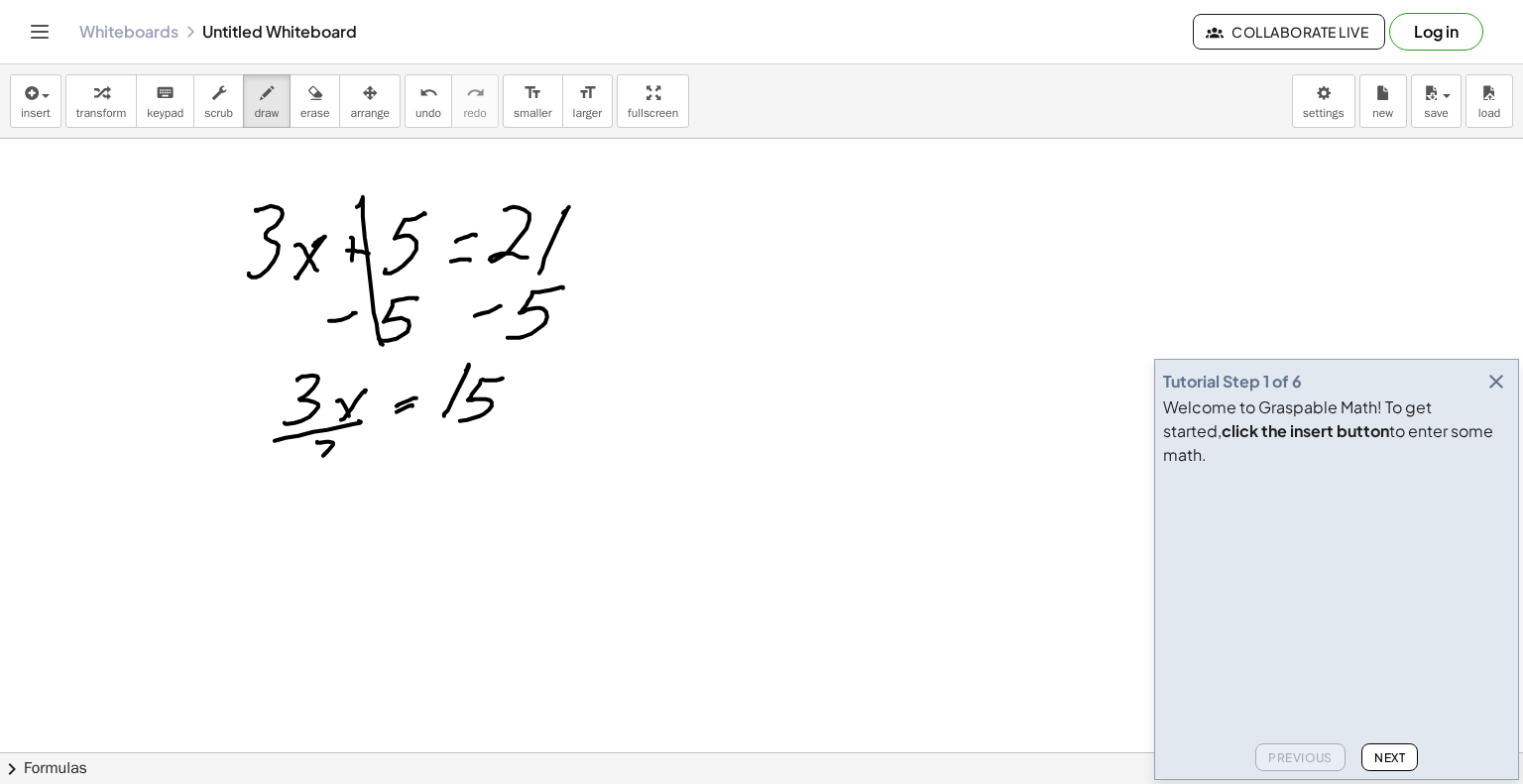 drag, startPoint x: 320, startPoint y: 442, endPoint x: 297, endPoint y: 477, distance: 41.880783 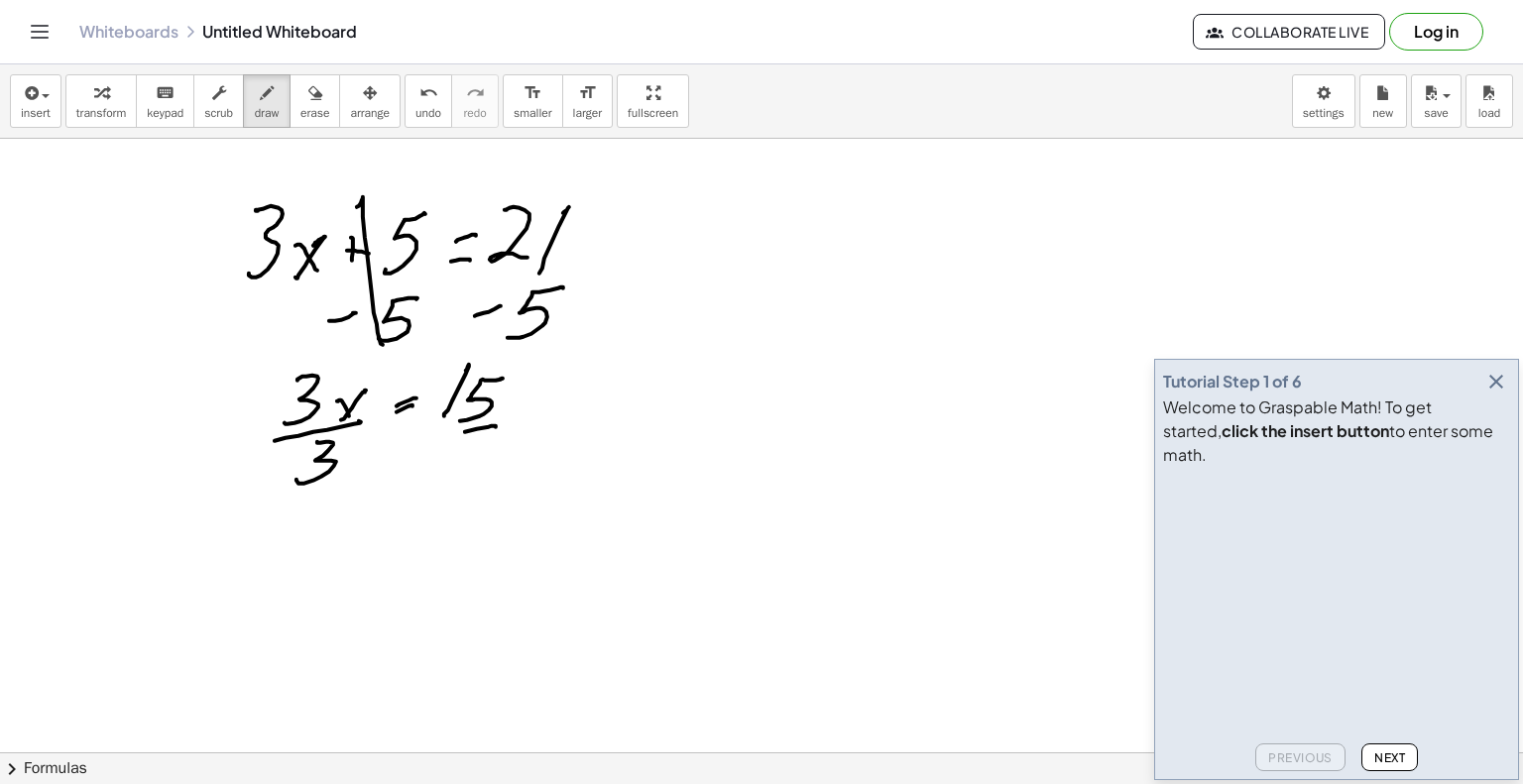 drag, startPoint x: 496, startPoint y: 425, endPoint x: 426, endPoint y: 439, distance: 71.38627 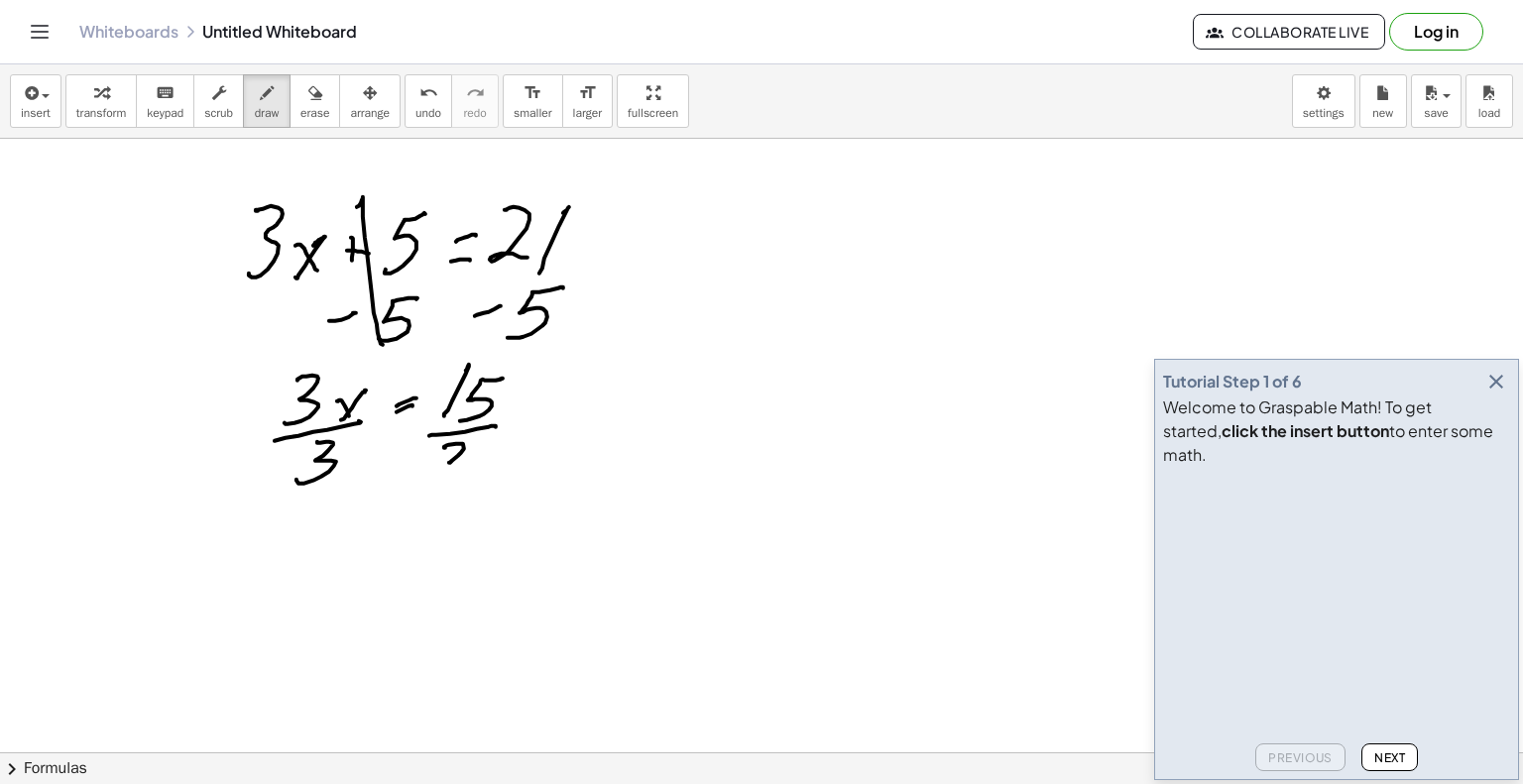 drag 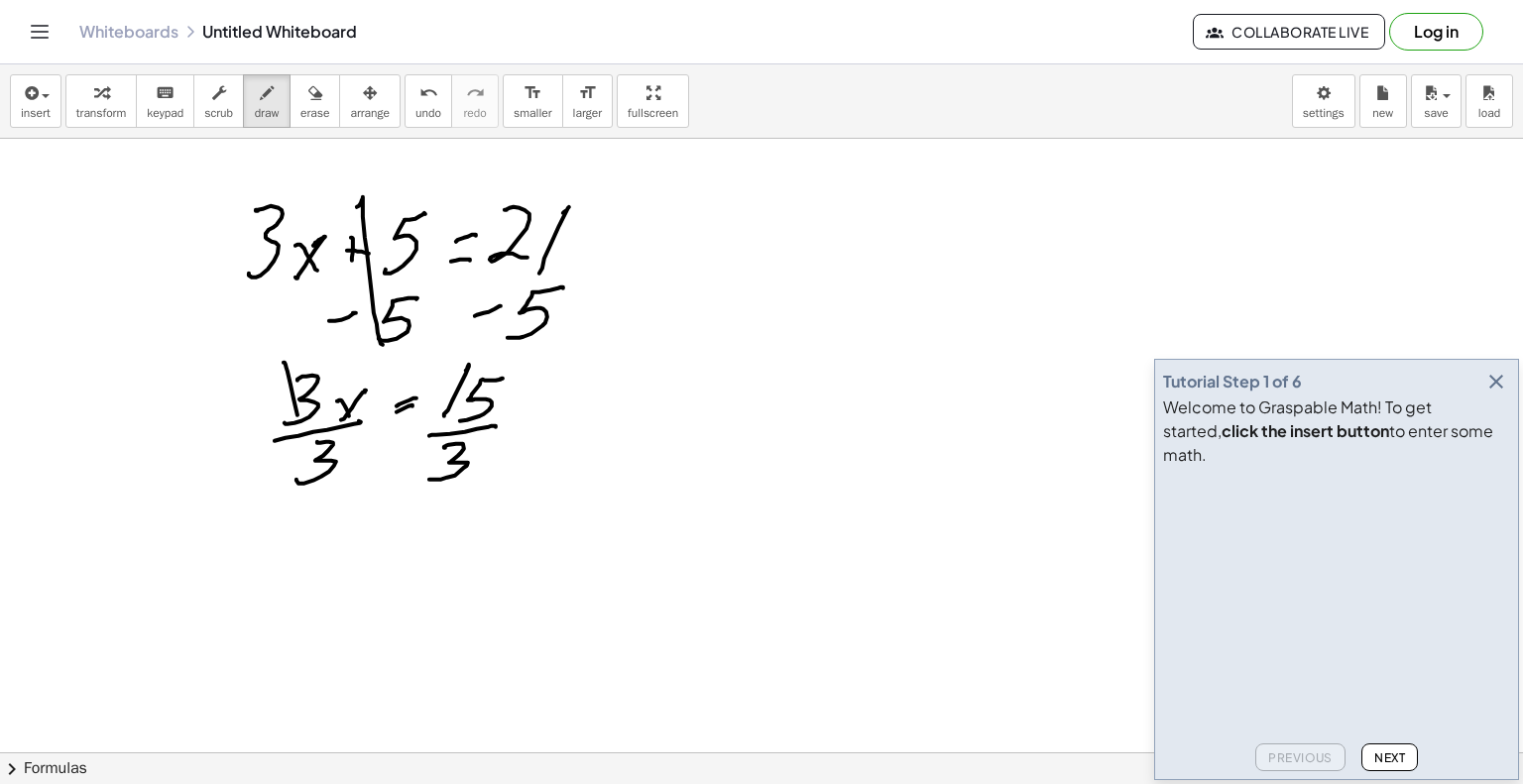 click at bounding box center (762, 818) 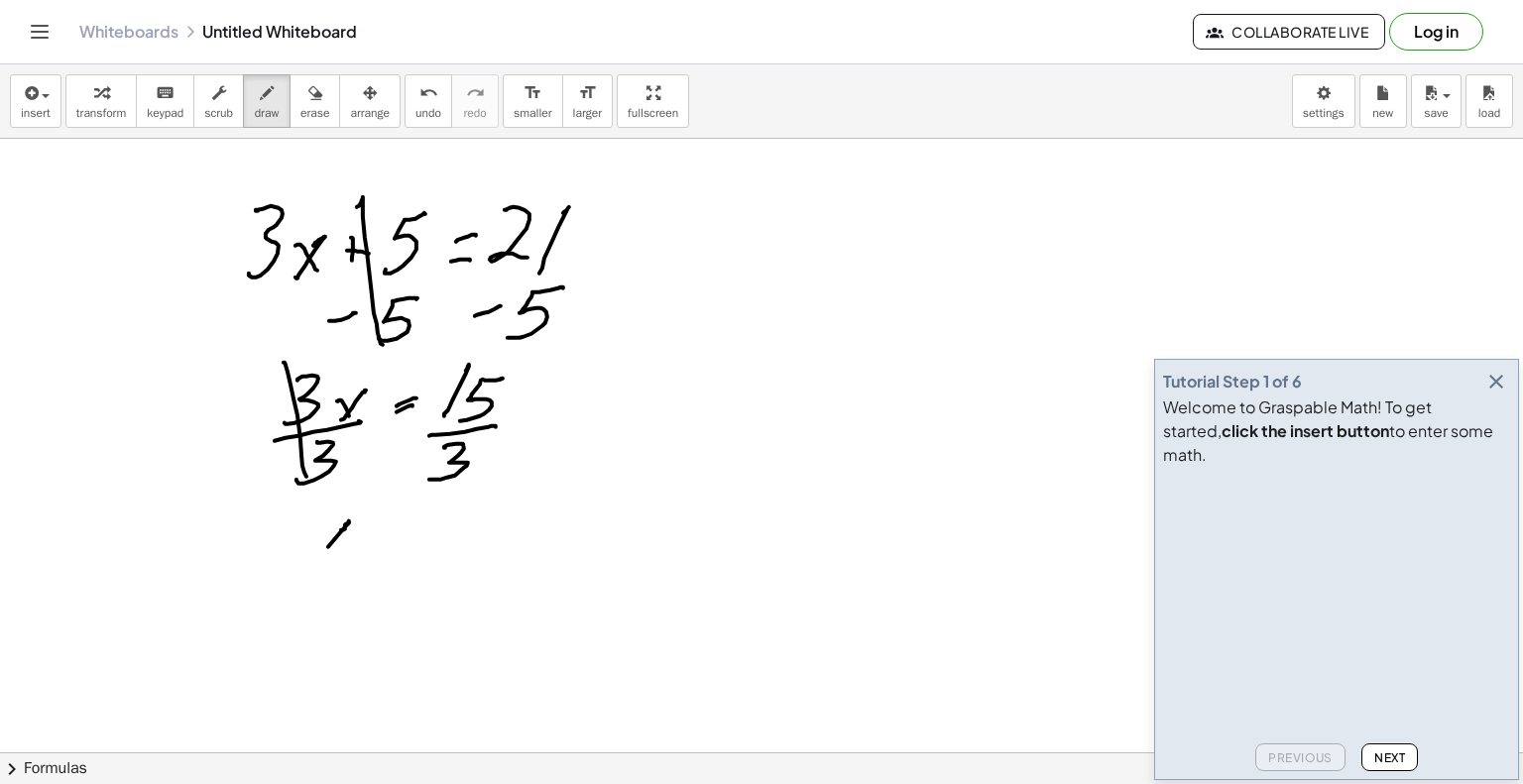 click at bounding box center (762, 818) 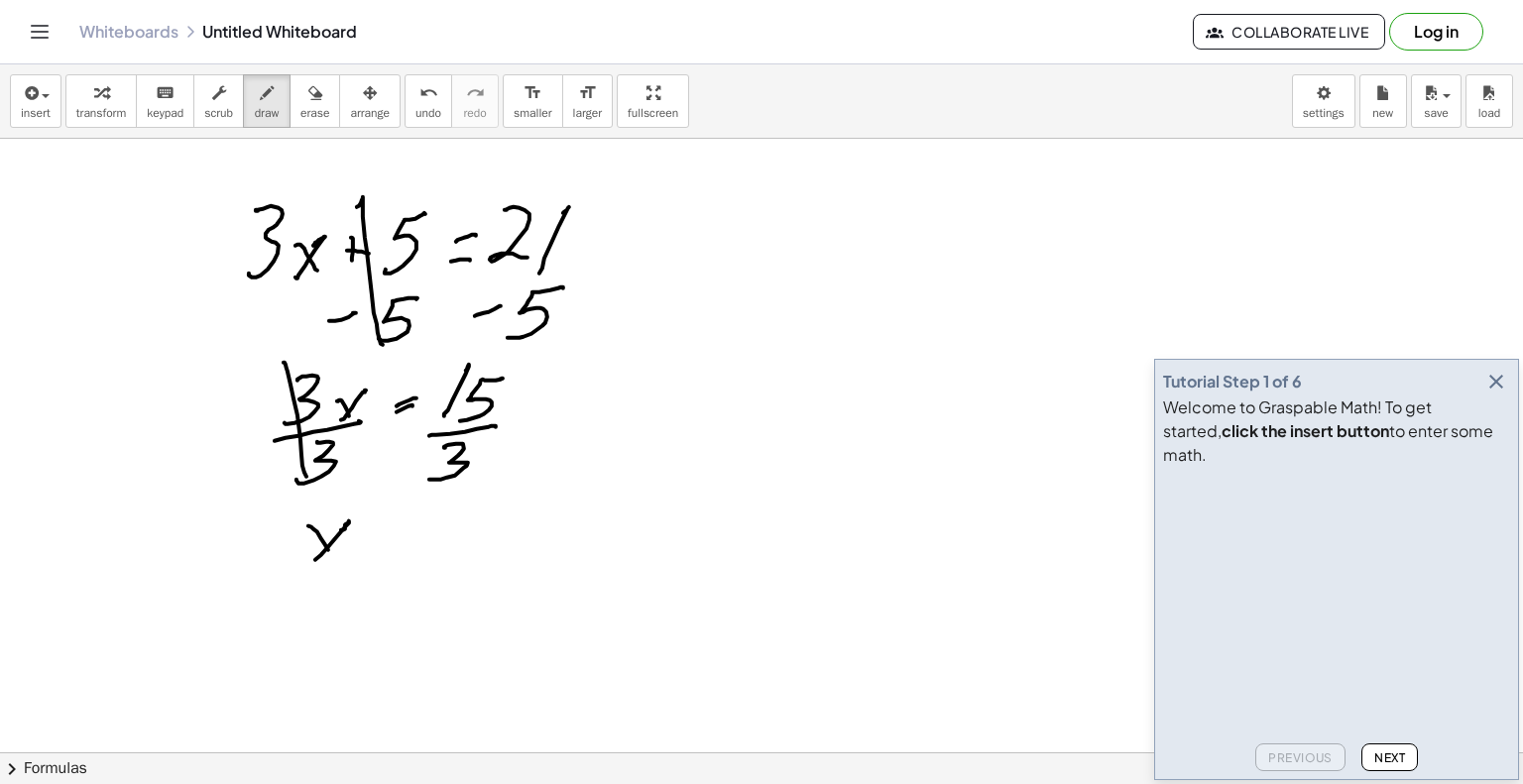 click at bounding box center (762, 818) 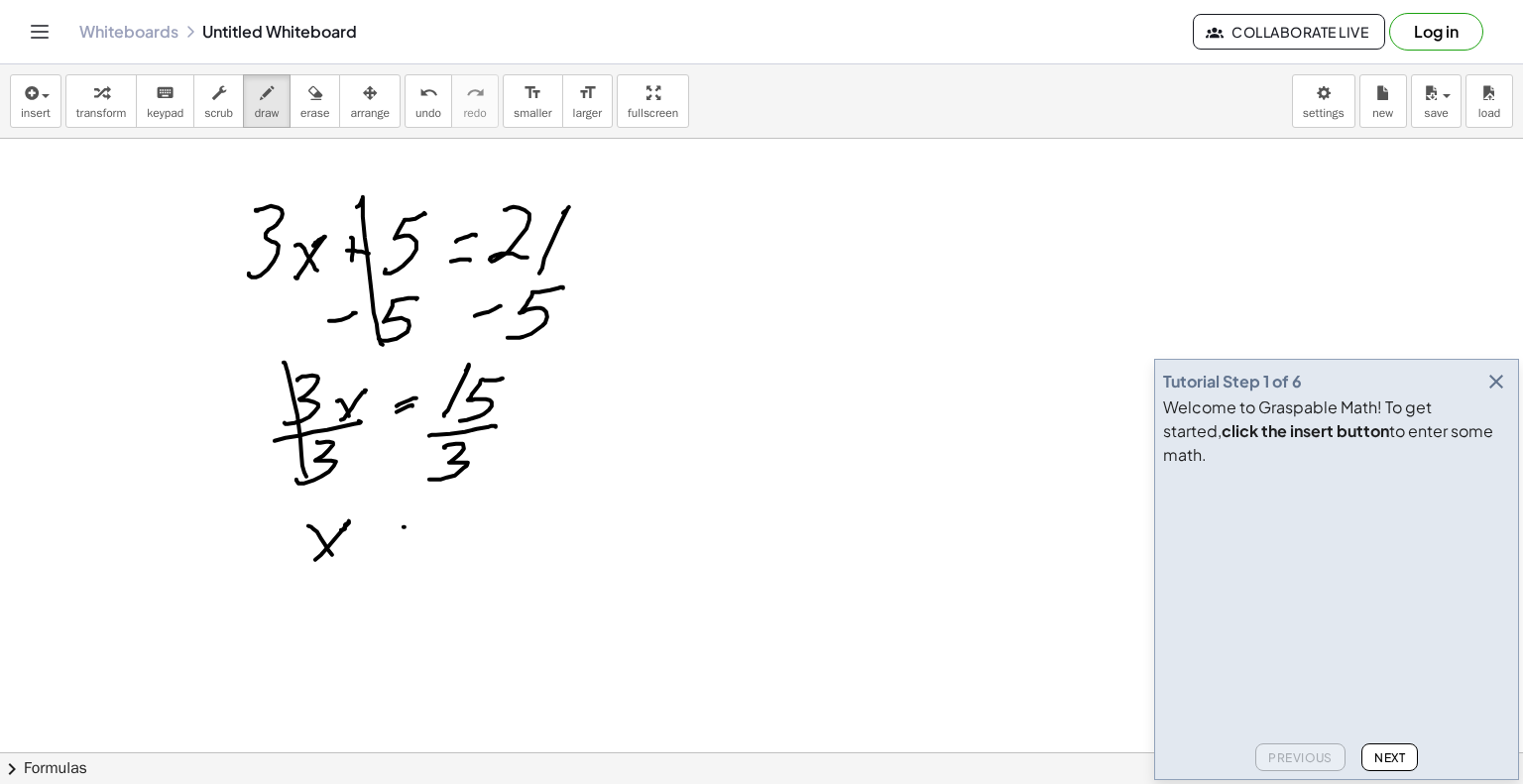 click at bounding box center [762, 818] 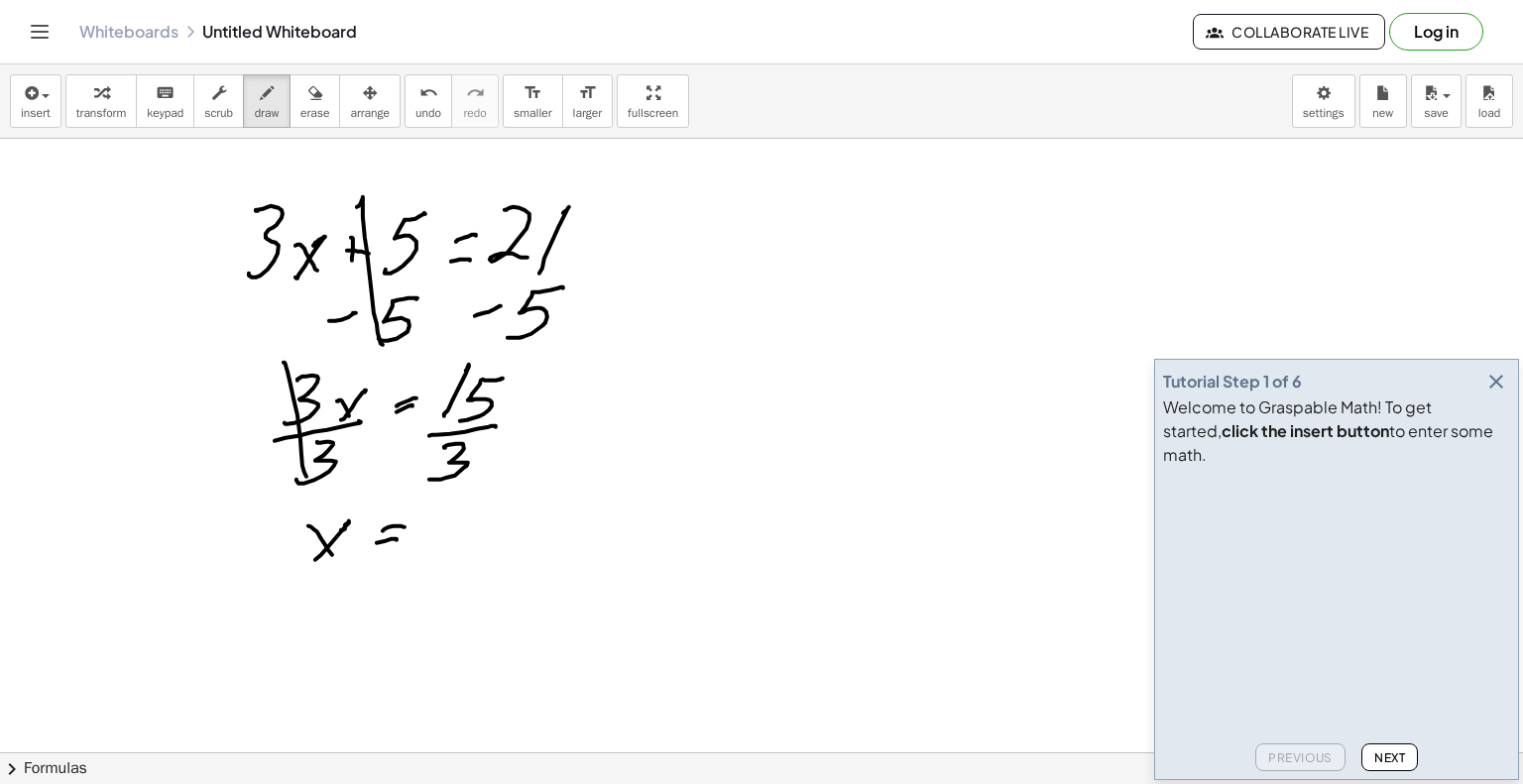 click at bounding box center [762, 818] 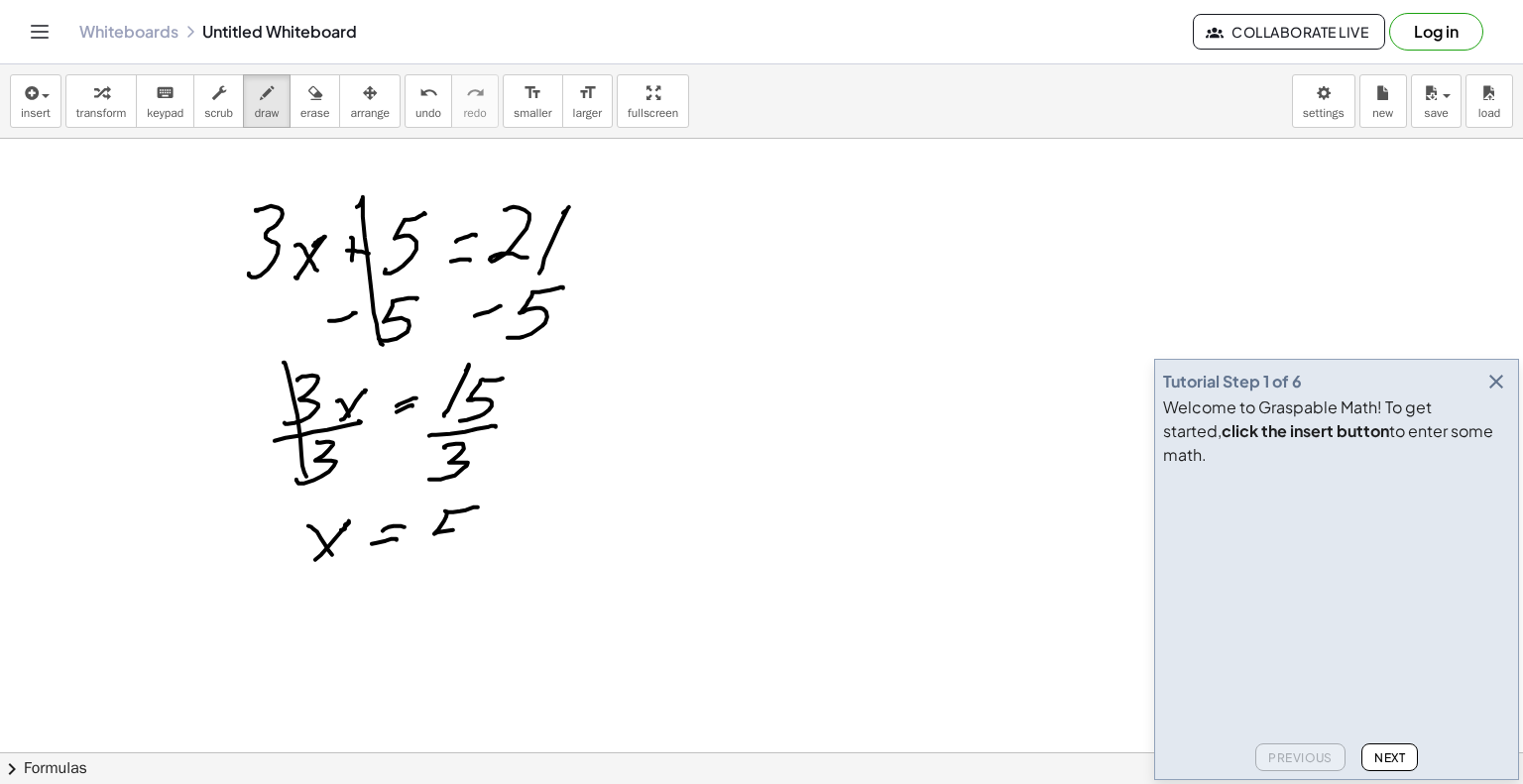 click at bounding box center (762, 818) 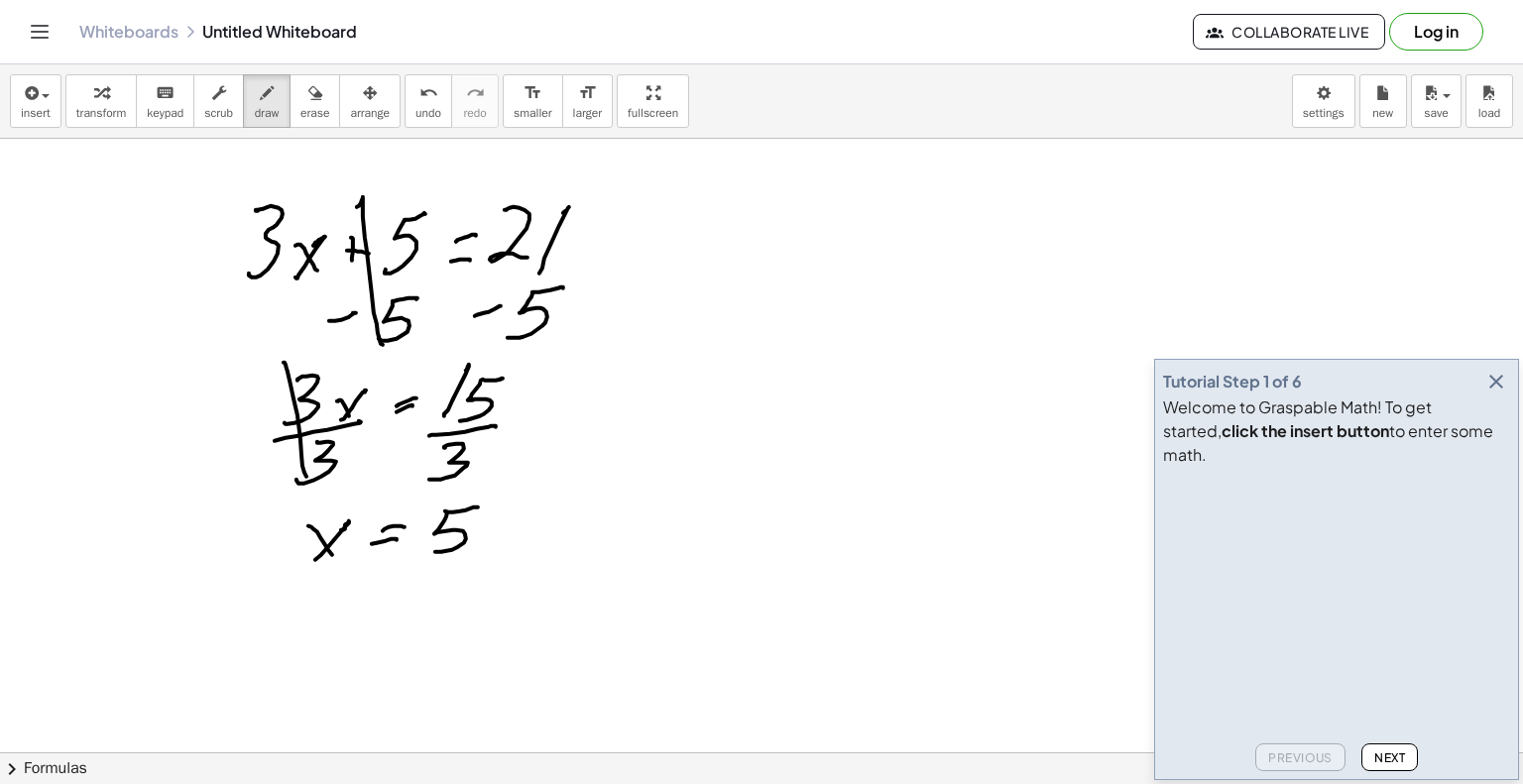 click at bounding box center [1496, 382] 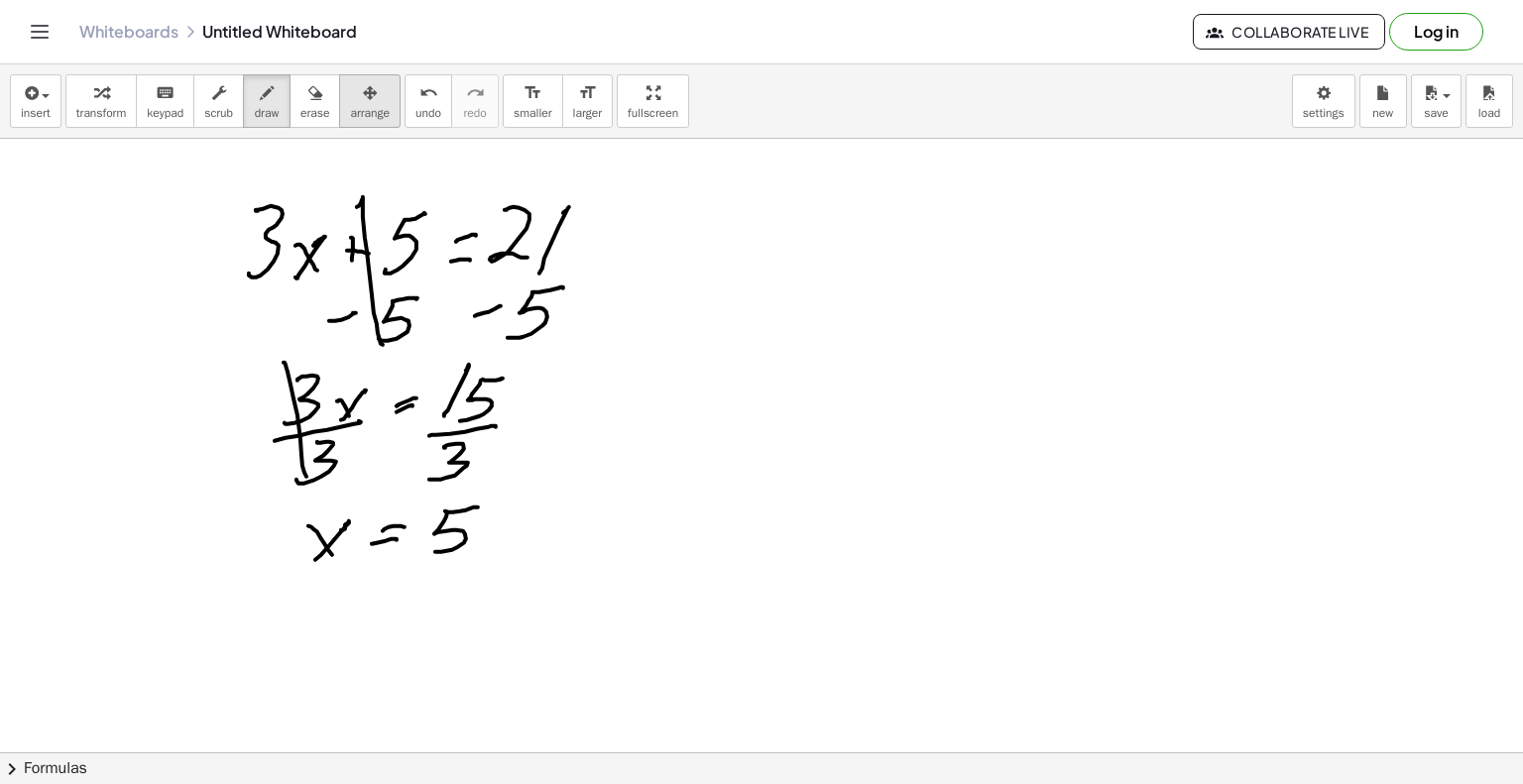 click on "arrange" at bounding box center [370, 113] 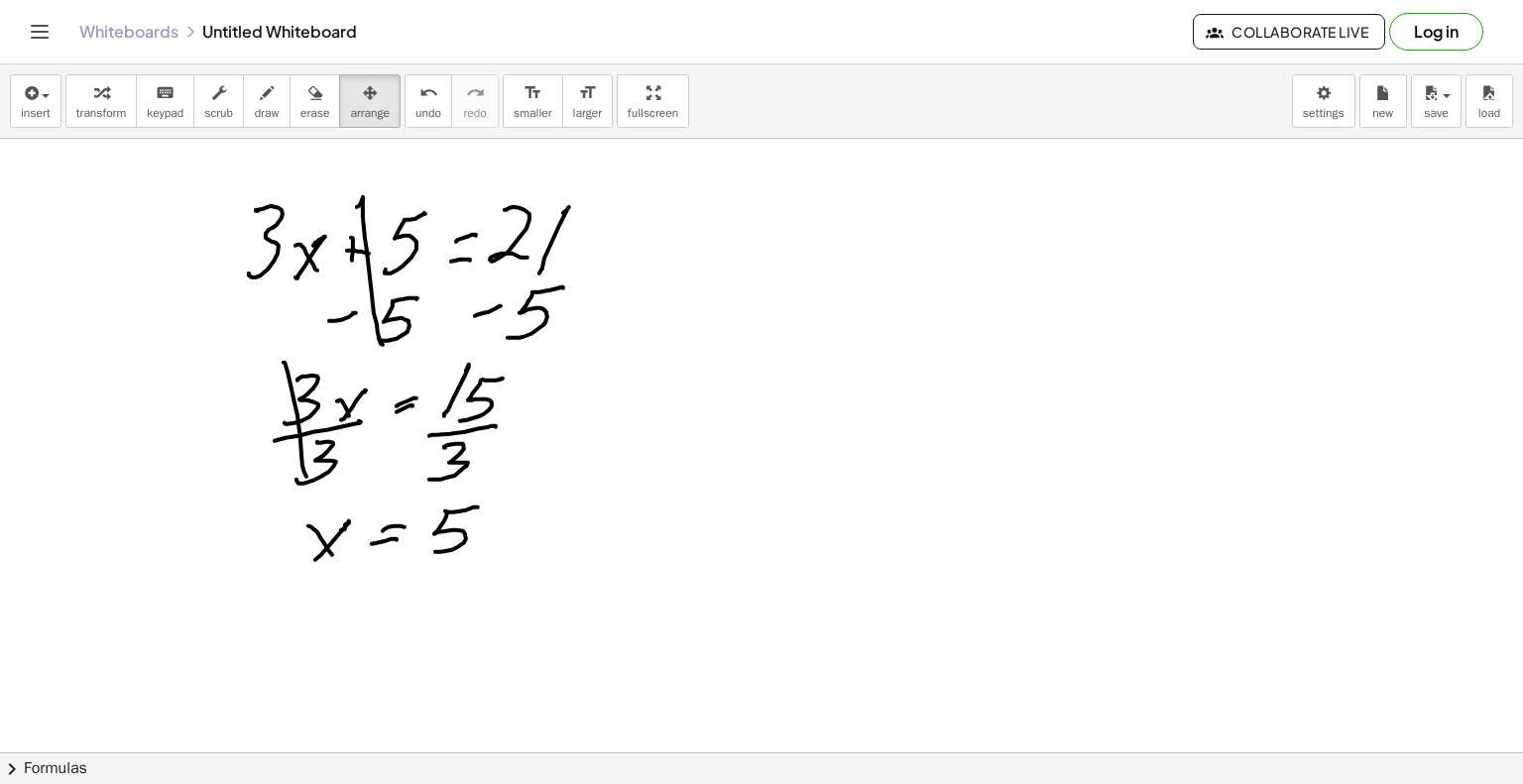 click at bounding box center (762, 818) 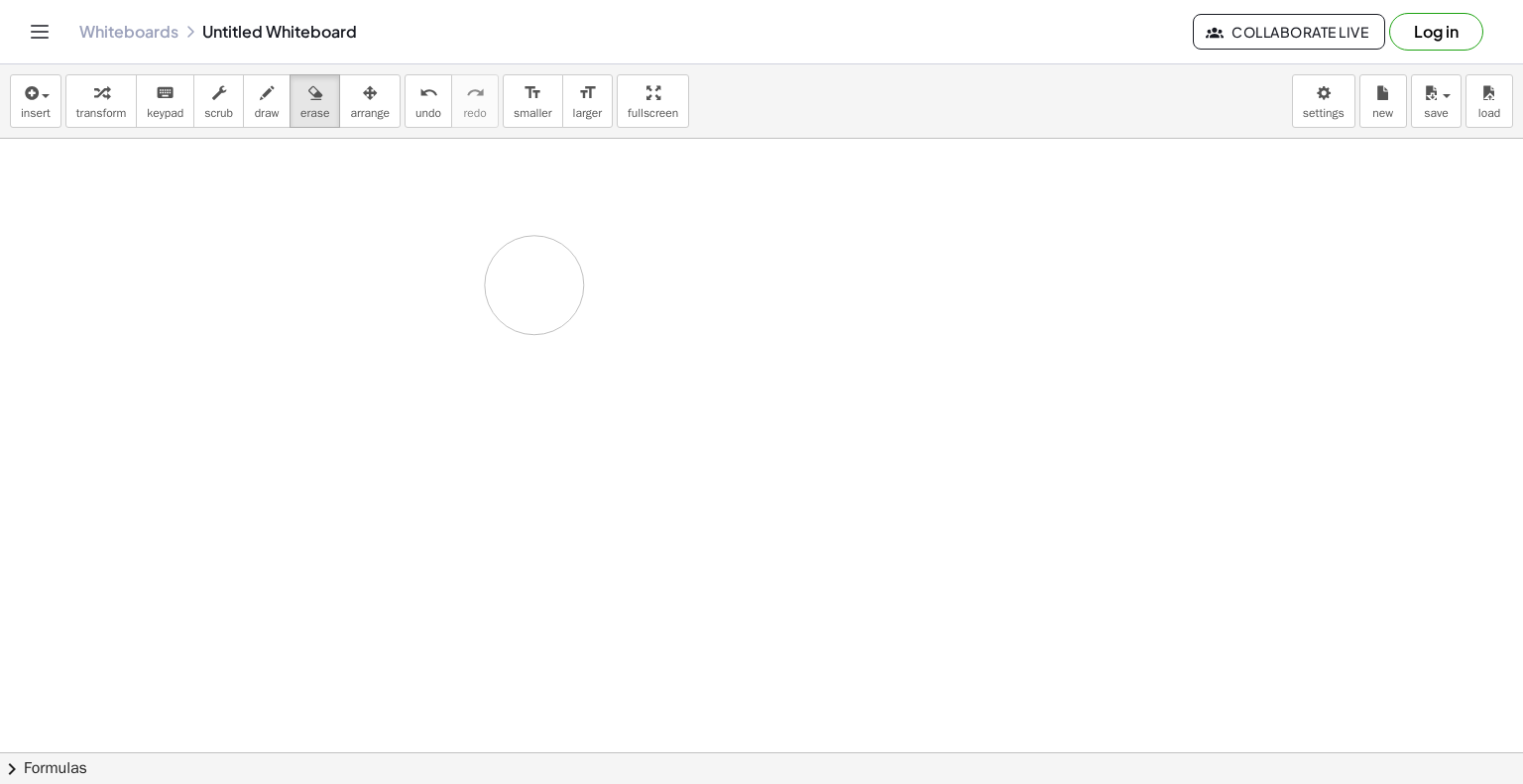 click at bounding box center [762, 818] 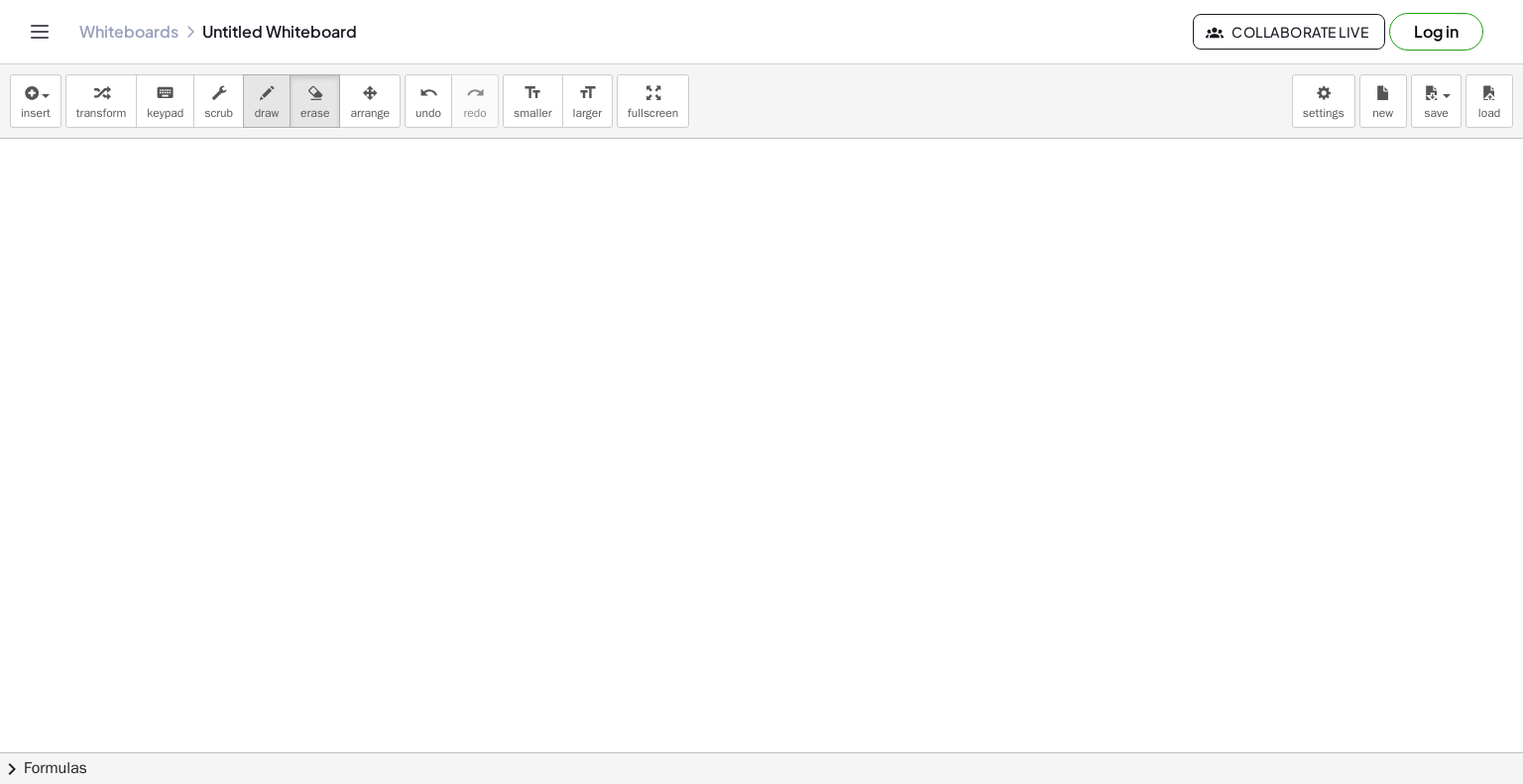 click on "draw" at bounding box center (267, 113) 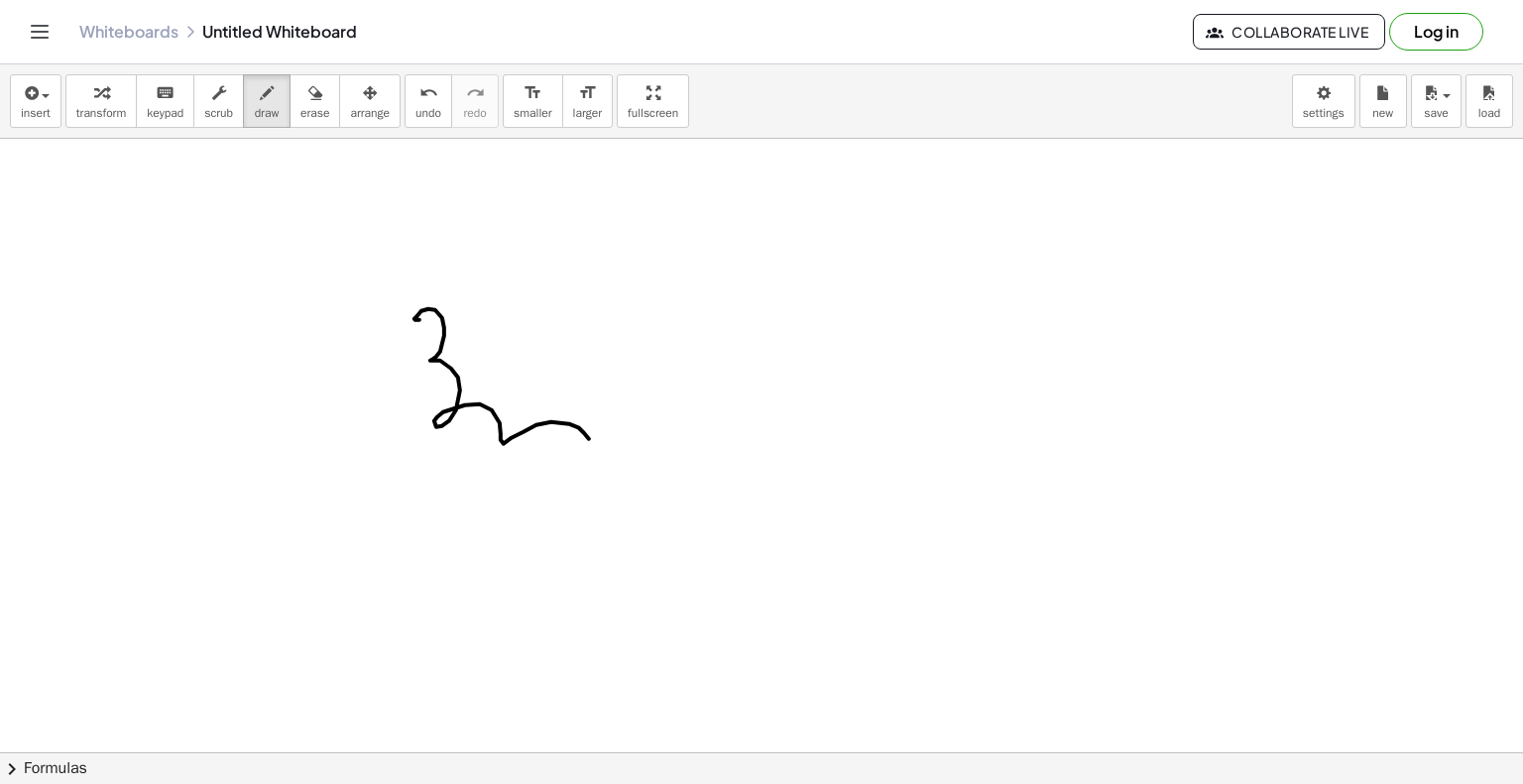 click at bounding box center [762, 818] 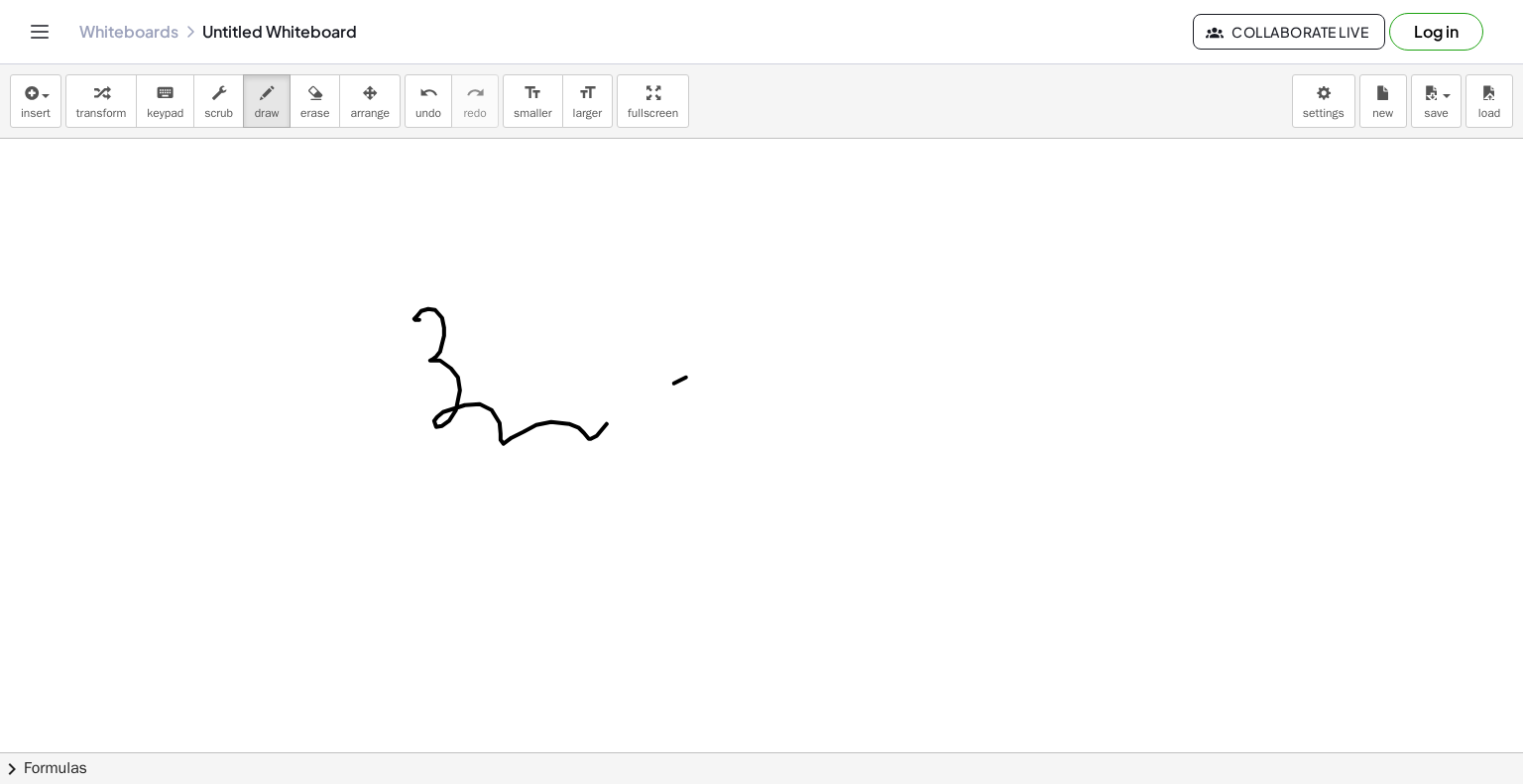 click on "insert select one: Math Expression Function Text Youtube Video Graphing Geometry Geometry 3D transform keyboard keypad scrub draw erase arrange undo undo redo redo format_size smaller format_size larger fullscreen load   save new settings × chevron_right  Formulas
Drag one side of a formula onto a highlighted expression on the canvas to apply it.
Quadratic Formula
+ · a · x 2 + · b · x + c = 0
⇔
x = · ( − b ± 2 √ ( + b 2 − · 4 · a · c ) ) · 2 · a
+ x 2 + · p · x + q = 0
⇔
x = − · p · 2 ± 2 √ ( + ( · p · 2 ) 2 − q )
Manually Factoring a Quadratic
+ x 2 + · b · x + c
⇒" at bounding box center [762, 424] 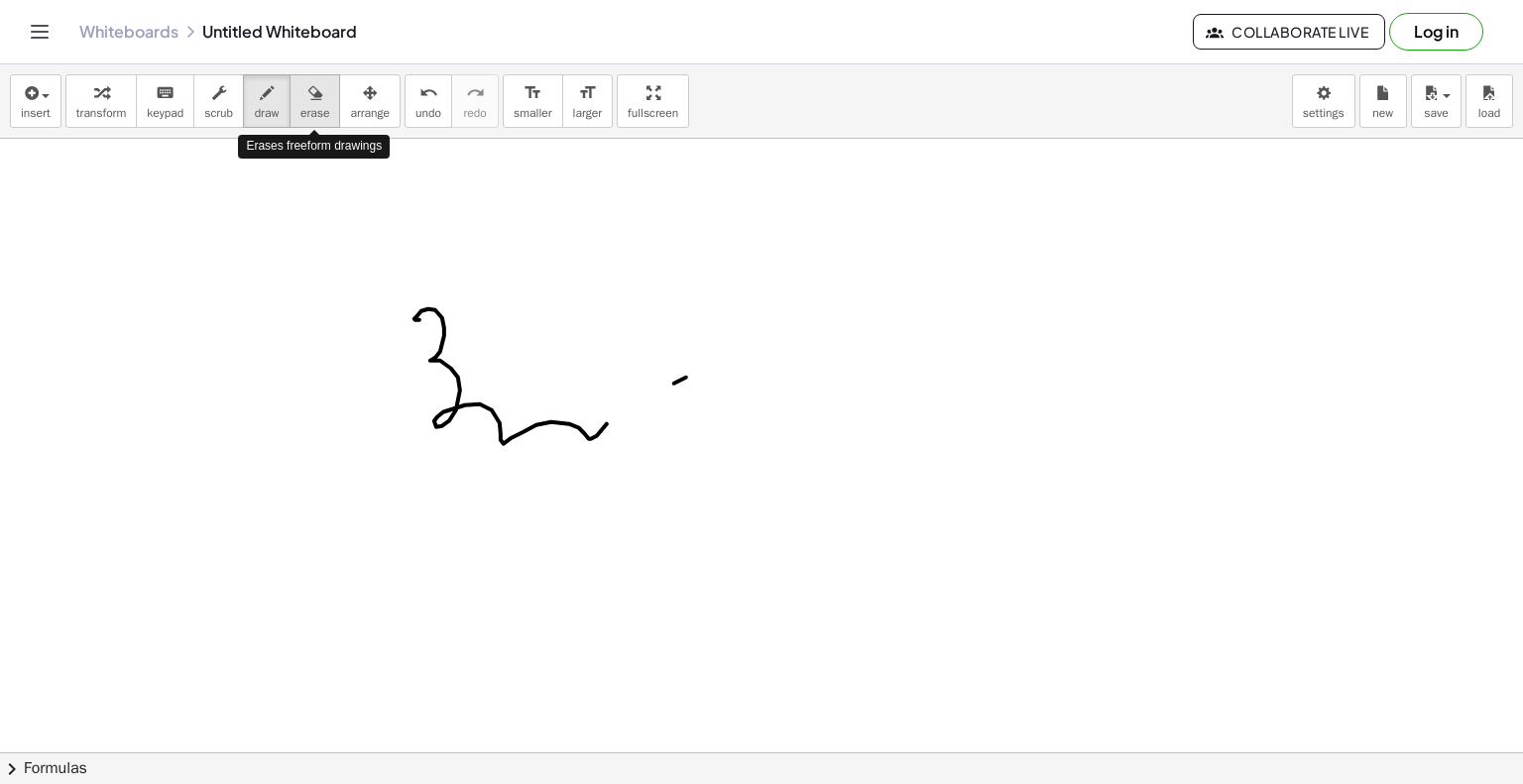 click at bounding box center [315, 93] 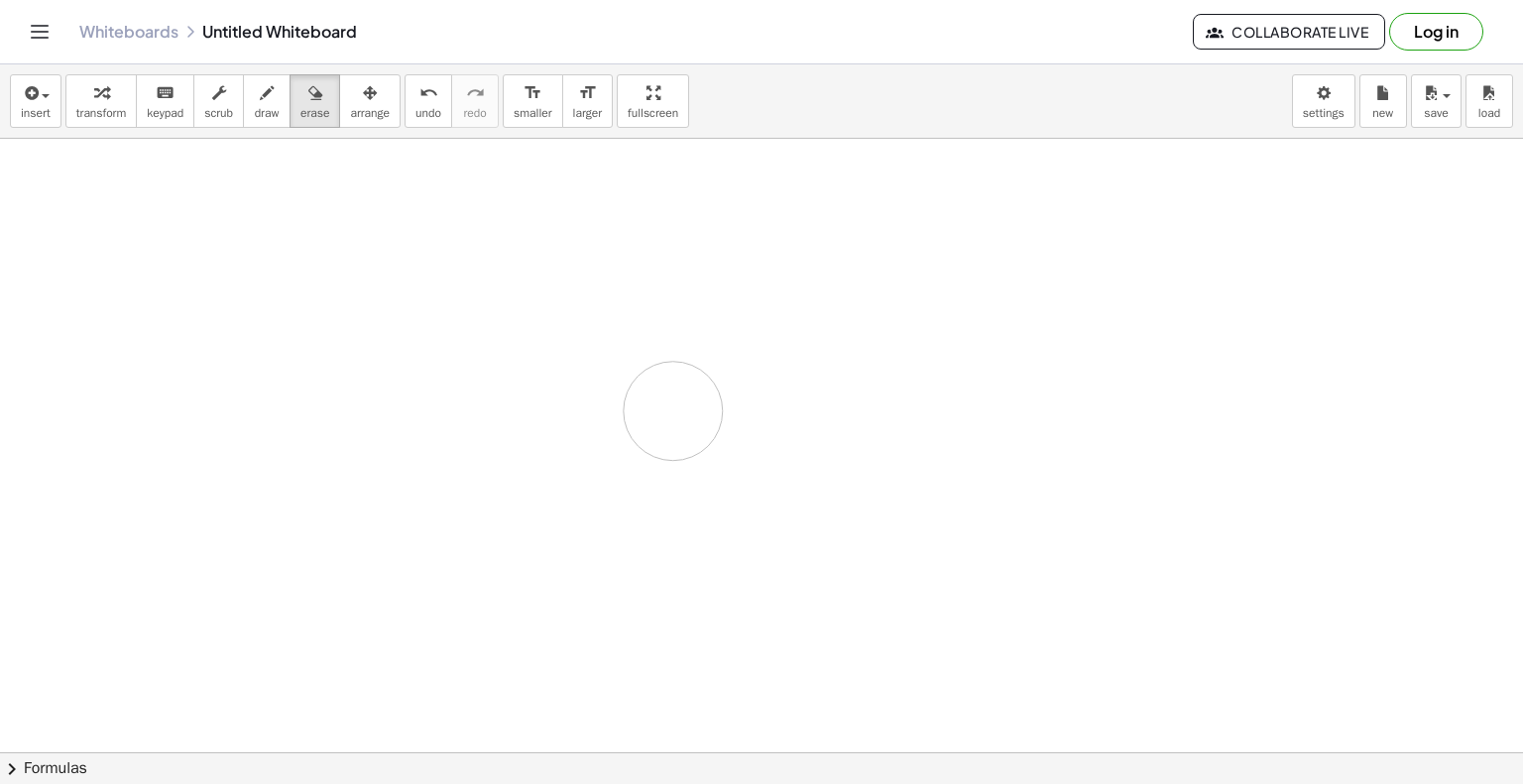 drag, startPoint x: 413, startPoint y: 330, endPoint x: 648, endPoint y: 403, distance: 246.07722 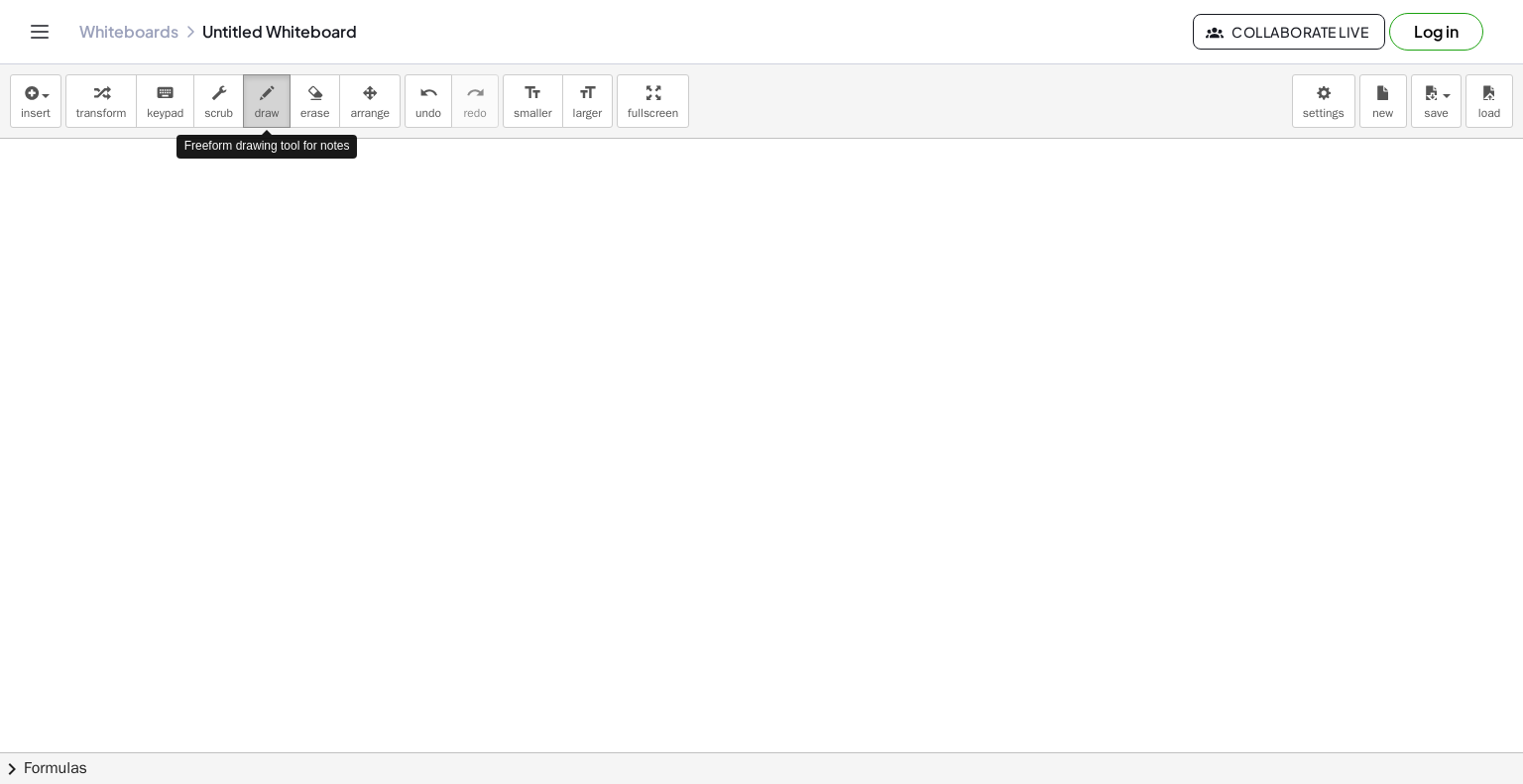 drag, startPoint x: 266, startPoint y: 108, endPoint x: 282, endPoint y: 114, distance: 17.088007 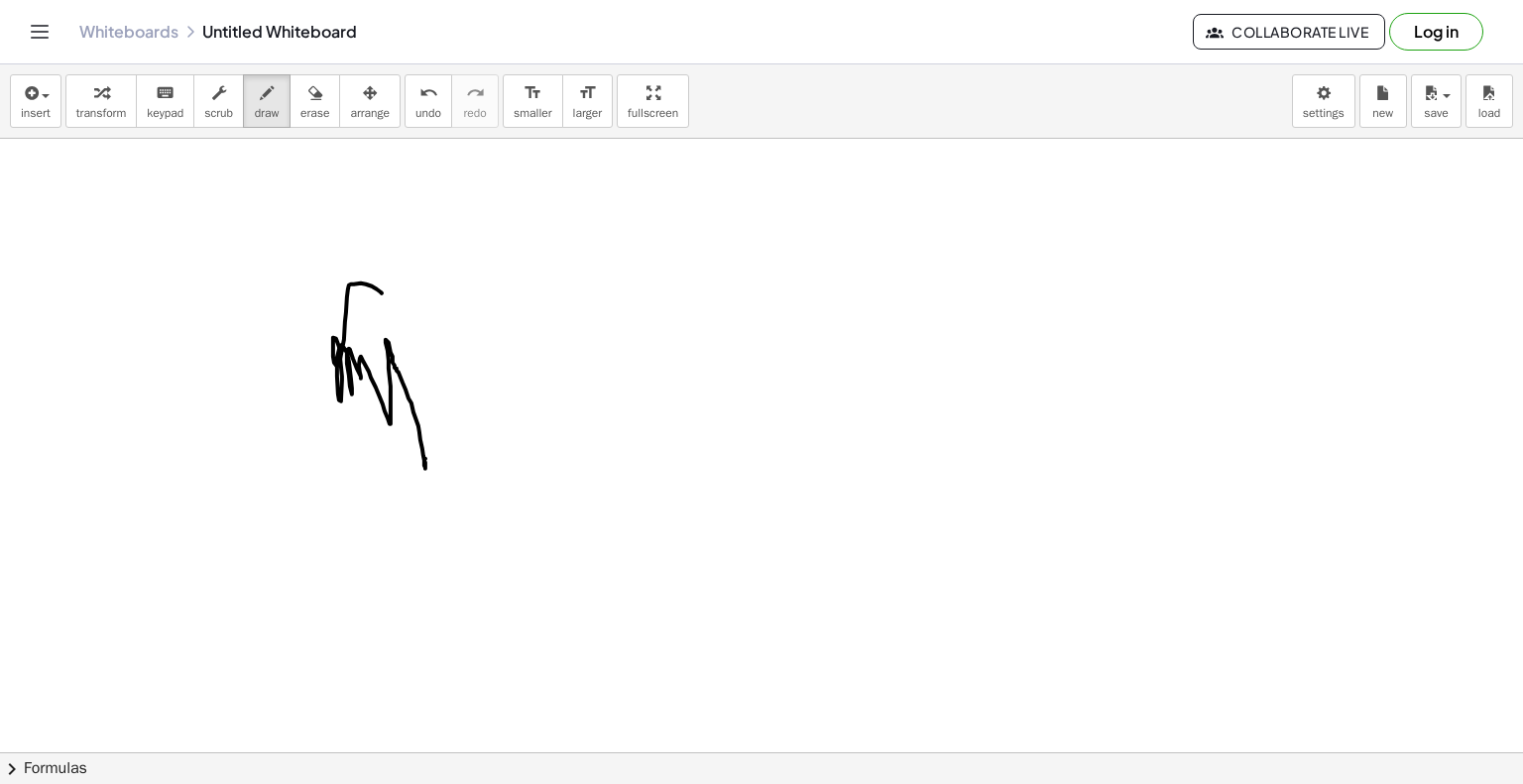 drag, startPoint x: 425, startPoint y: 458, endPoint x: 369, endPoint y: 286, distance: 180.8867 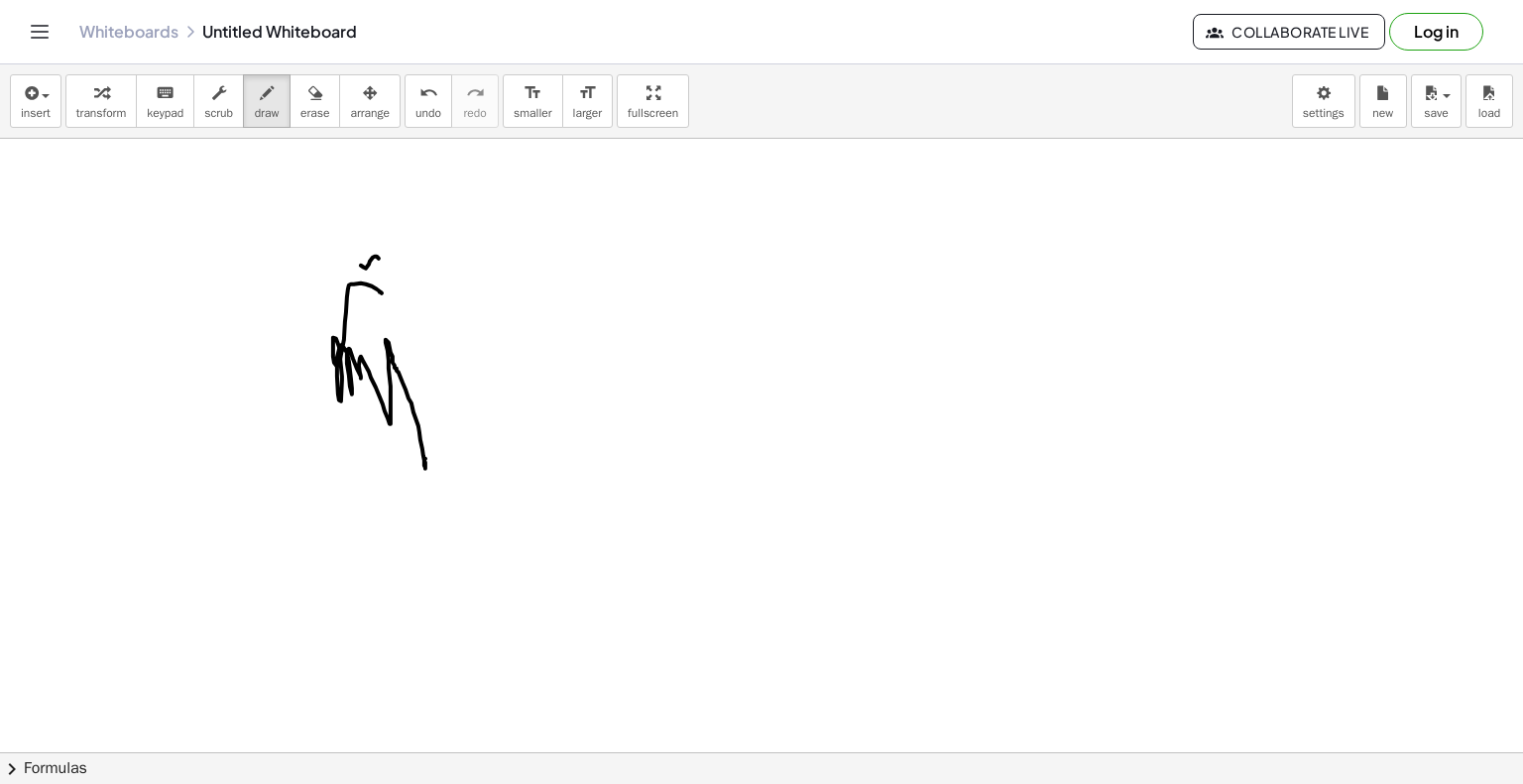 drag, startPoint x: 366, startPoint y: 268, endPoint x: 393, endPoint y: 267, distance: 27.018512 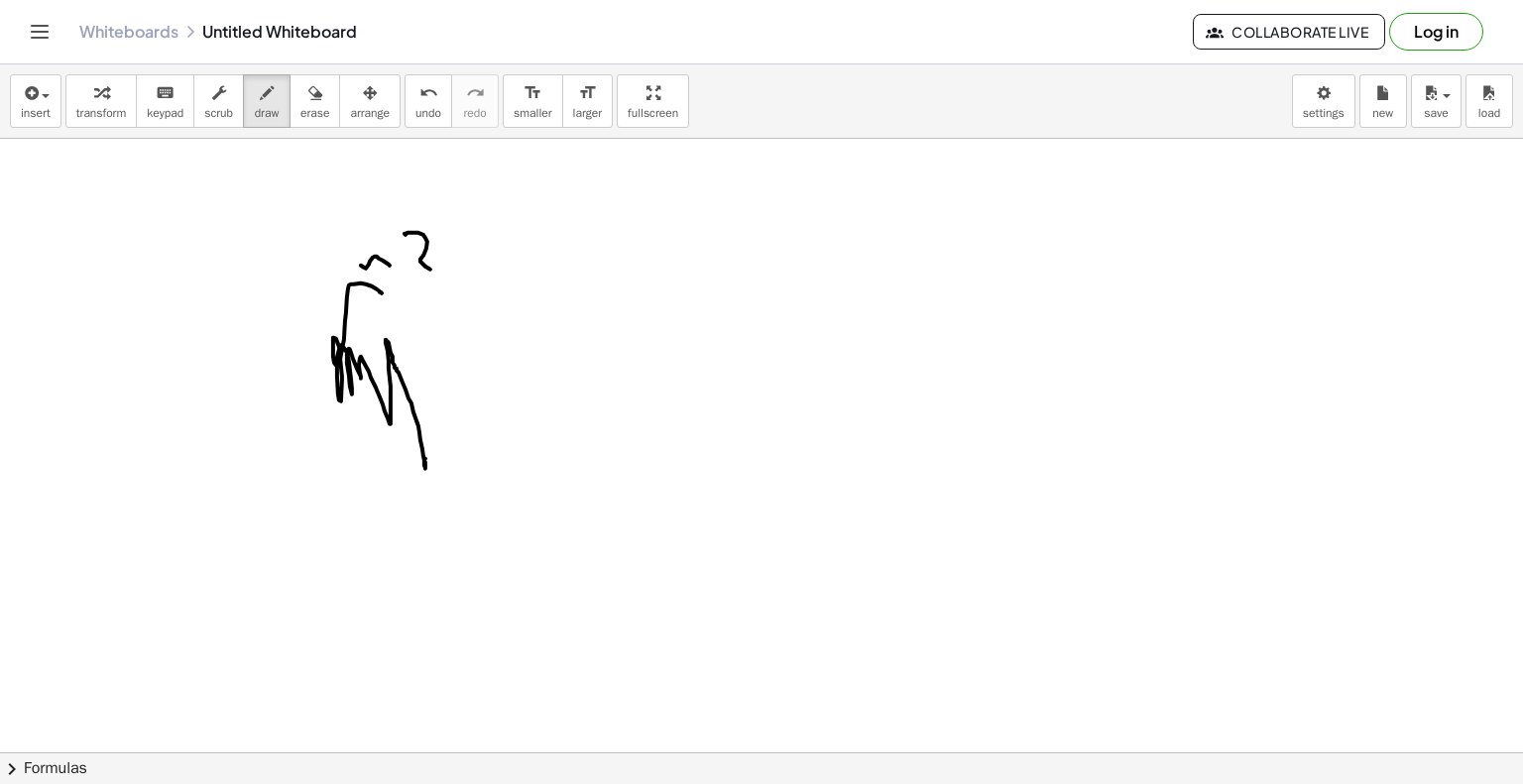 drag, startPoint x: 407, startPoint y: 233, endPoint x: 428, endPoint y: 298, distance: 68.30813 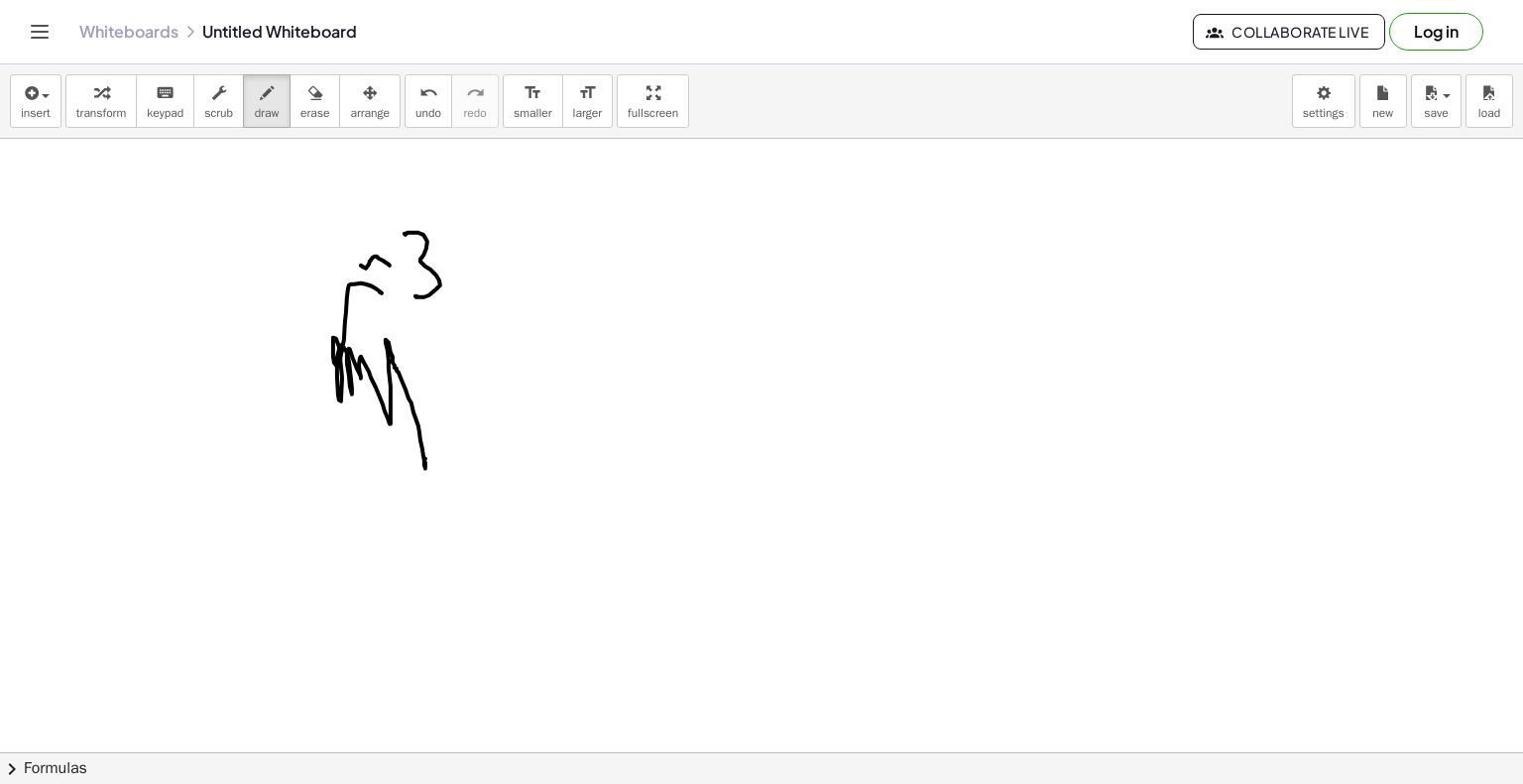 drag, startPoint x: 465, startPoint y: 275, endPoint x: 475, endPoint y: 260, distance: 18.027756 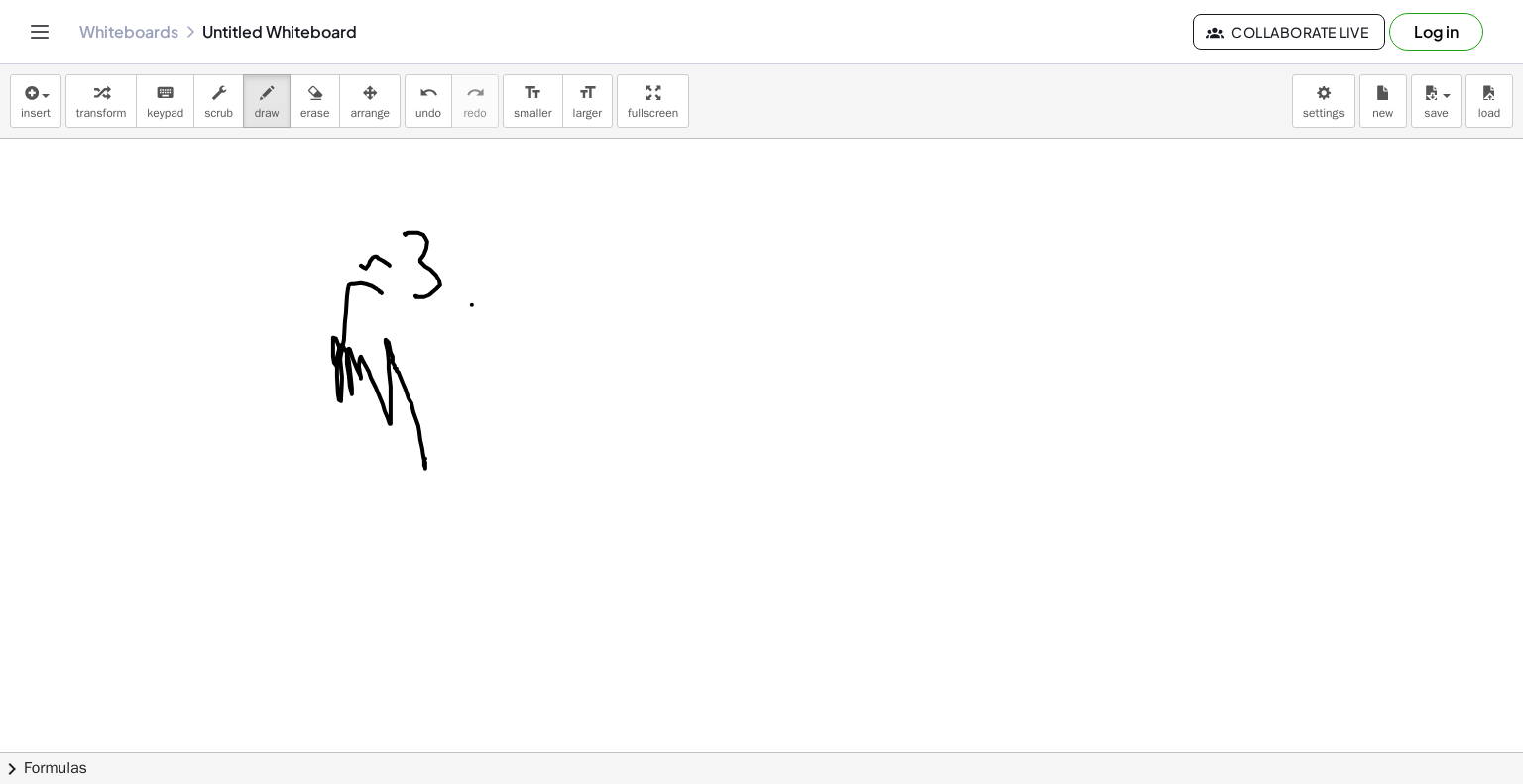 click at bounding box center [762, 818] 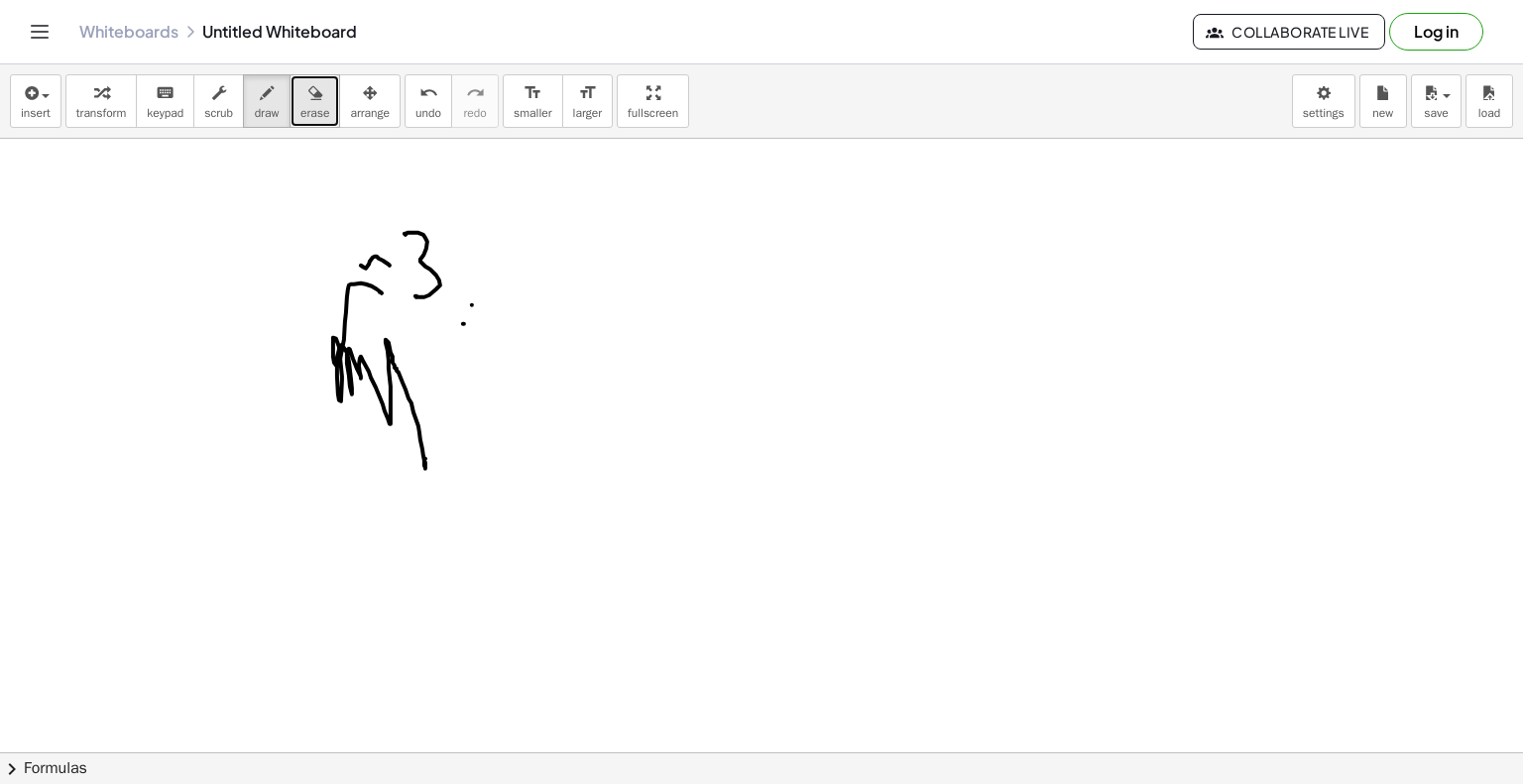 click on "erase" at bounding box center [314, 113] 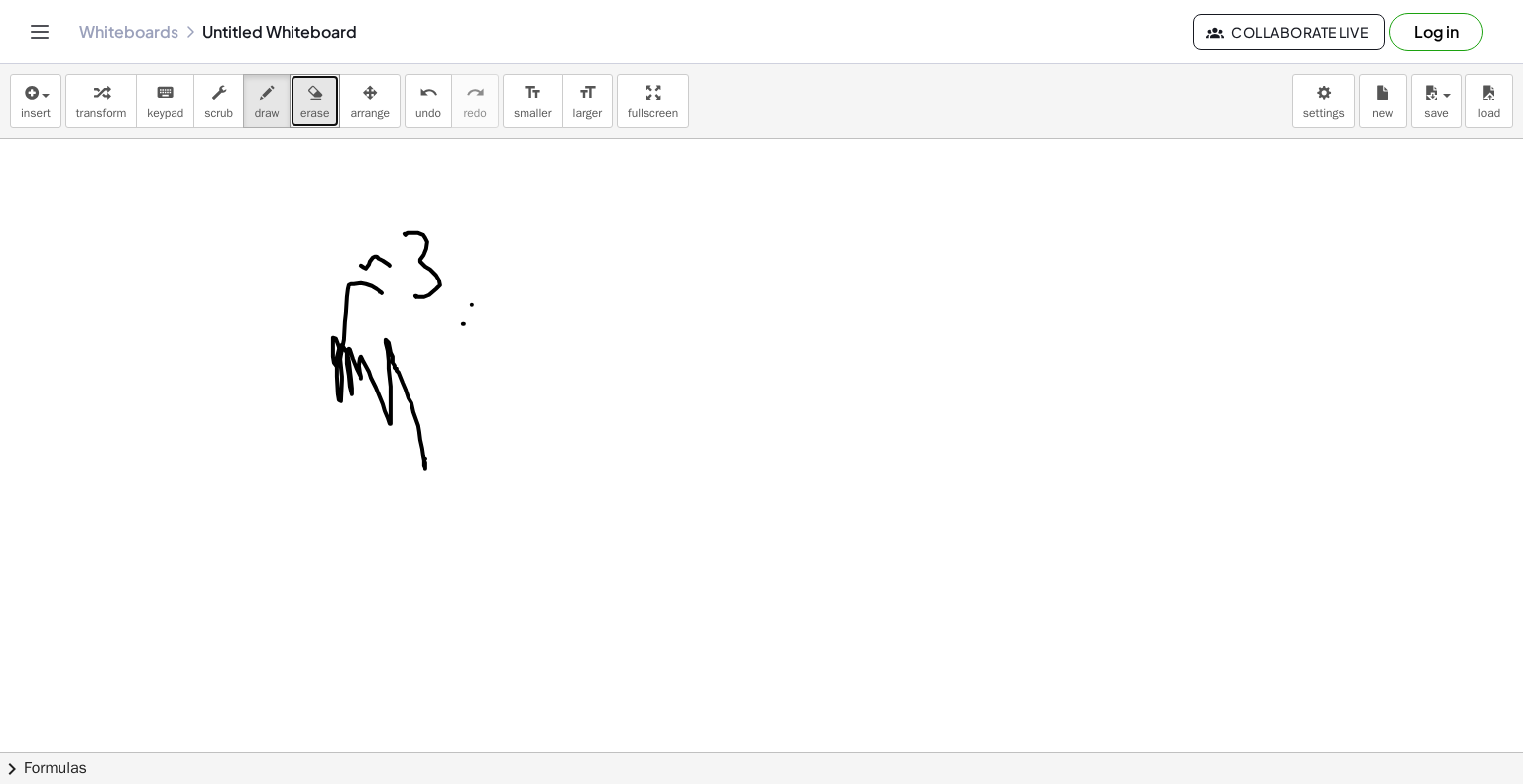 click at bounding box center (762, 818) 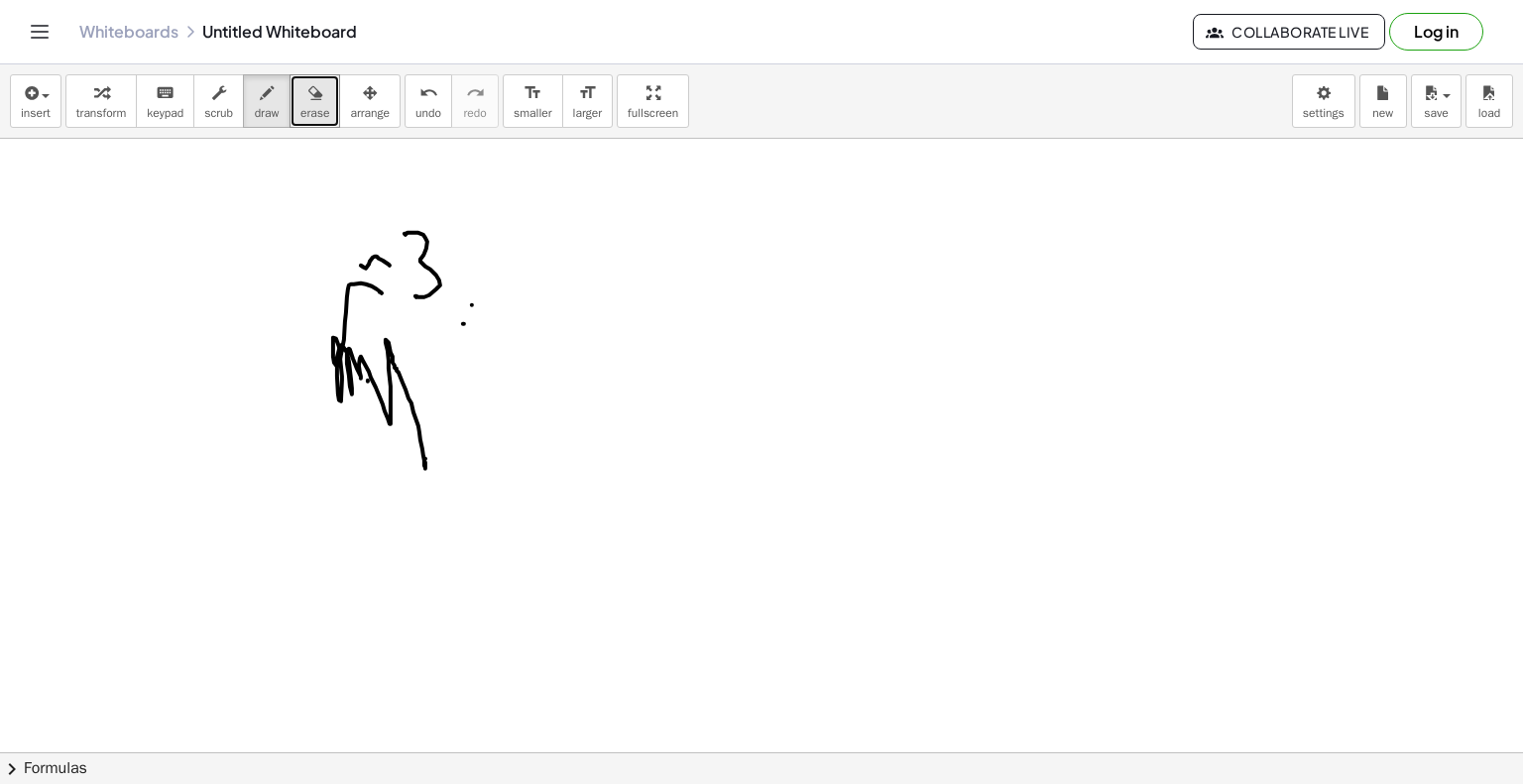 click at bounding box center [762, 818] 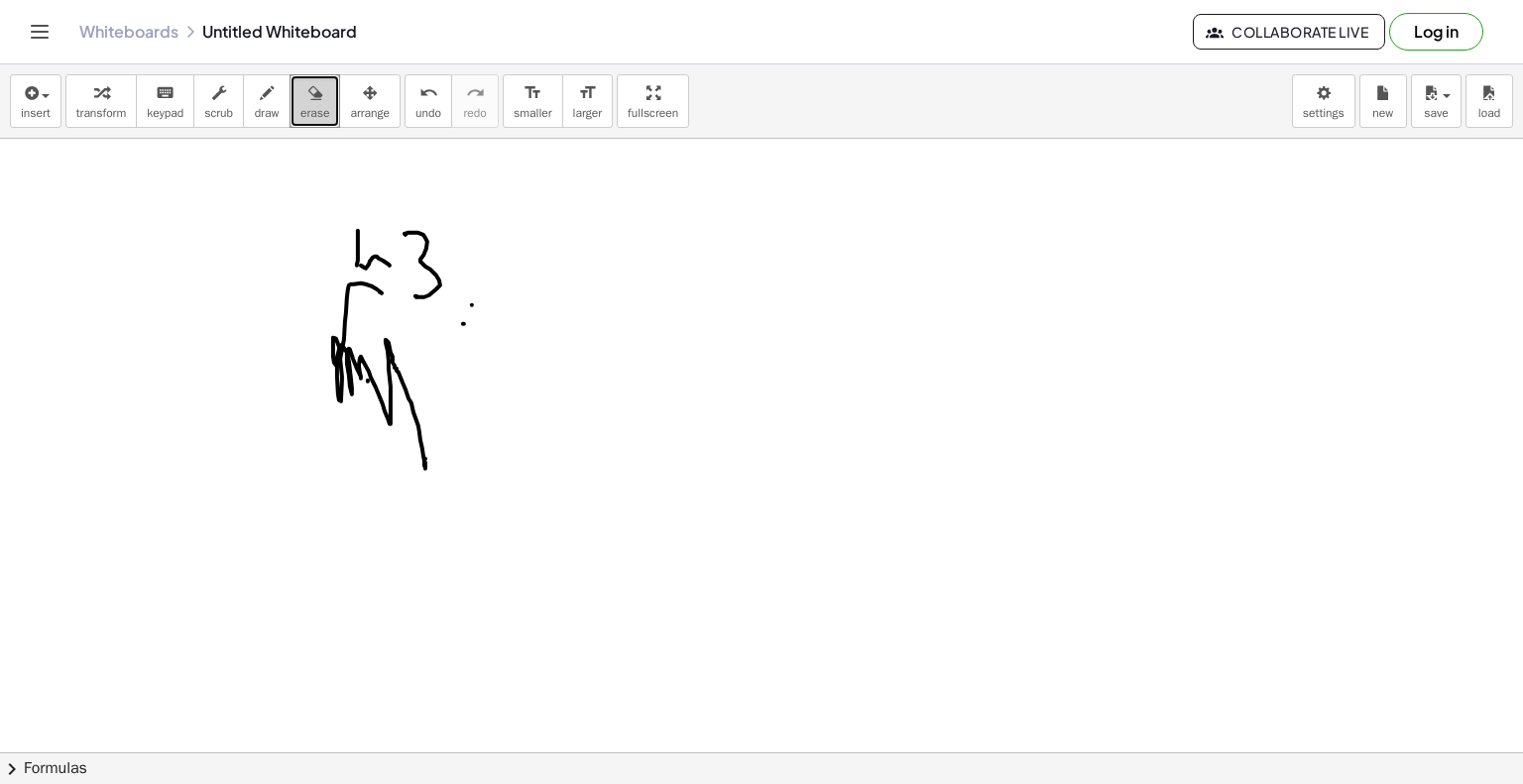 drag, startPoint x: 323, startPoint y: 88, endPoint x: 324, endPoint y: 100, distance: 12.0415946 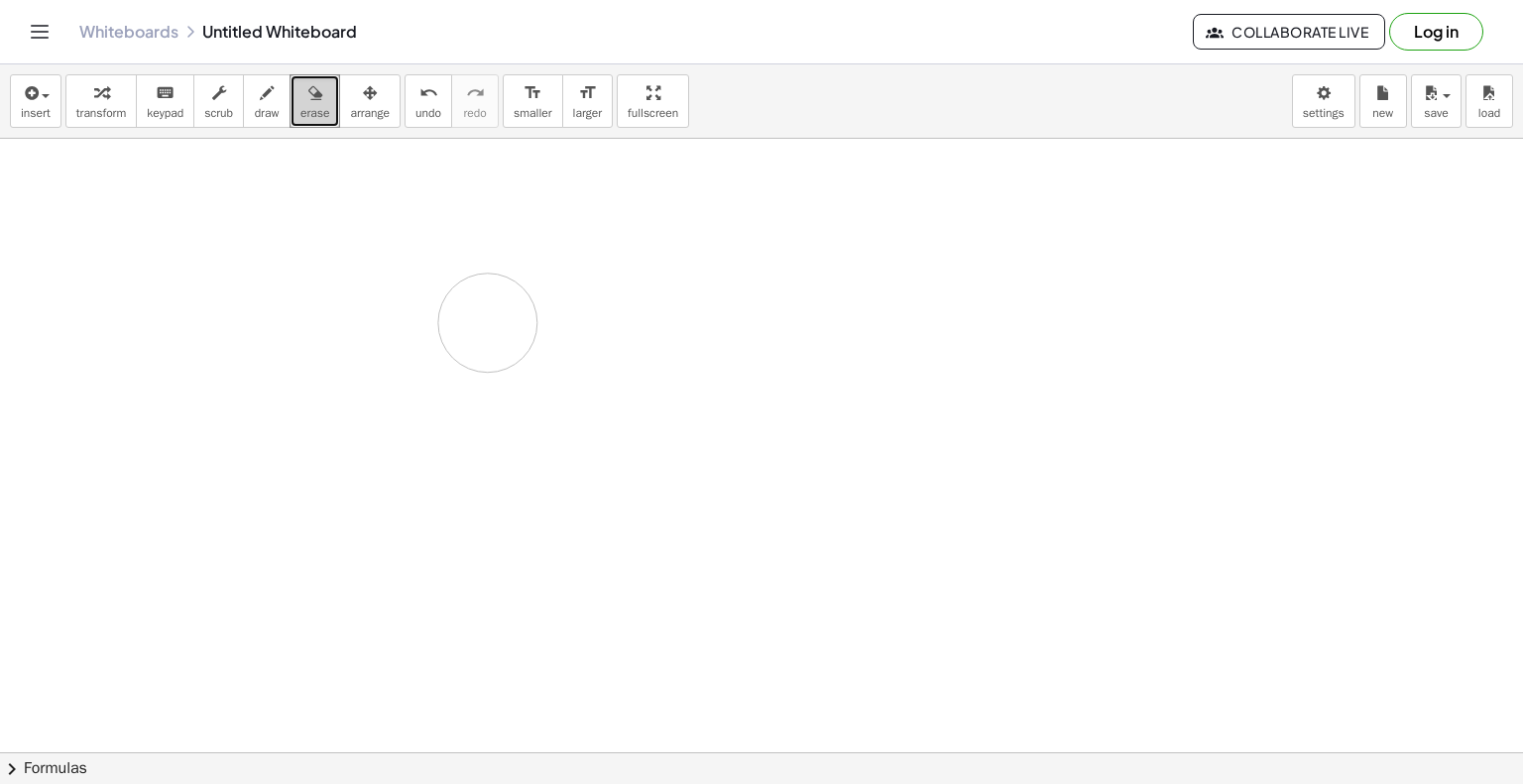 drag, startPoint x: 327, startPoint y: 336, endPoint x: 409, endPoint y: 344, distance: 82.38932 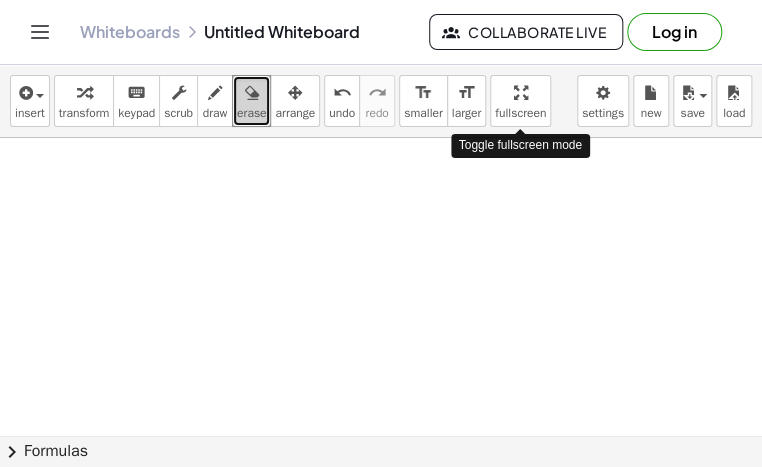 drag, startPoint x: 521, startPoint y: 107, endPoint x: 981, endPoint y: 376, distance: 532.8799 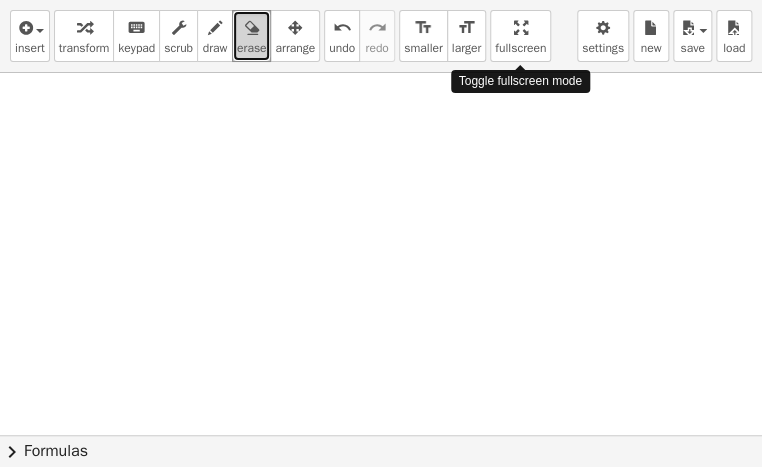 click on "insert select one: Math Expression Function Text Youtube Video Graphing Geometry Geometry 3D transform keyboard keypad scrub draw erase arrange undo undo redo redo format_size smaller format_size larger fullscreen load   save new settings Toggle fullscreen mode × chevron_right  Formulas
Drag one side of a formula onto a highlighted expression on the canvas to apply it.
Quadratic Formula
+ · a · x 2 + · b · x + c = 0
⇔
x = · ( − b ± 2 √ ( + b 2 − · 4 · a · c ) ) · 2 · a
+ x 2 + · p · x + q = 0
⇔
x = − · p · 2 ± 2 √ ( + ( · p · 2 ) 2 − q )
Manually Factoring a Quadratic
+ x 2 + · b · x + c" at bounding box center (381, 233) 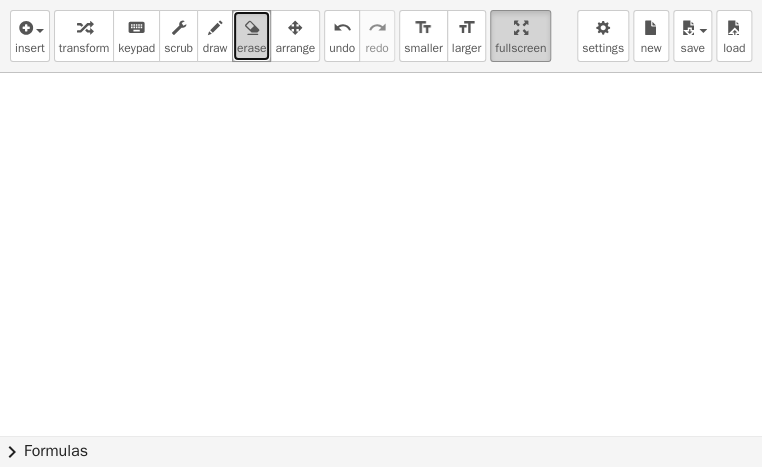 click on "fullscreen" at bounding box center [520, 48] 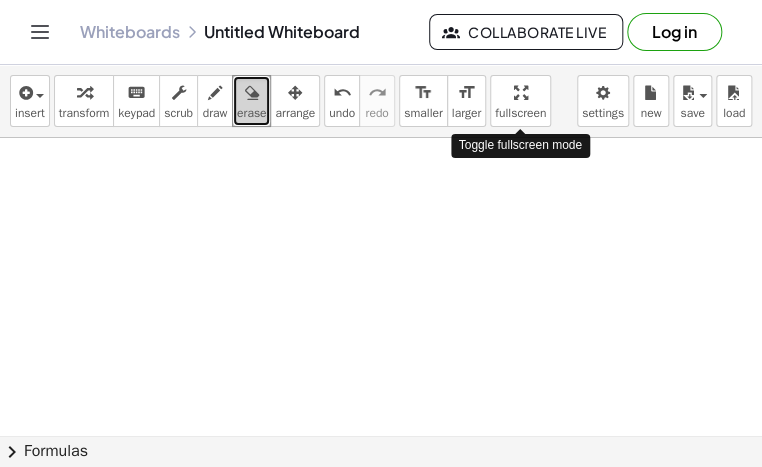 drag, startPoint x: 518, startPoint y: 97, endPoint x: 978, endPoint y: 367, distance: 533.38544 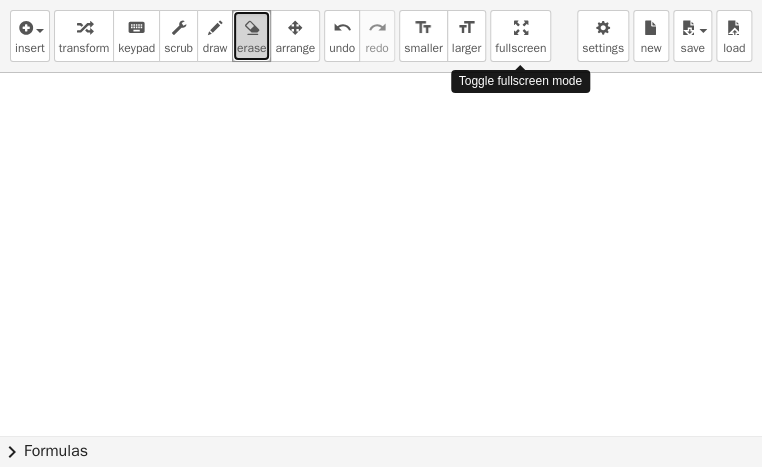 click on "insert select one: Math Expression Function Text Youtube Video Graphing Geometry Geometry 3D transform keyboard keypad scrub draw erase arrange undo undo redo redo format_size smaller format_size larger fullscreen load   save new settings Toggle fullscreen mode × chevron_right  Formulas
Drag one side of a formula onto a highlighted expression on the canvas to apply it.
Quadratic Formula
+ · a · x 2 + · b · x + c = 0
⇔
x = · ( − b ± 2 √ ( + b 2 − · 4 · a · c ) ) · 2 · a
+ x 2 + · p · x + q = 0
⇔
x = − · p · 2 ± 2 √ ( + ( · p · 2 ) 2 − q )
Manually Factoring a Quadratic
+ x 2 + · b · x + c" at bounding box center [381, 233] 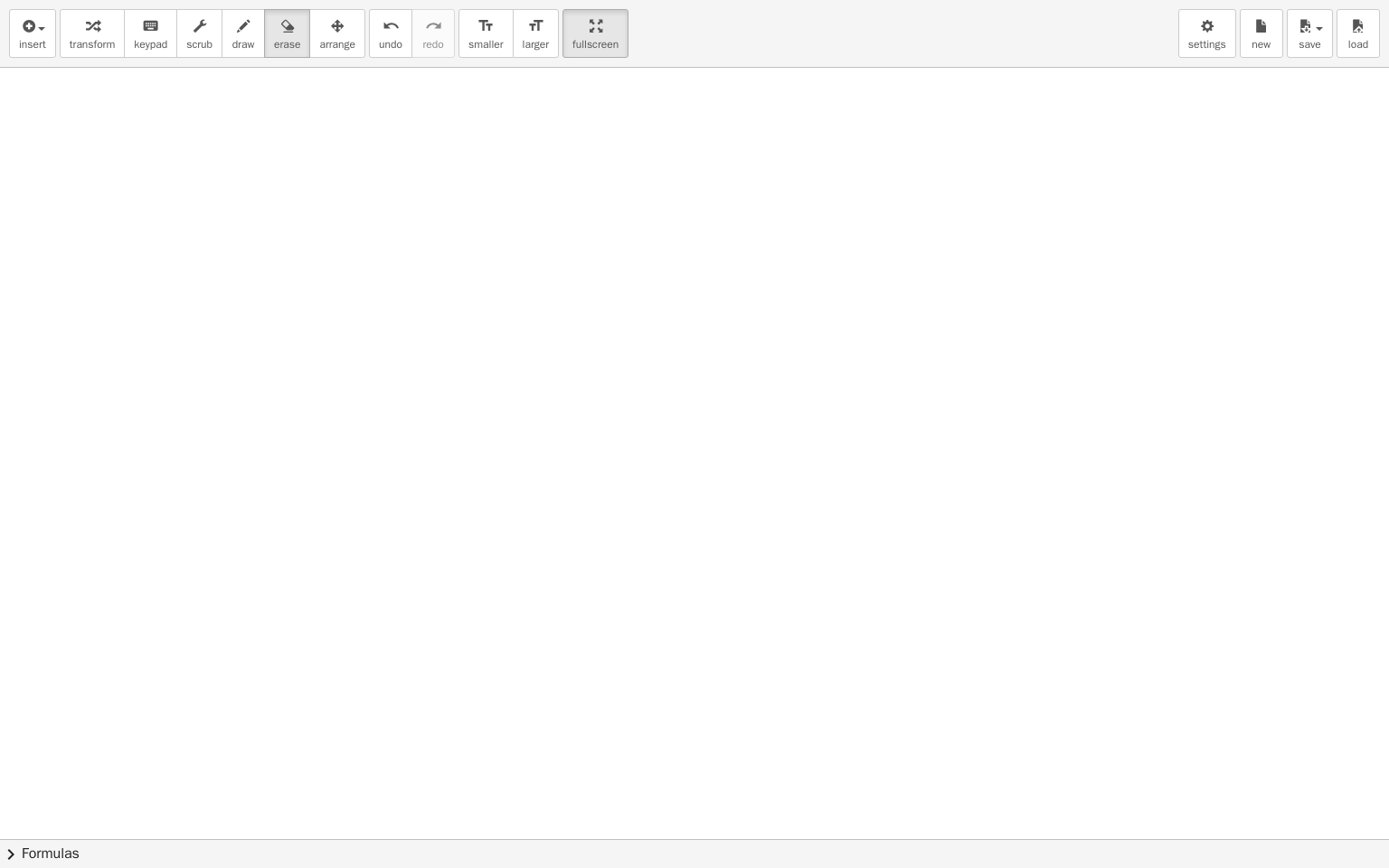drag, startPoint x: 1093, startPoint y: 32, endPoint x: 899, endPoint y: 243, distance: 286.6304 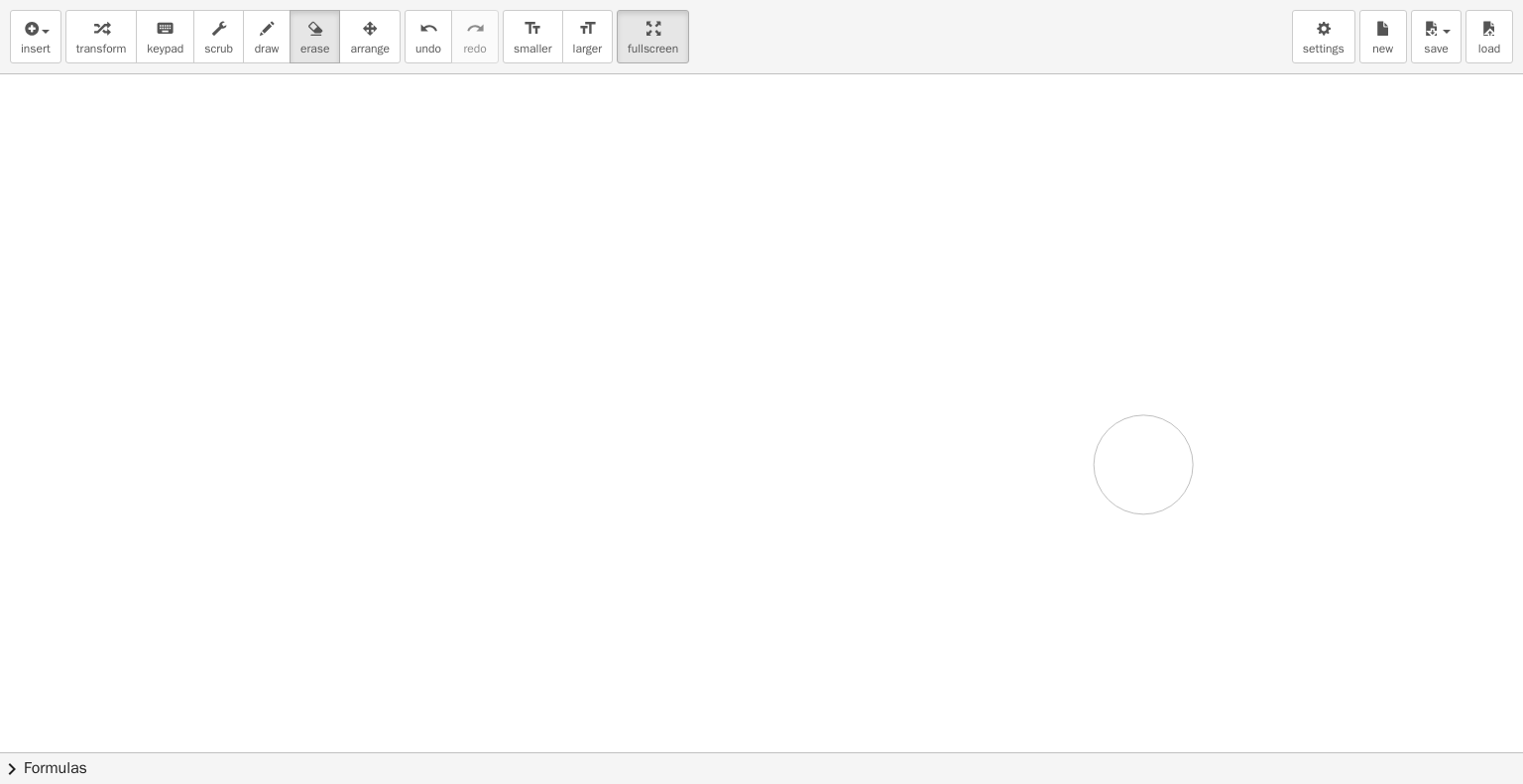 drag, startPoint x: 203, startPoint y: 0, endPoint x: 1143, endPoint y: 528, distance: 1078.1391 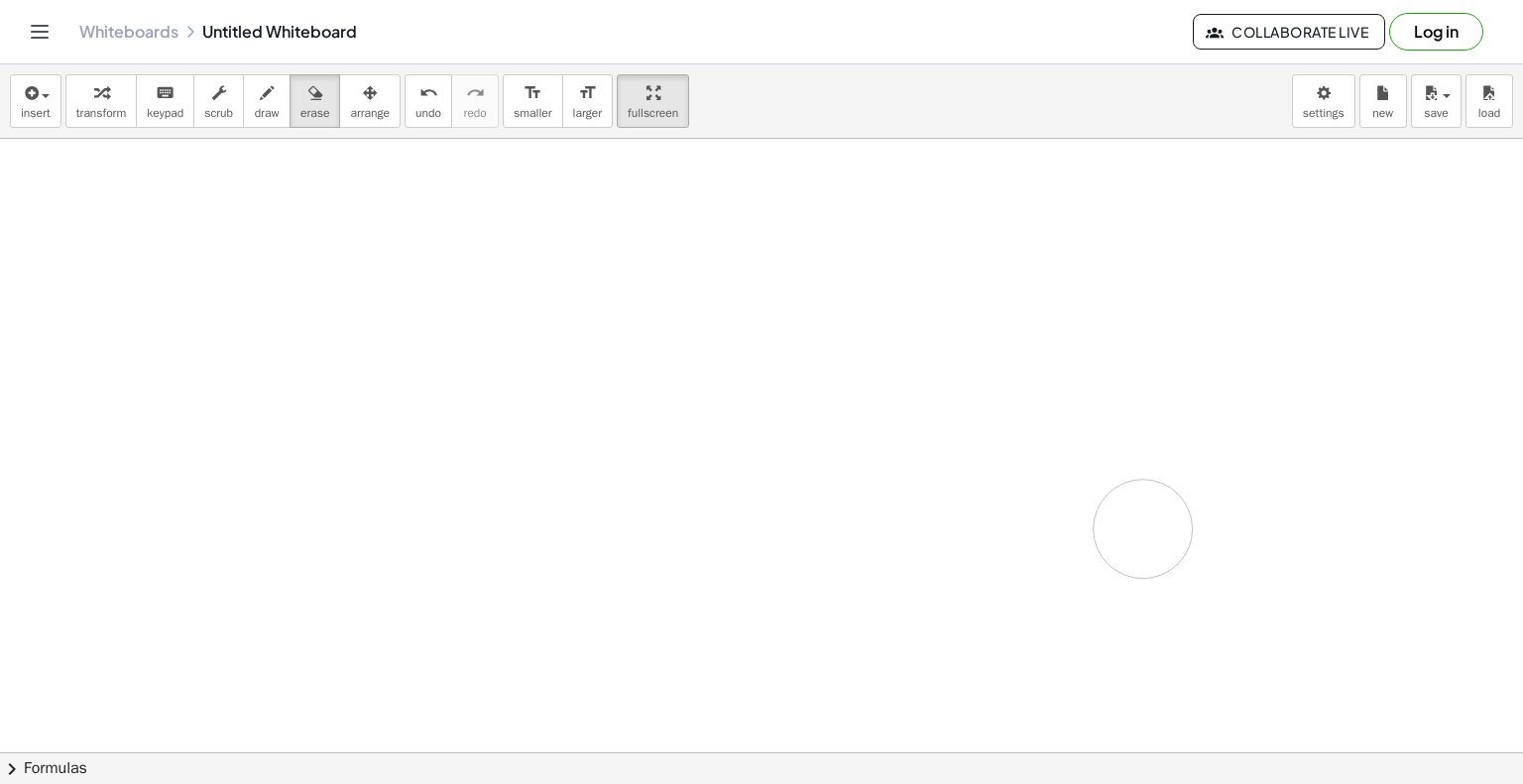 click at bounding box center [762, 818] 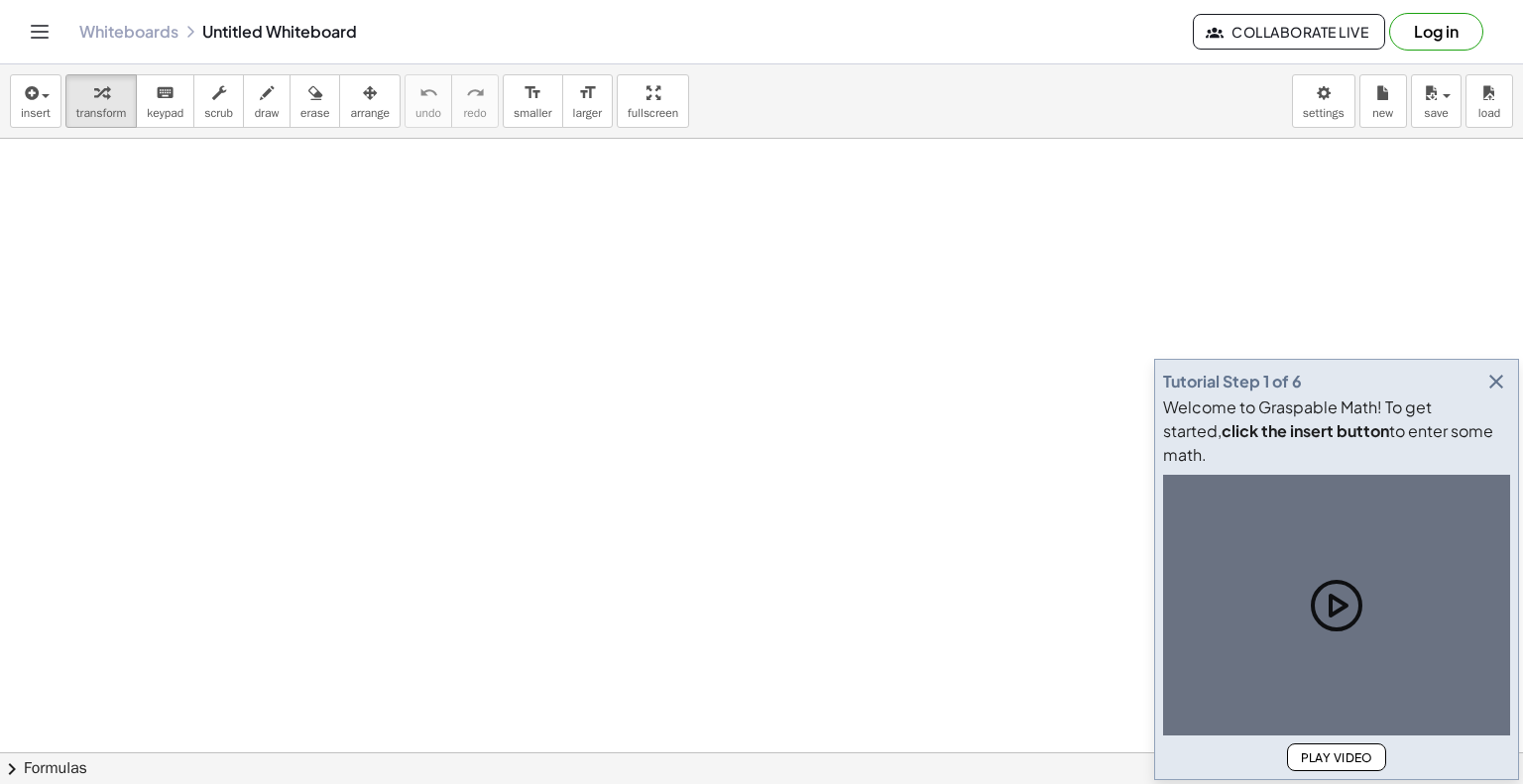 scroll, scrollTop: 0, scrollLeft: 0, axis: both 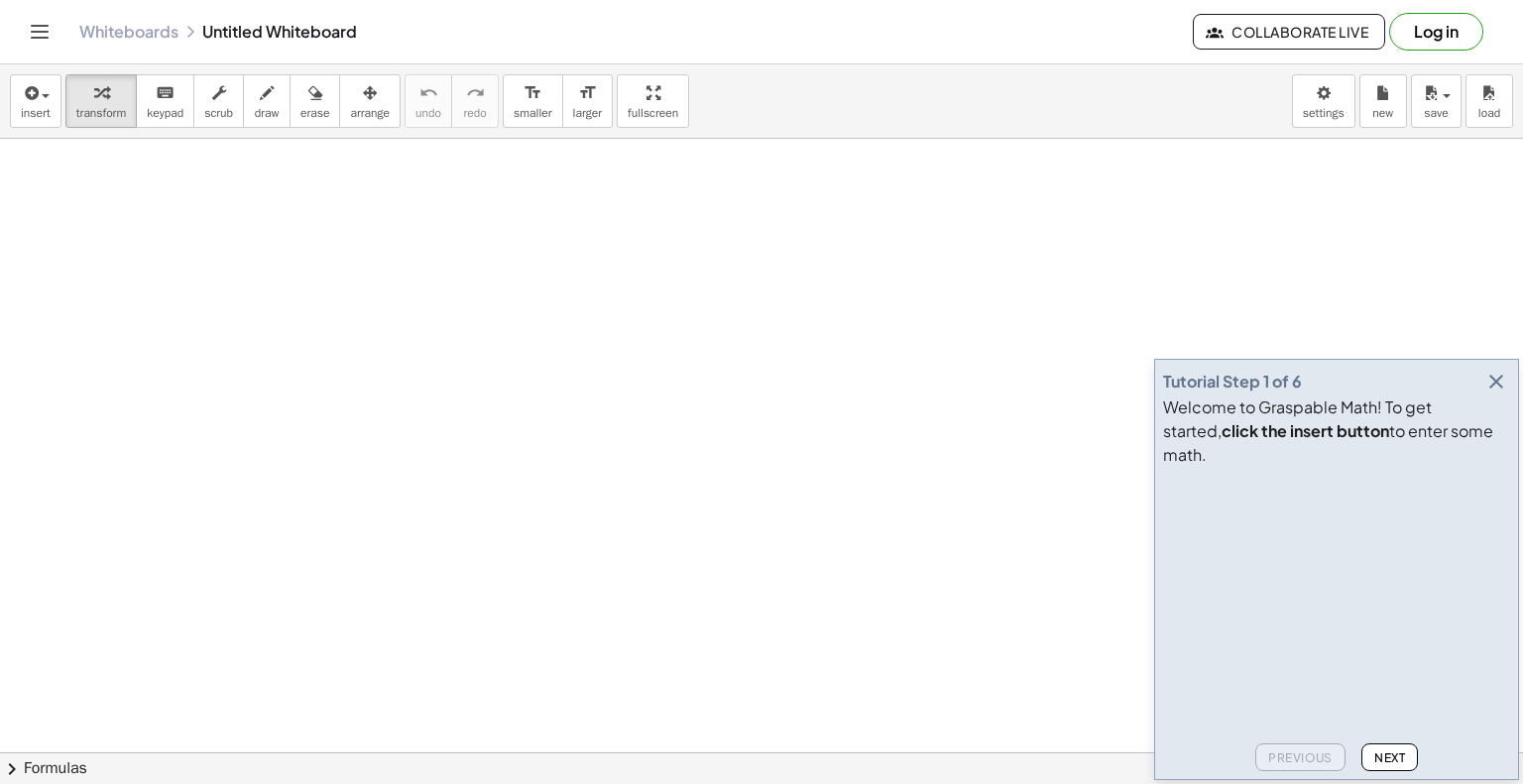 click at bounding box center (1496, 382) 